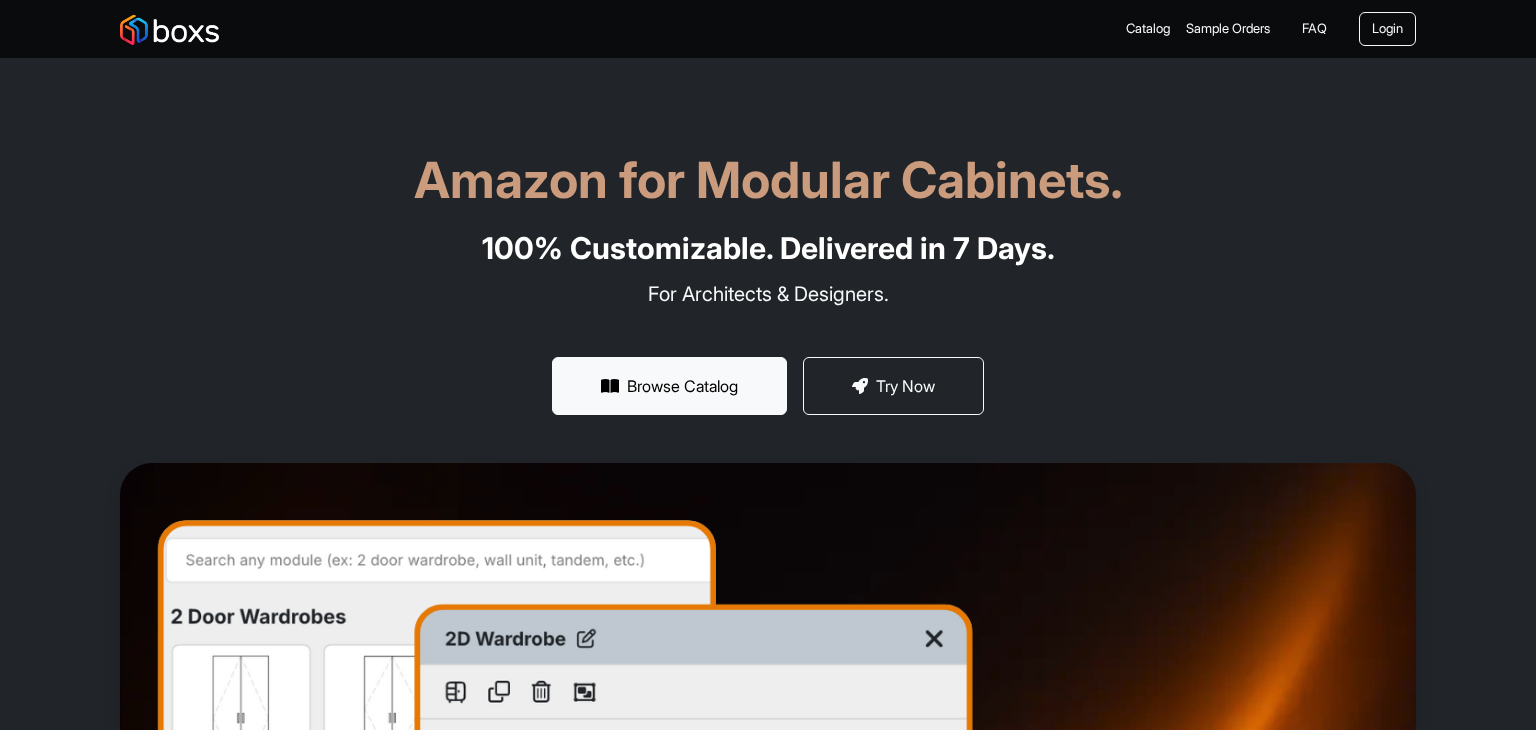 scroll, scrollTop: 0, scrollLeft: 0, axis: both 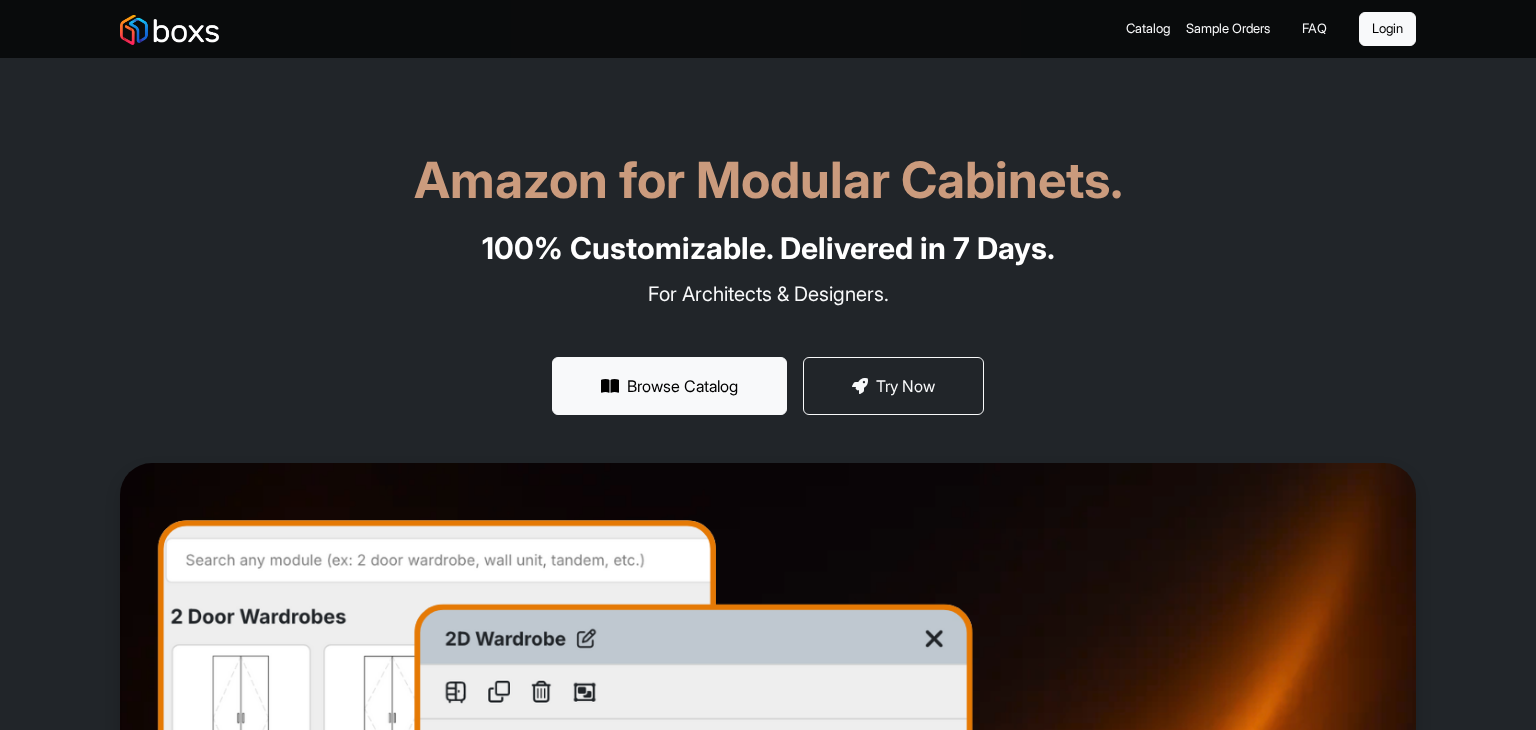 click on "Login" at bounding box center (1387, 29) 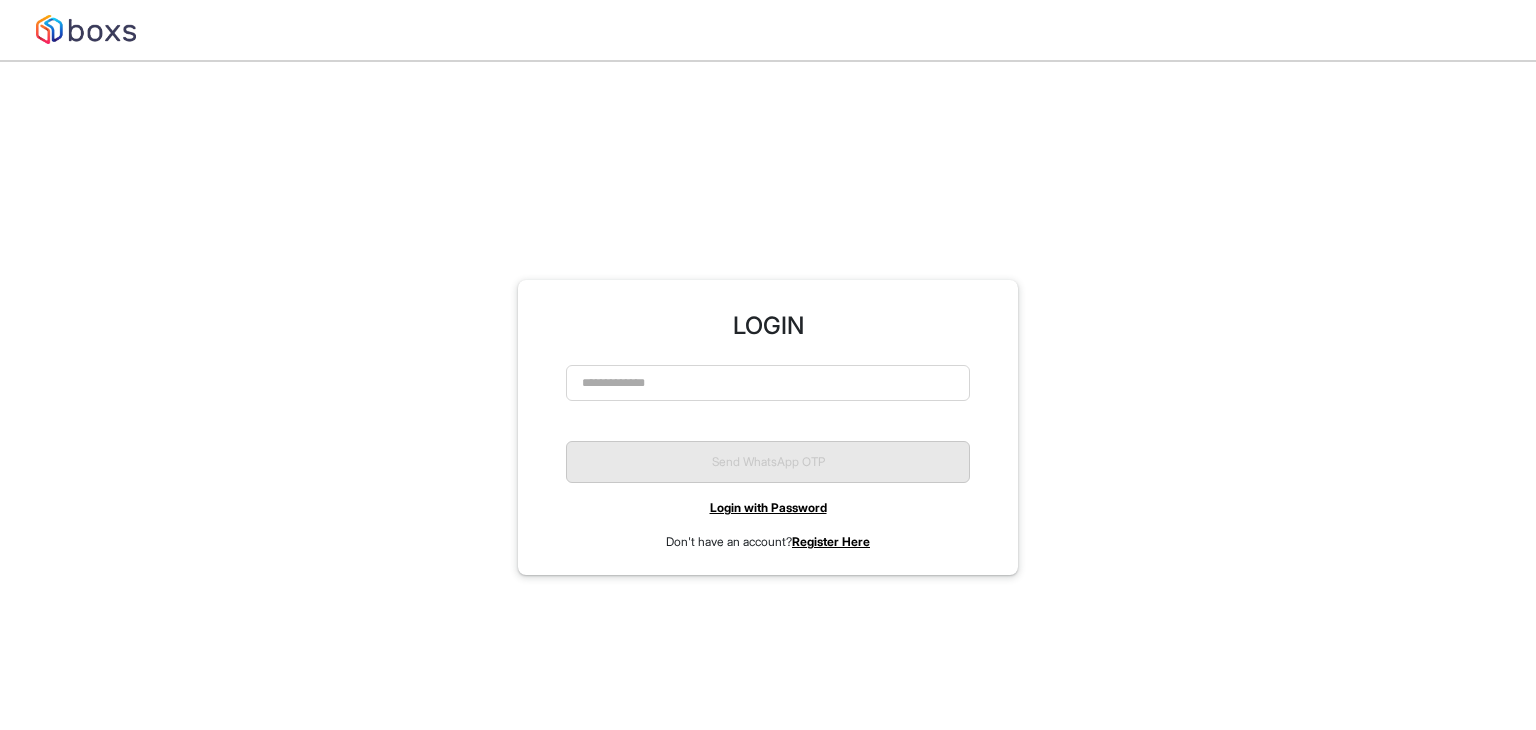 scroll, scrollTop: 0, scrollLeft: 0, axis: both 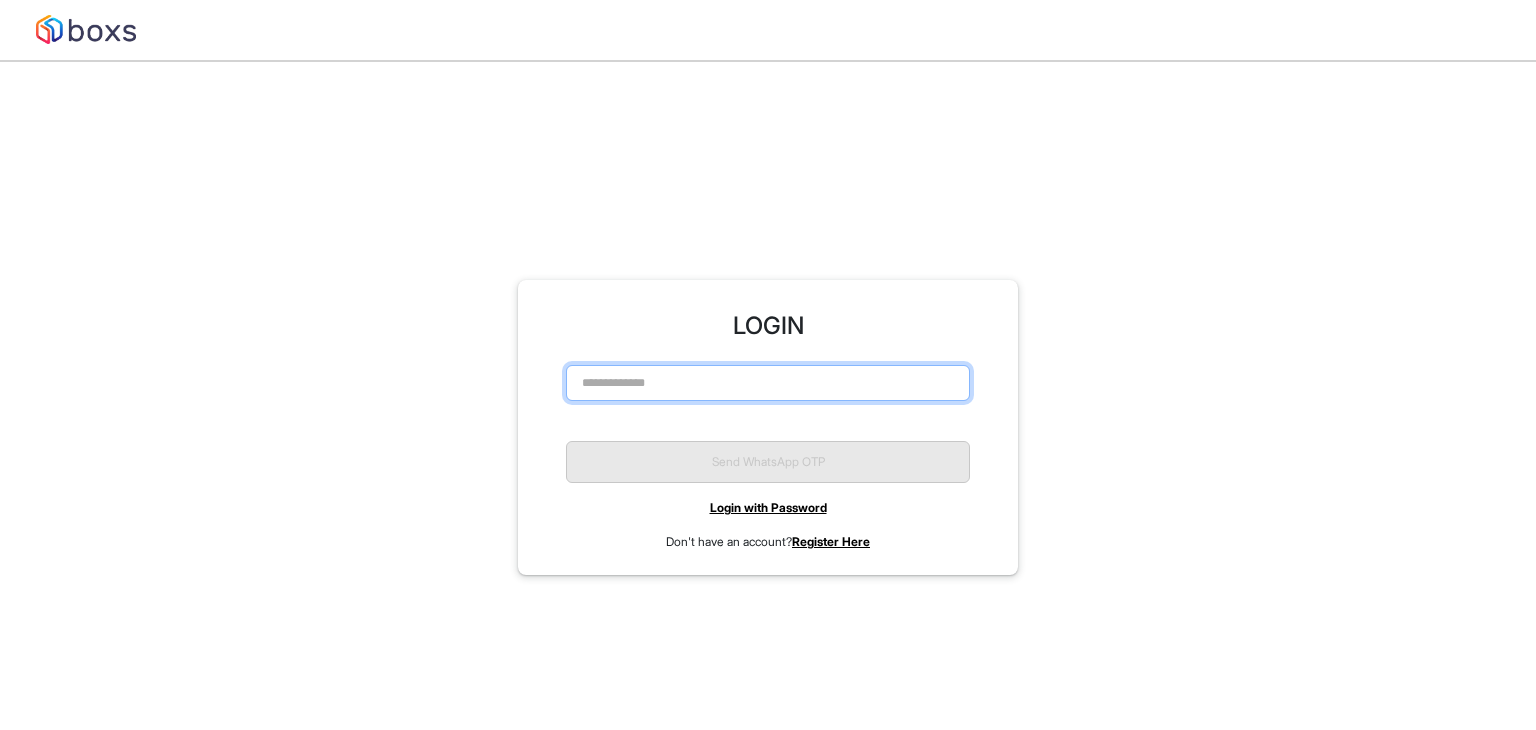 click at bounding box center [768, 383] 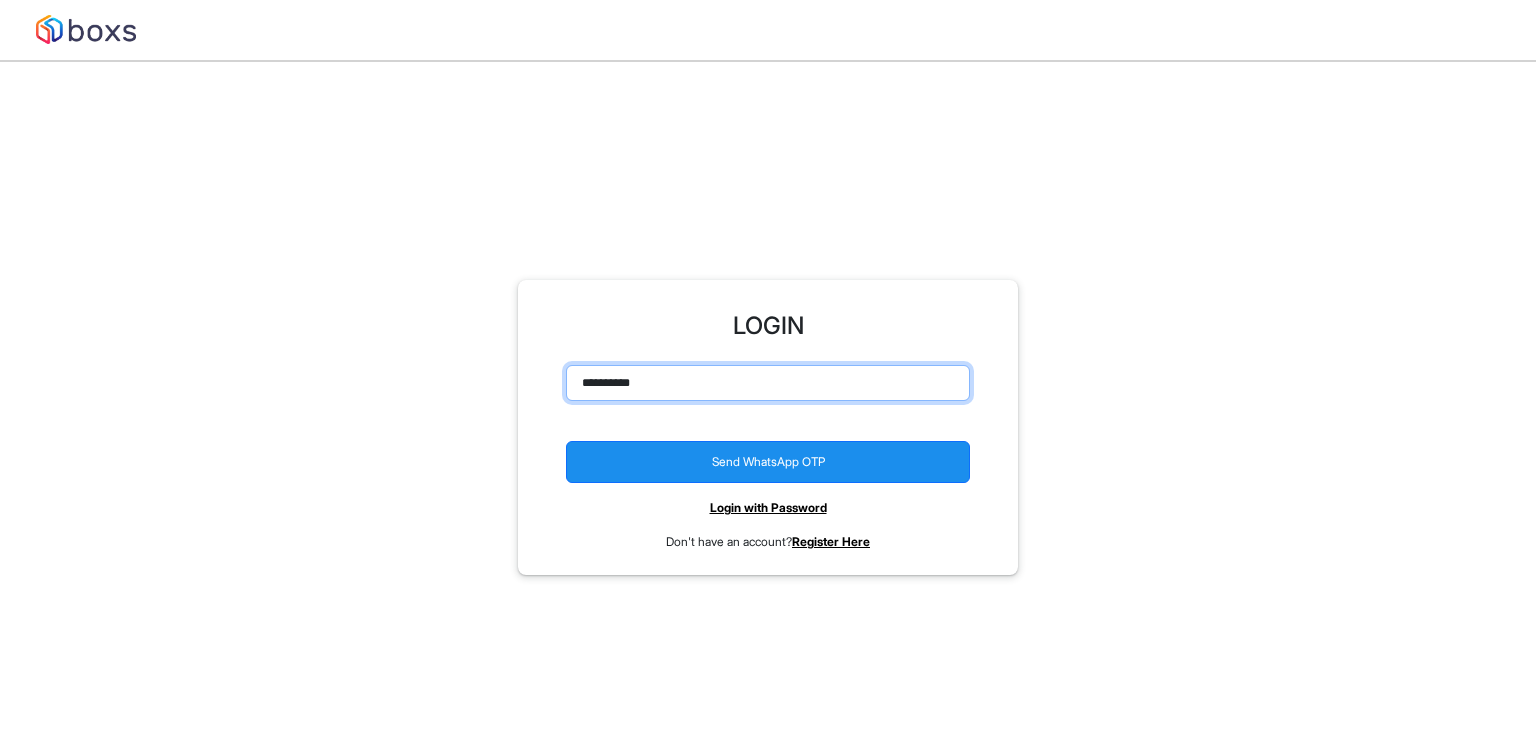 type on "**********" 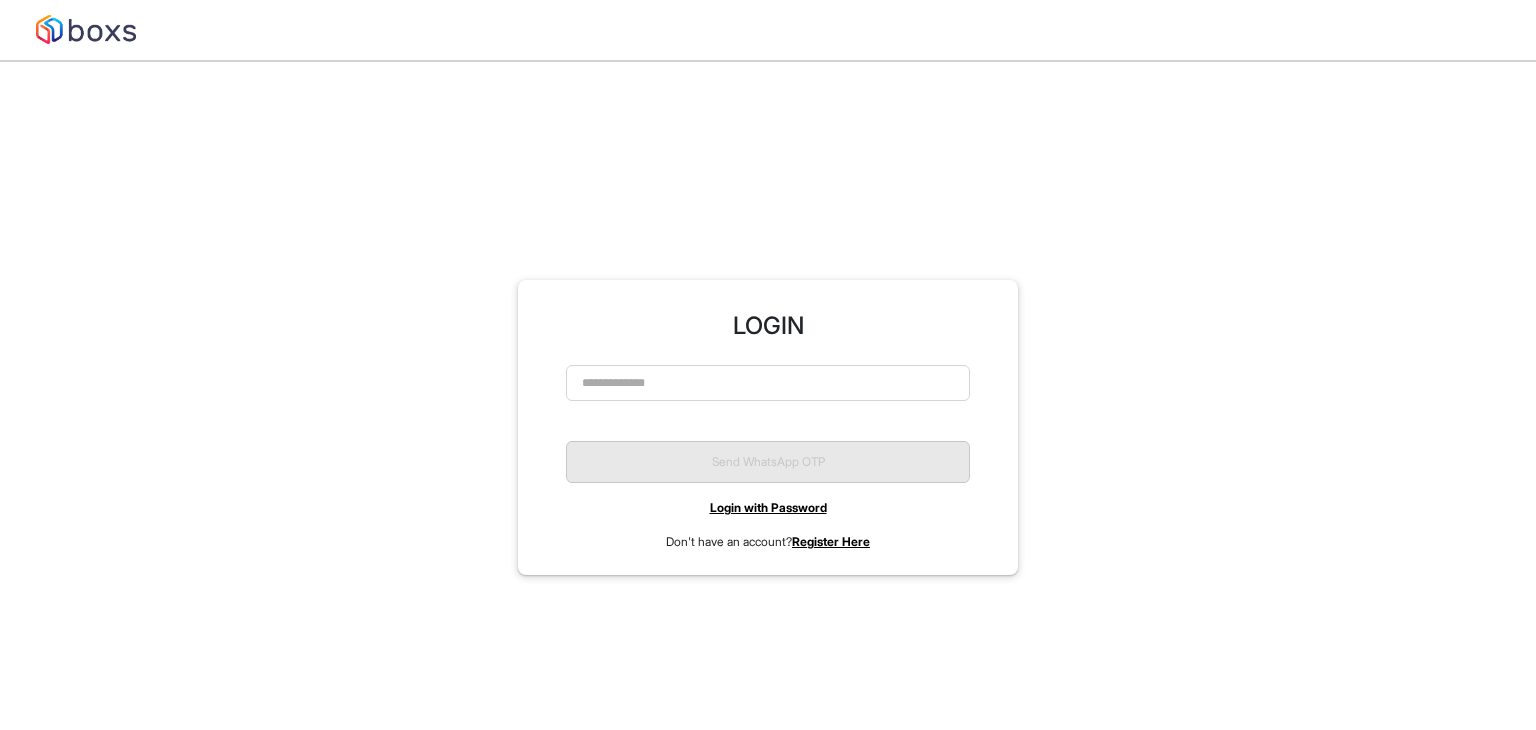scroll, scrollTop: 0, scrollLeft: 0, axis: both 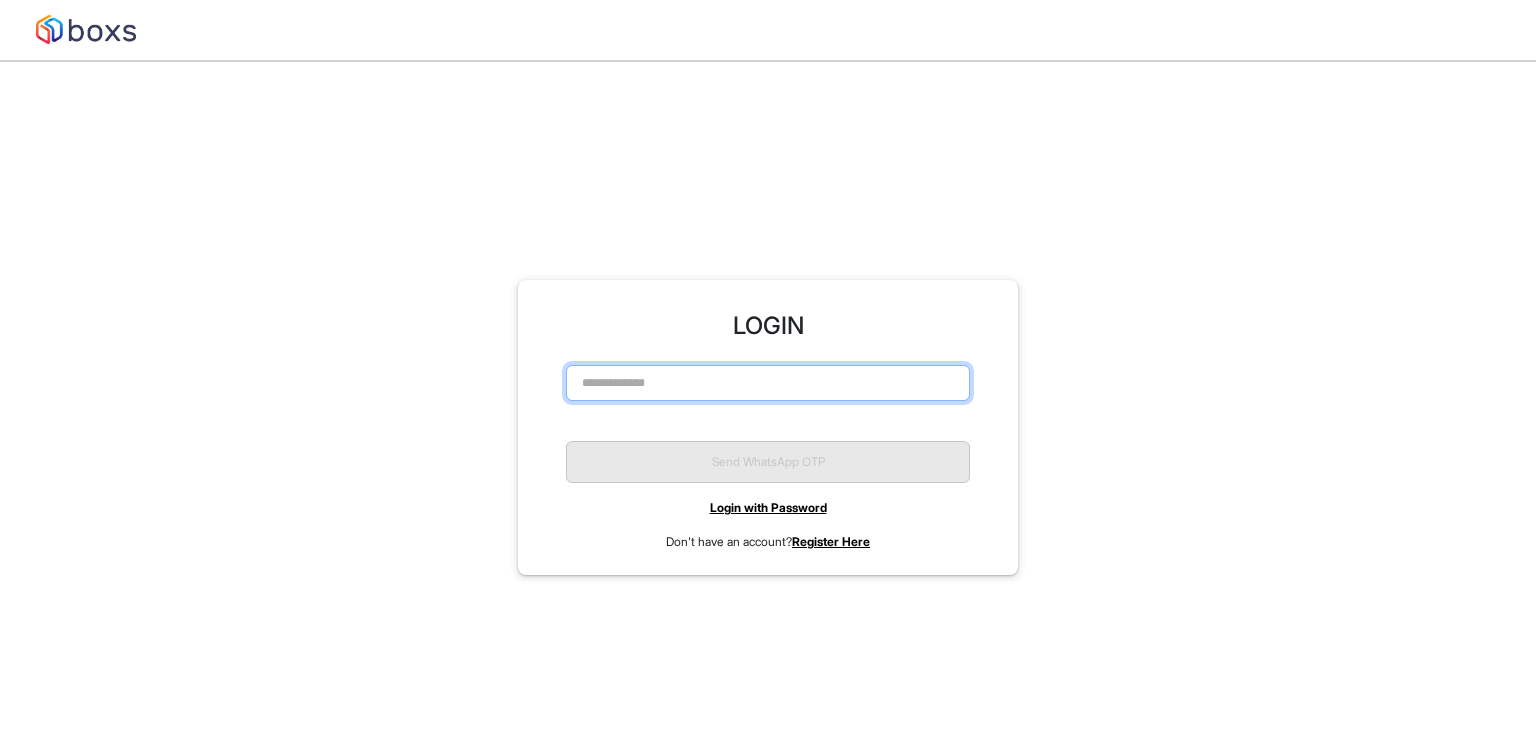 click at bounding box center [768, 383] 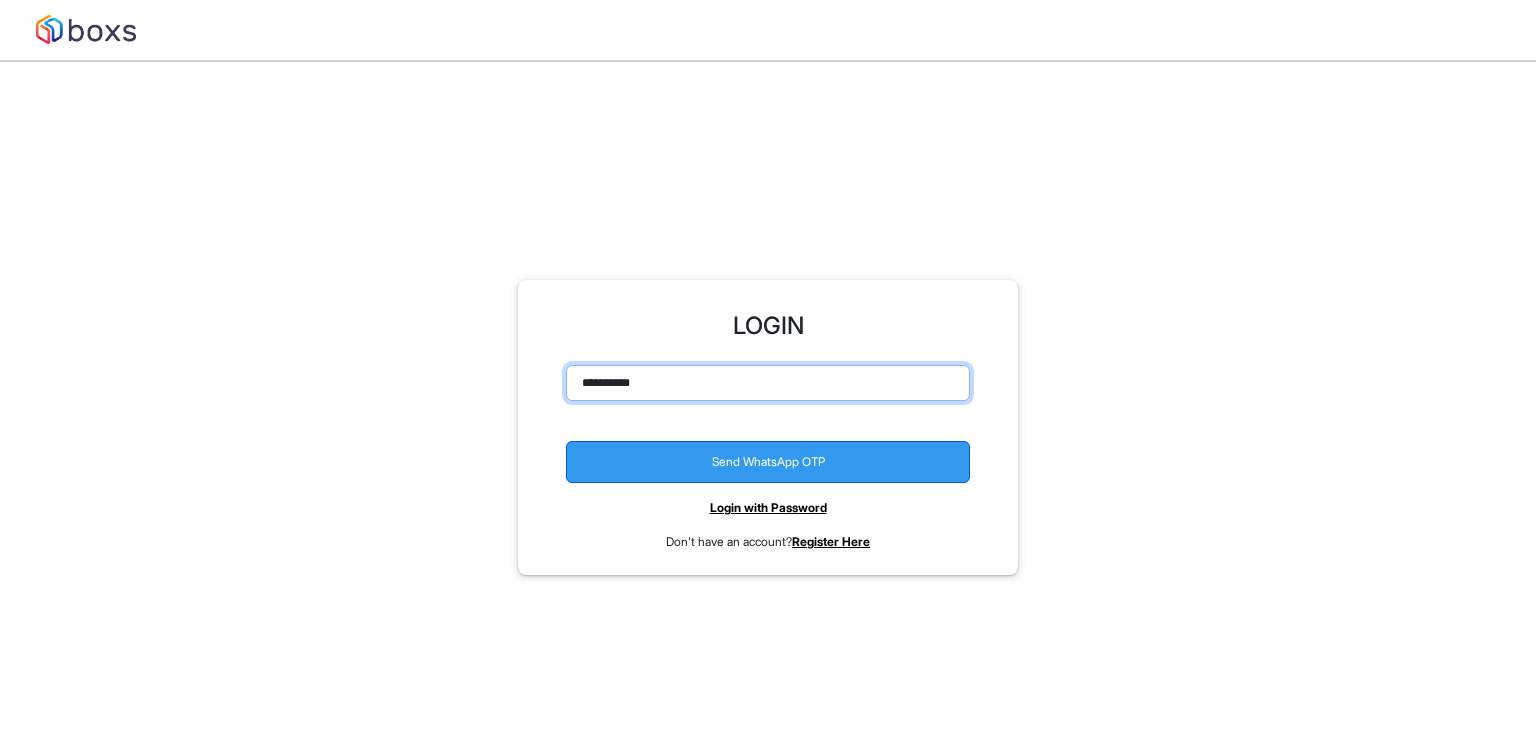 type on "**********" 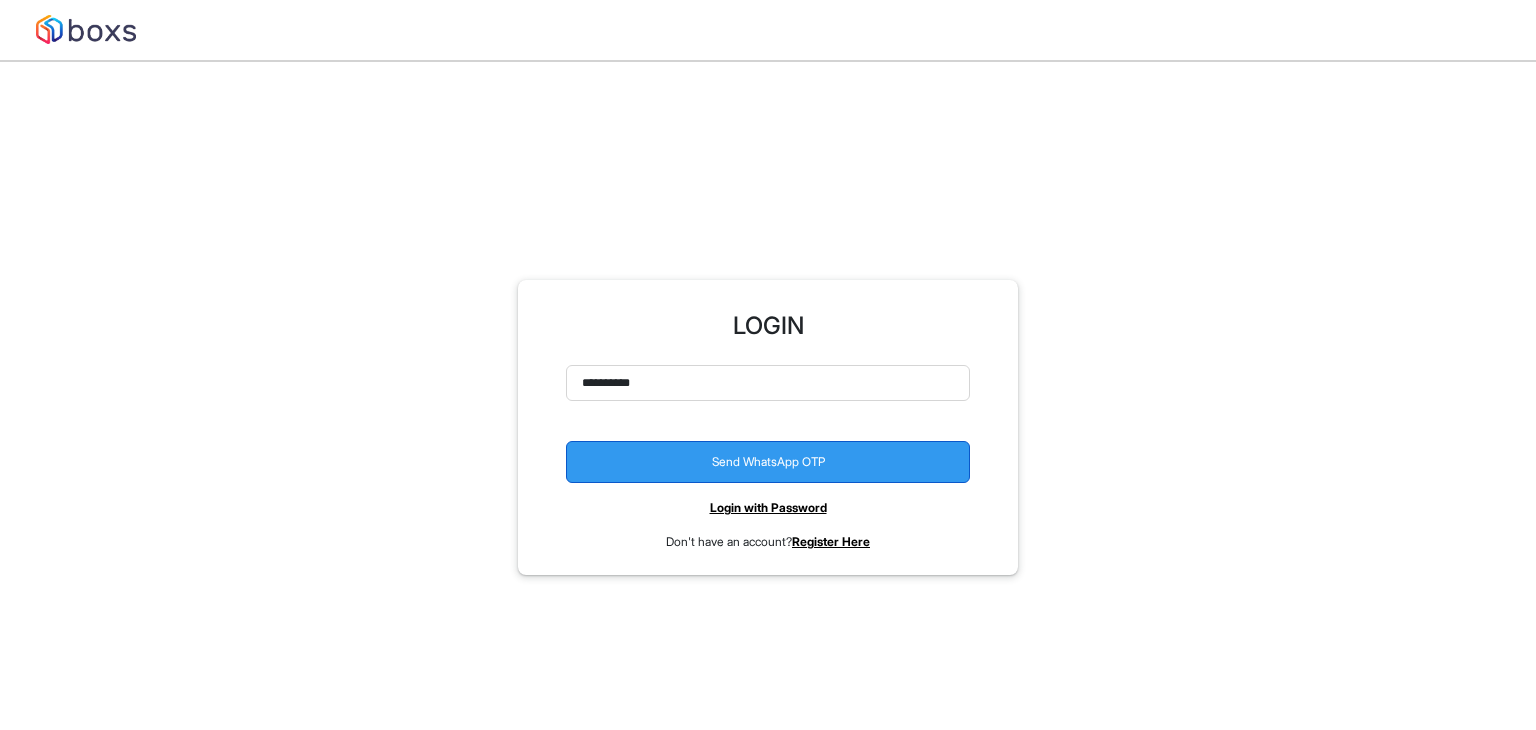 click on "Send WhatsApp OTP" at bounding box center (768, 462) 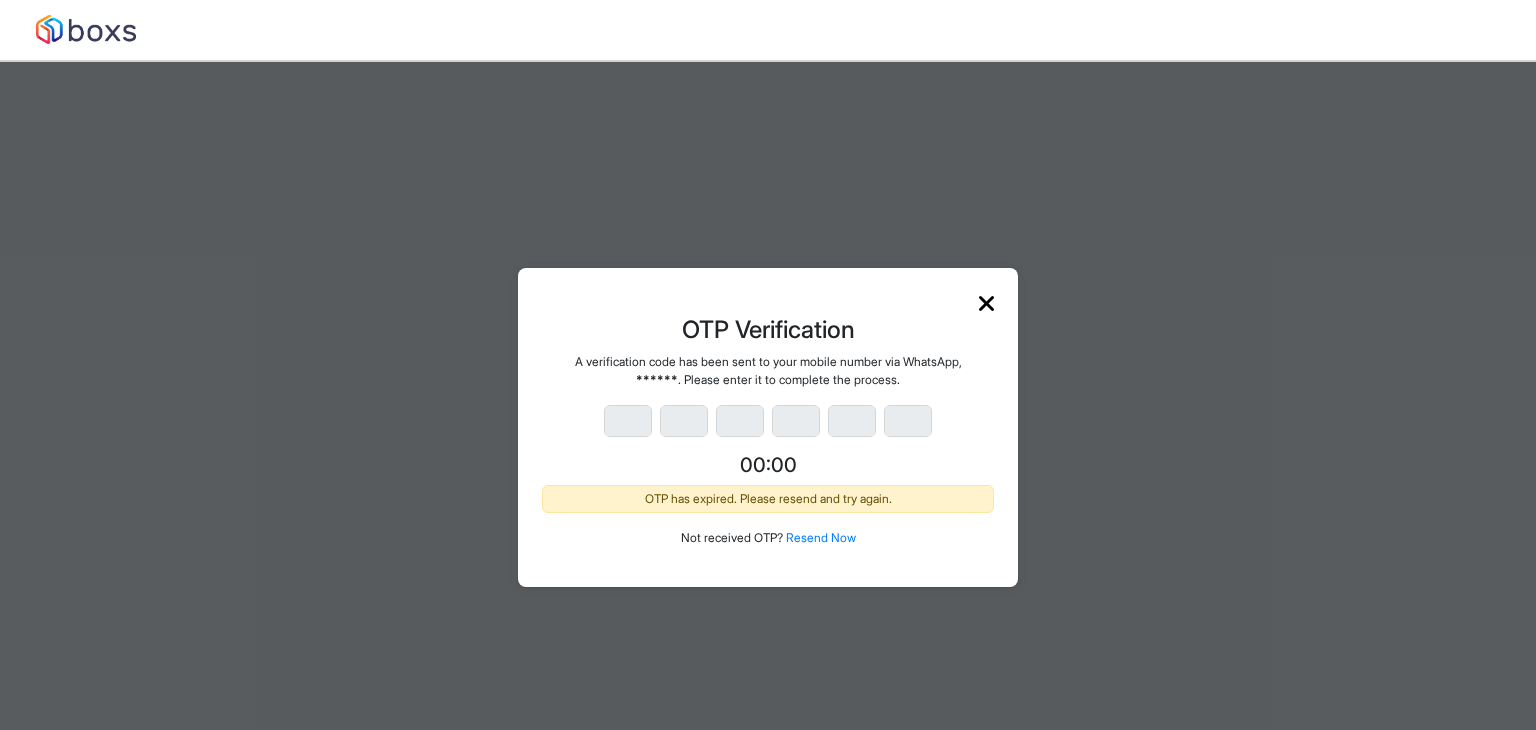 click on "Resend Now" at bounding box center (821, 537) 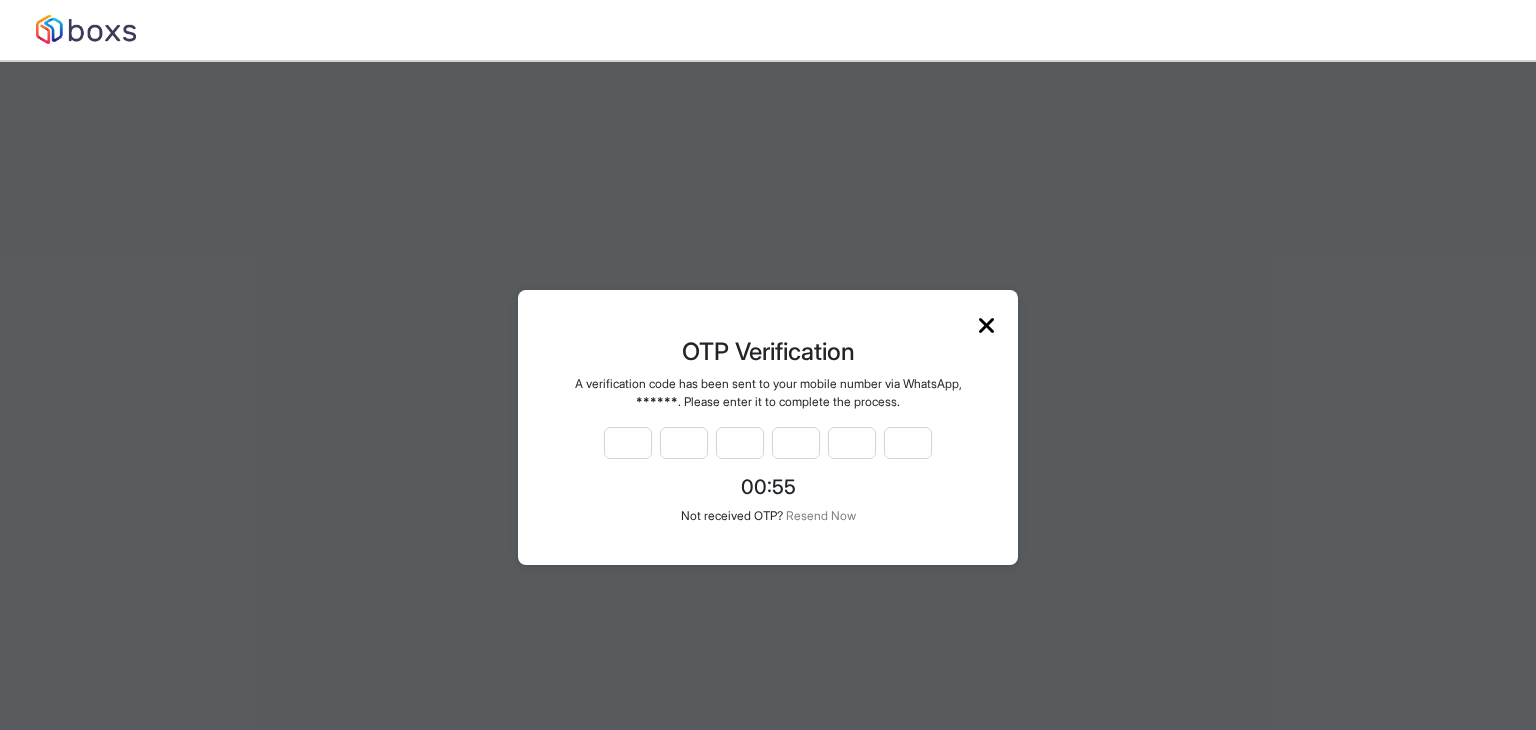 click at bounding box center [768, 443] 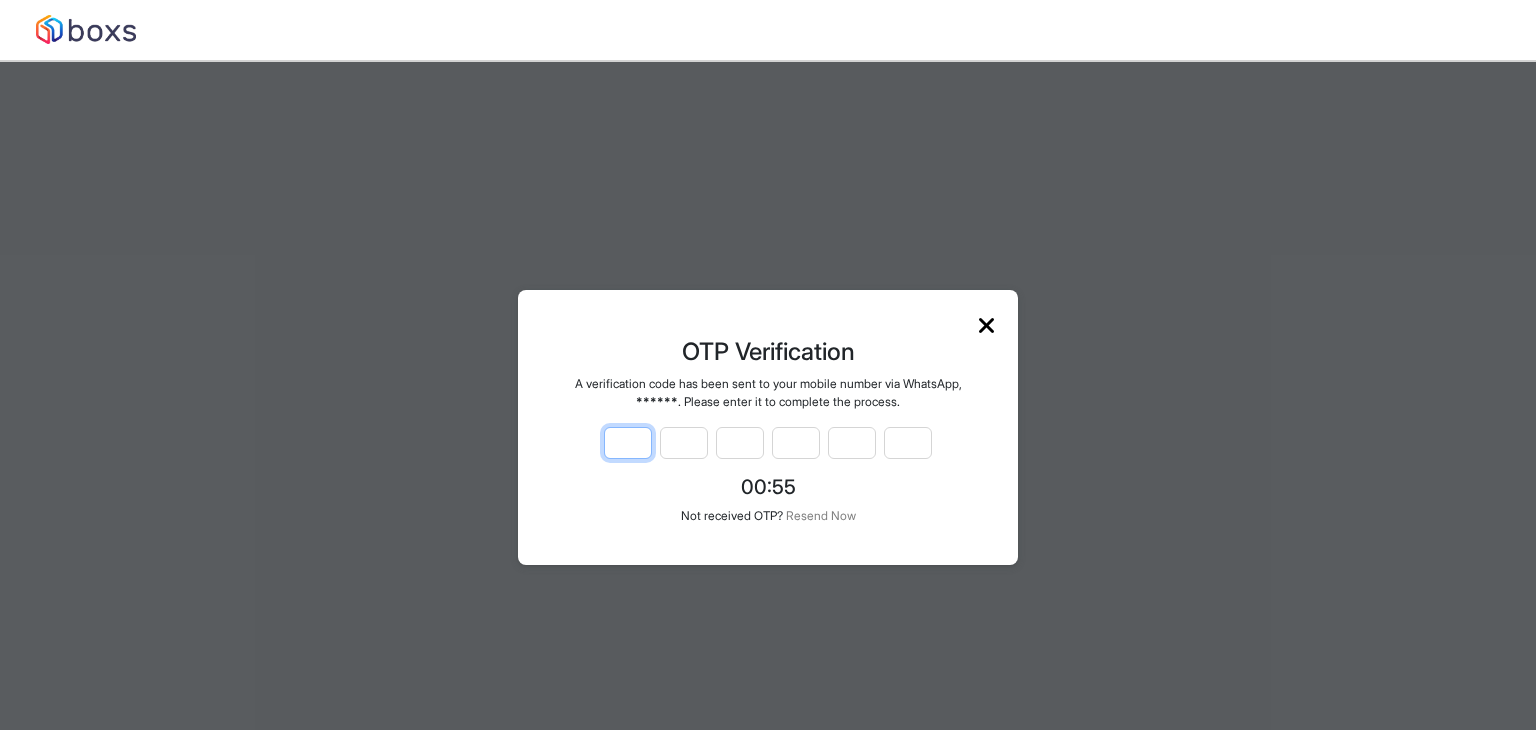 click at bounding box center [628, 443] 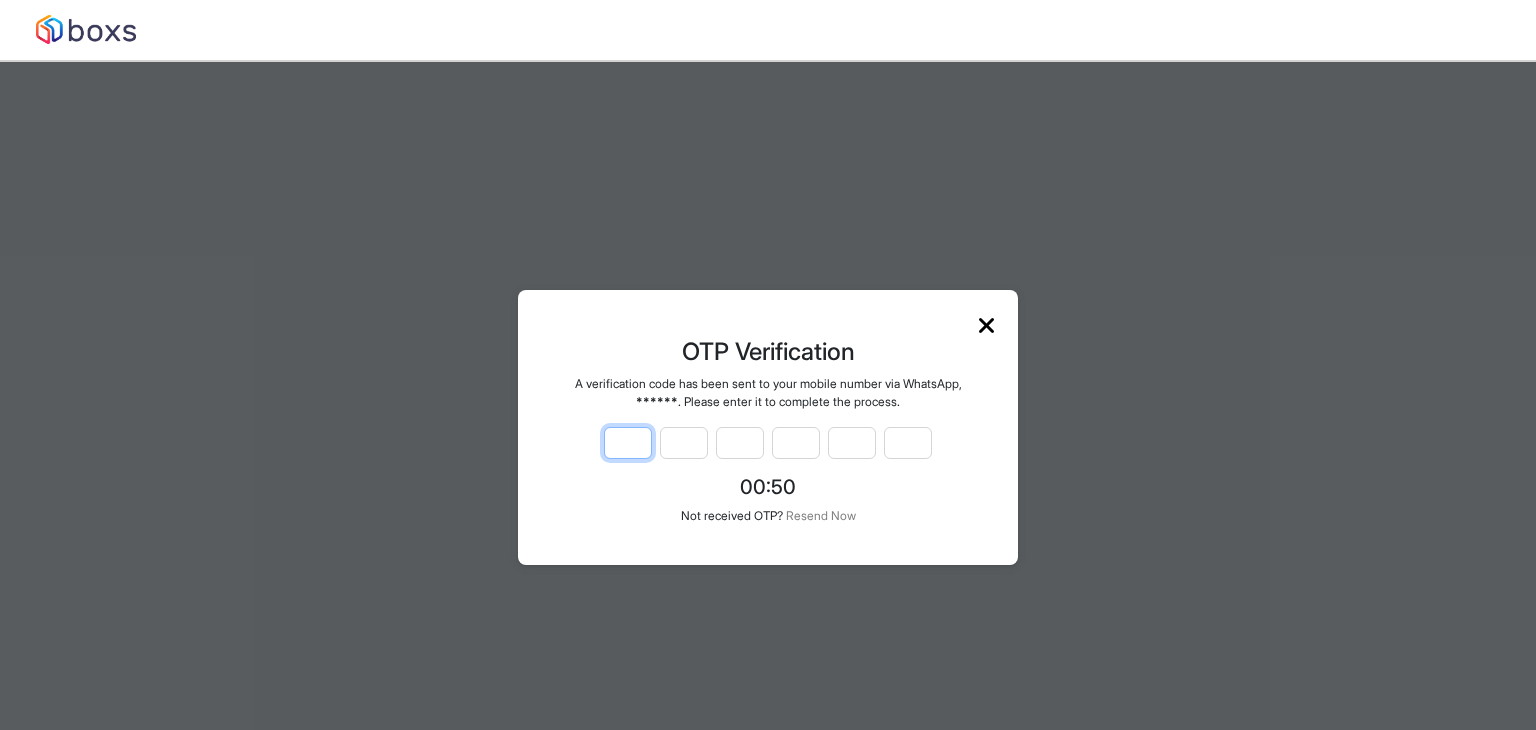 type on "*" 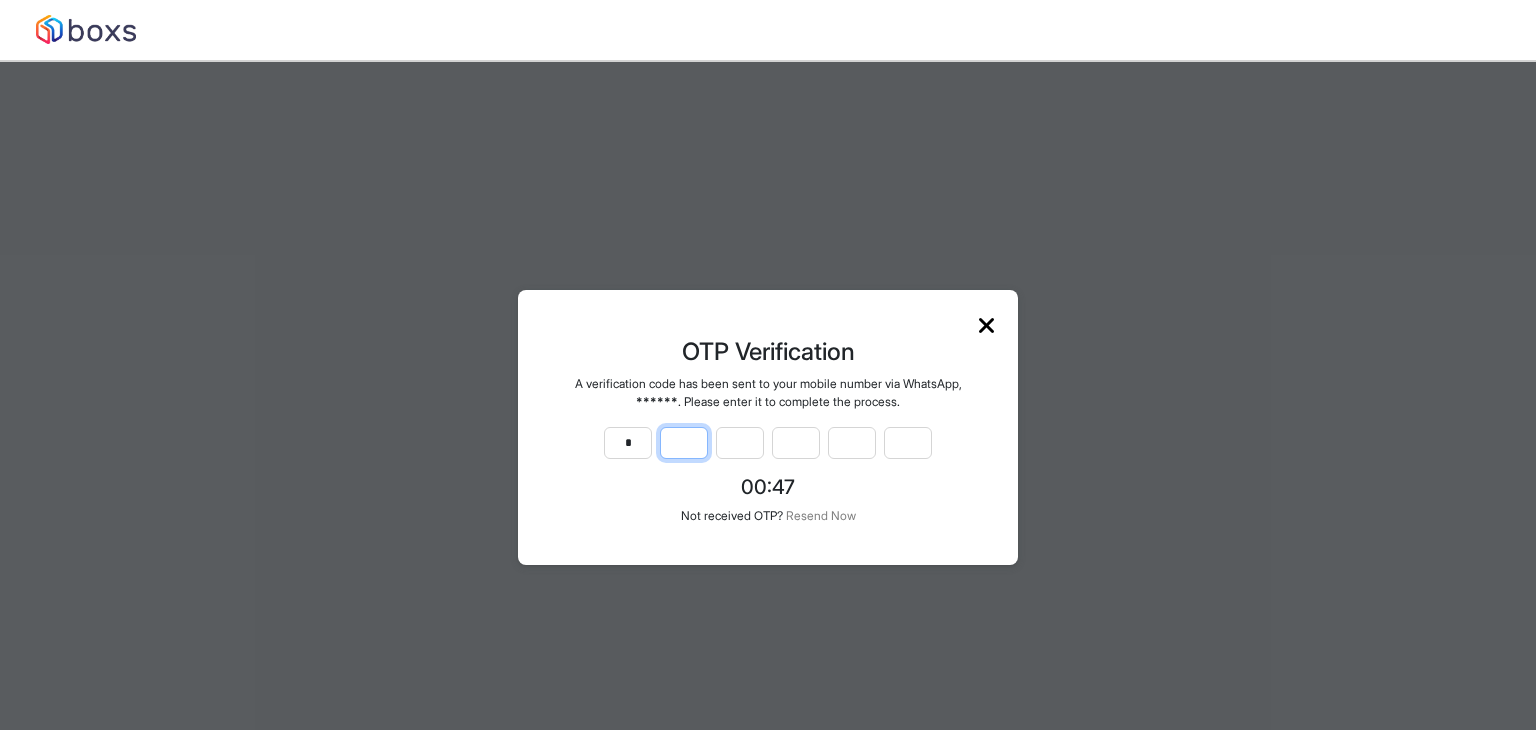 type on "*" 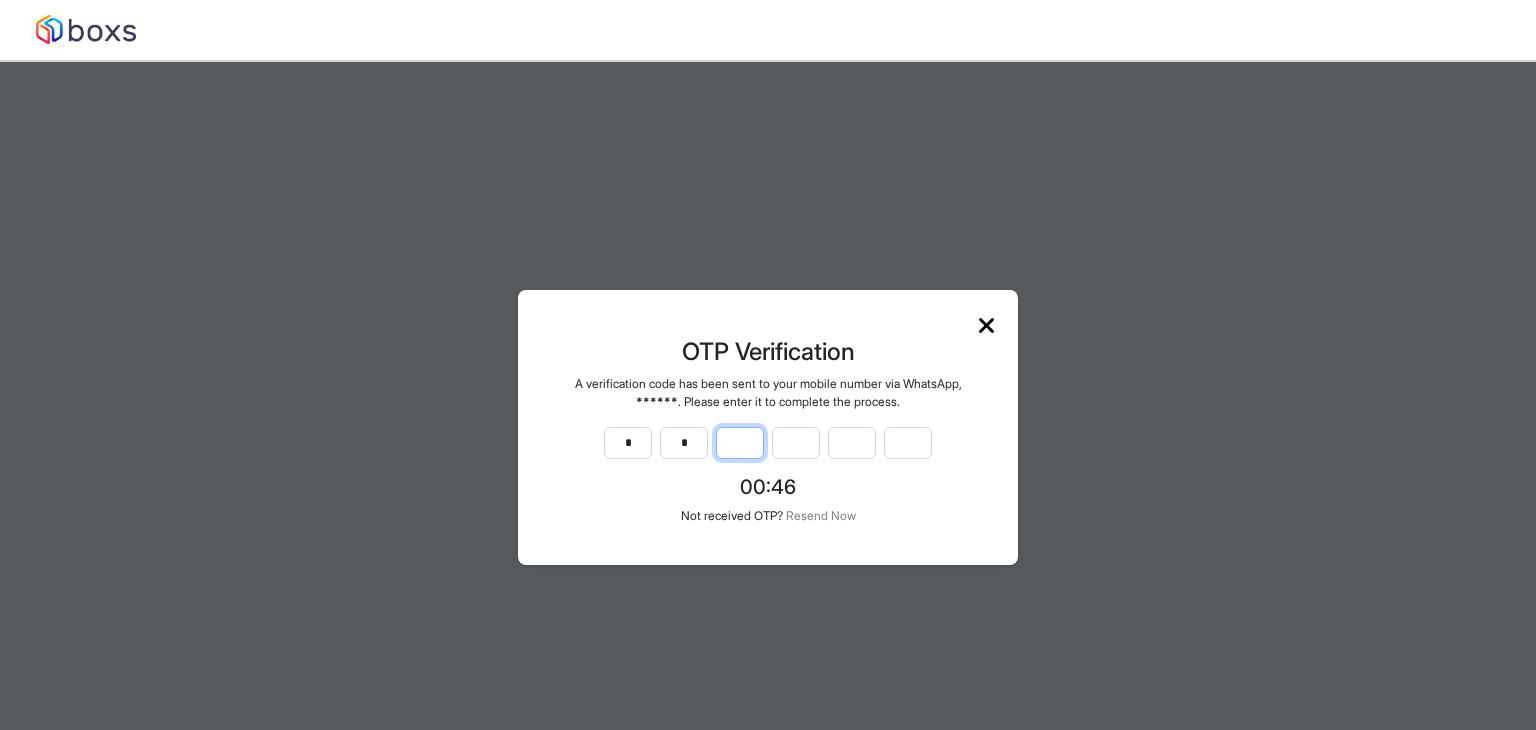 type on "*" 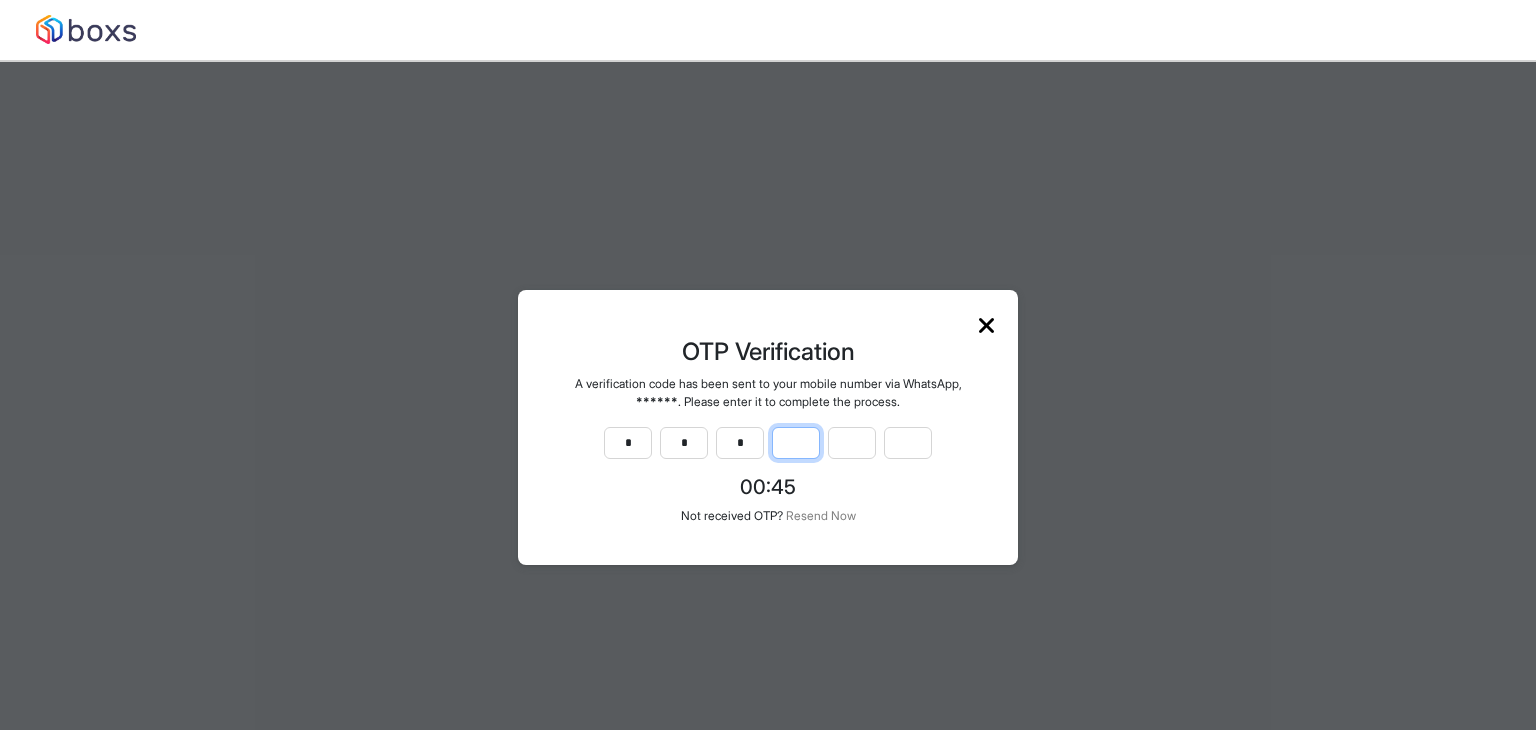 type on "*" 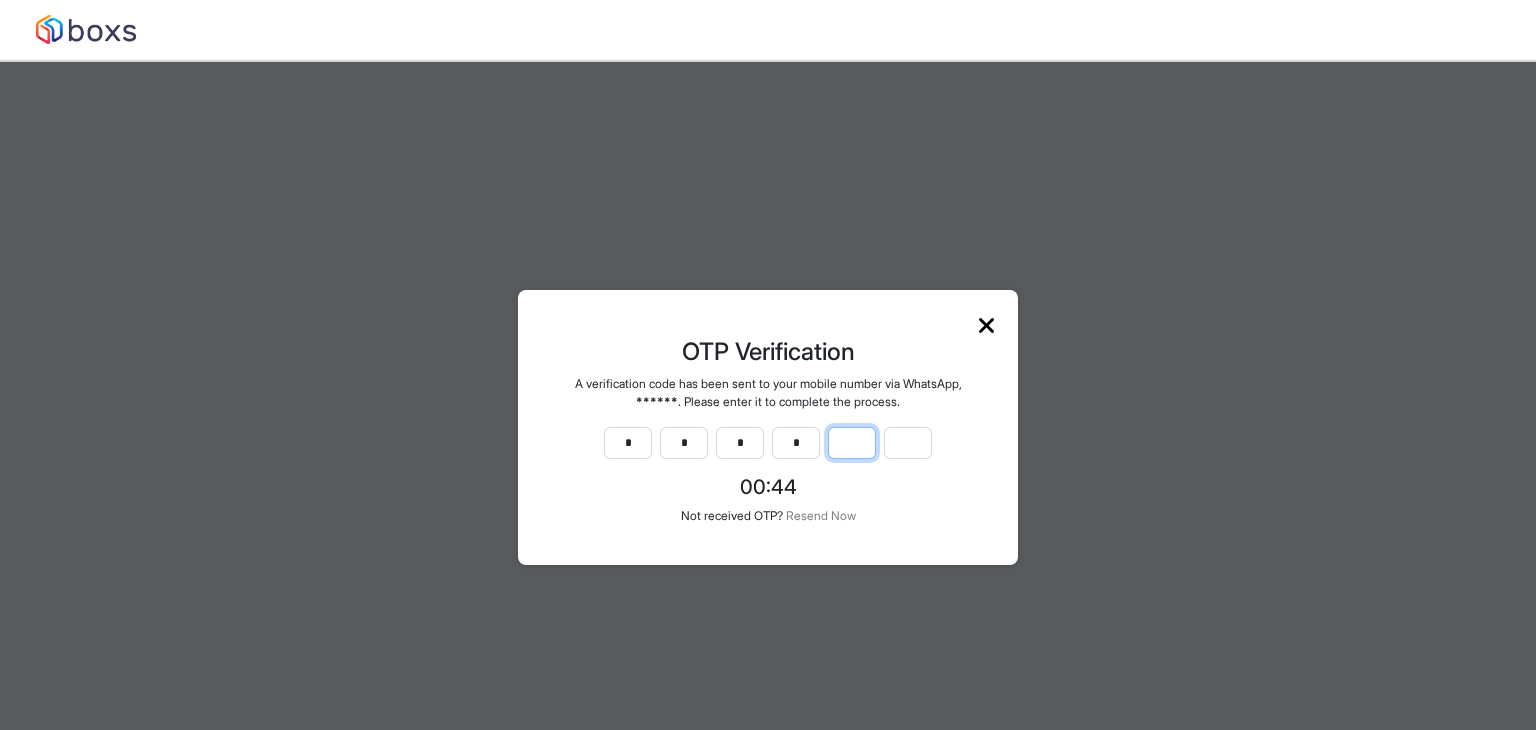 type on "*" 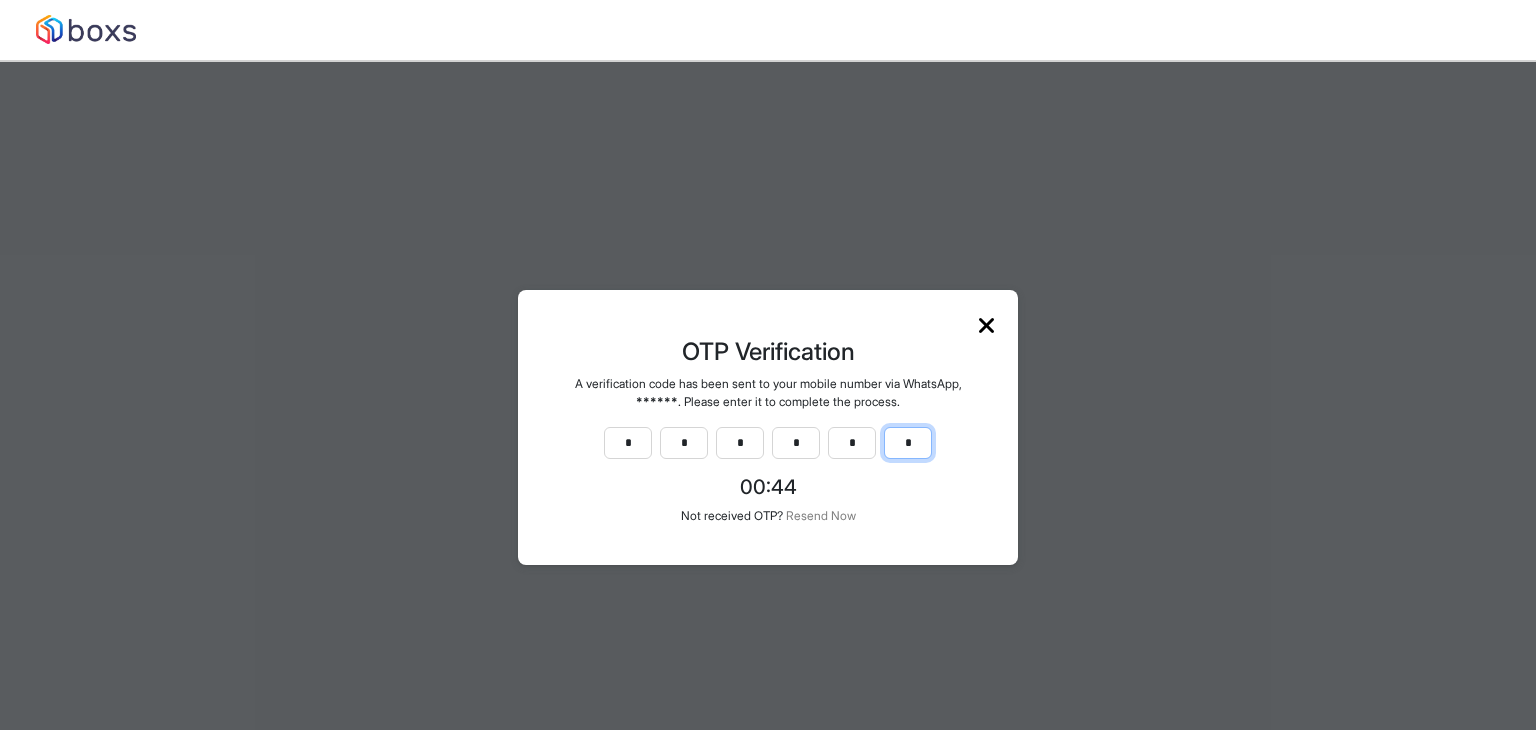 type on "*" 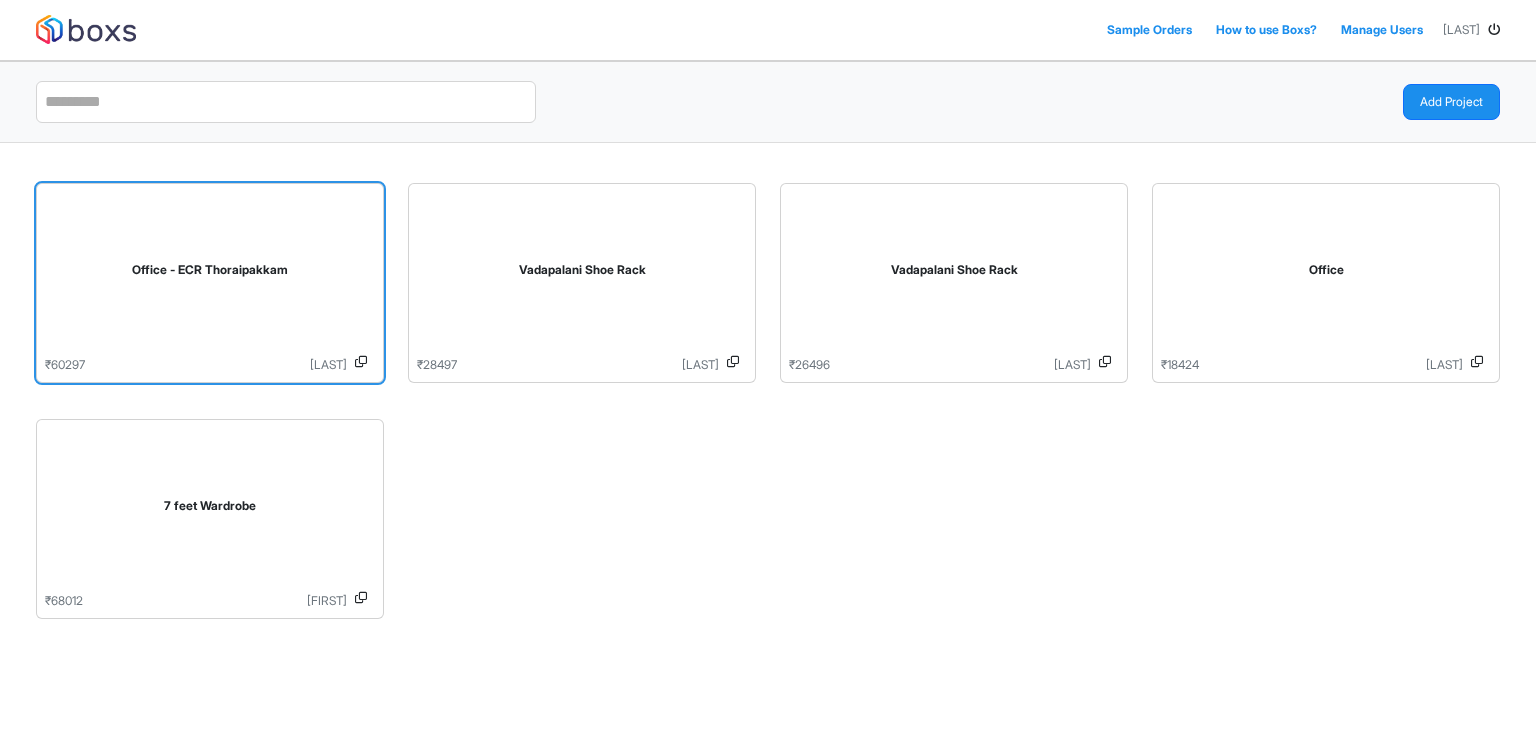 click on "Office - ECR Thoraipakkam" at bounding box center (210, 274) 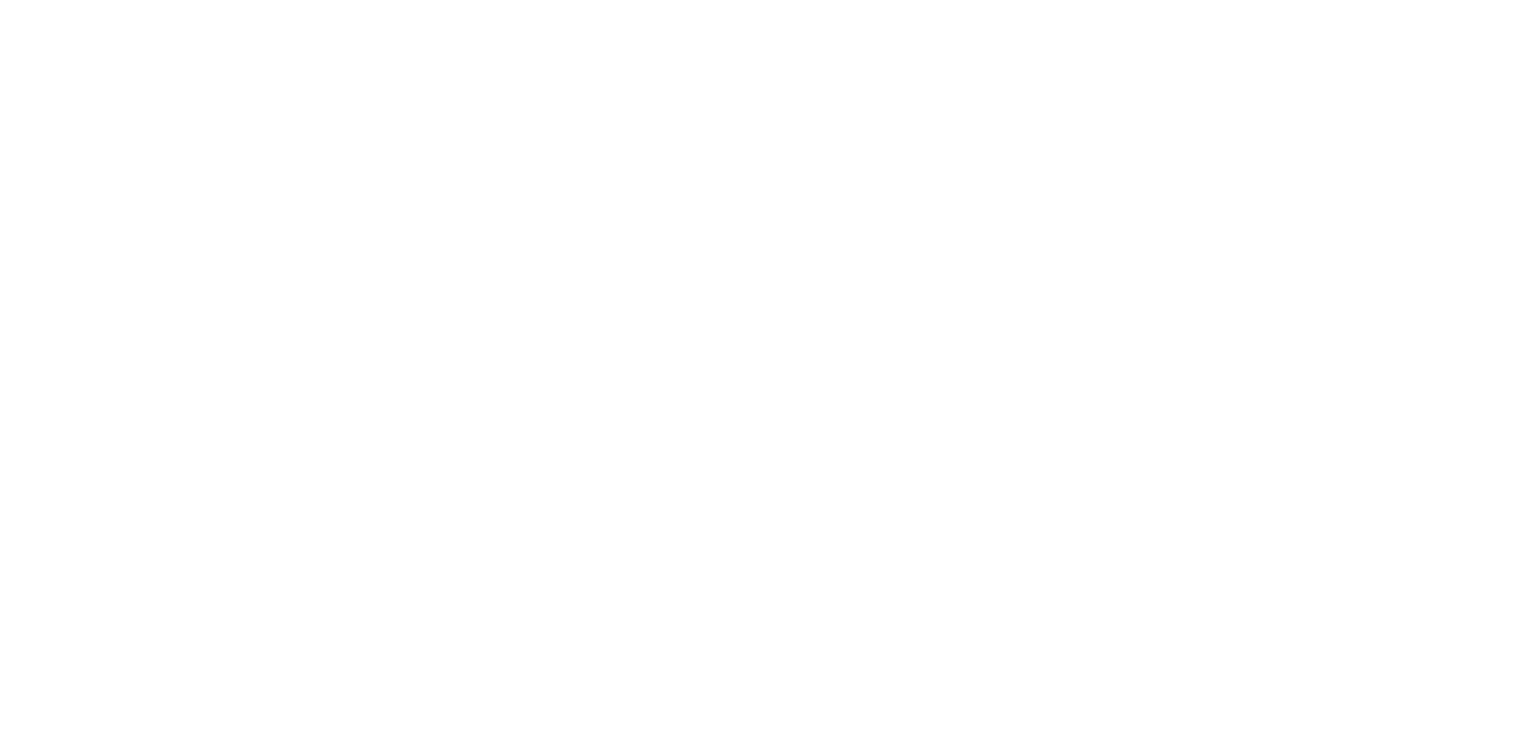 click on "Loading..." at bounding box center [768, 365] 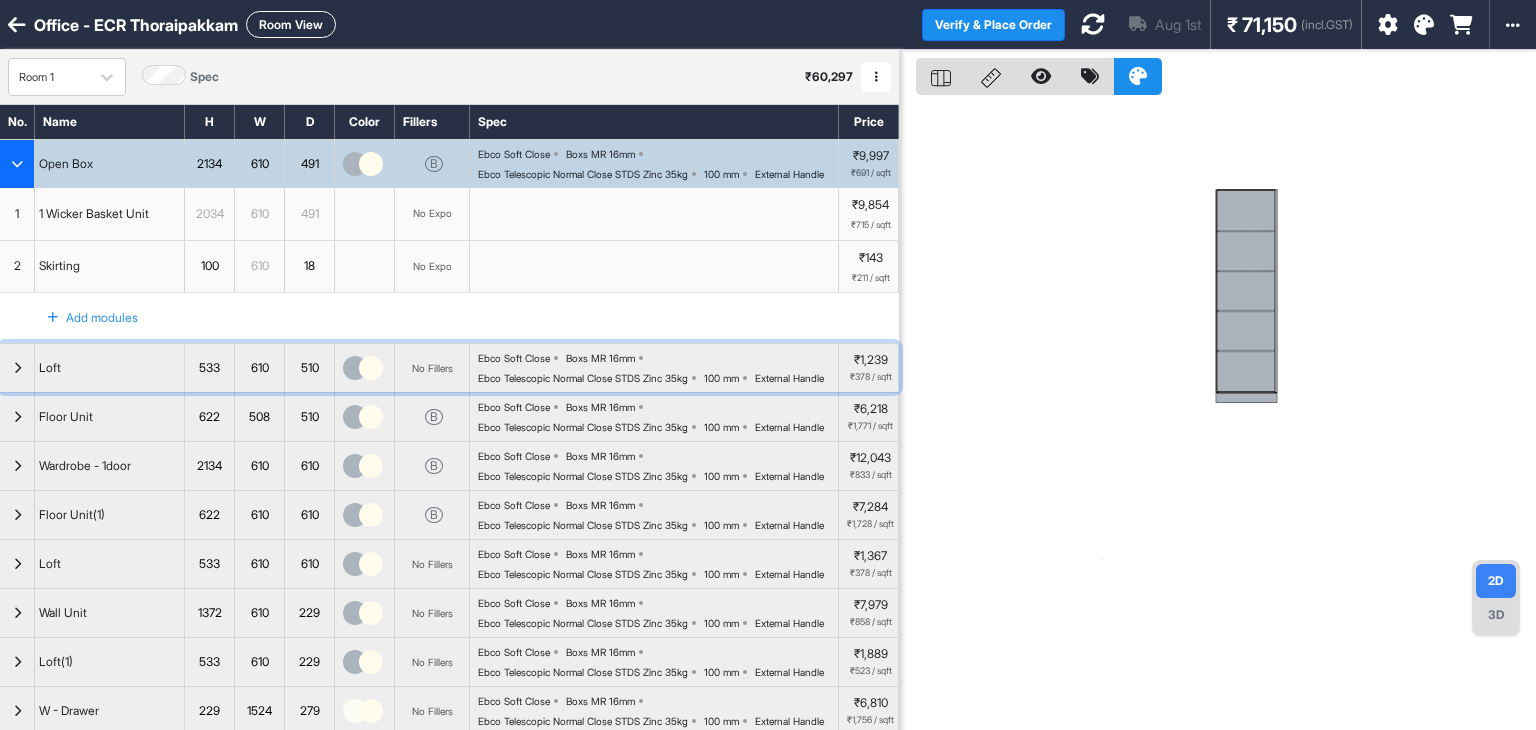 click on "Ebco Soft Close Boxs MR 16mm Ebco Telescopic Normal Close STDS Zinc 35kg 100 mm External Handle" at bounding box center [654, 368] 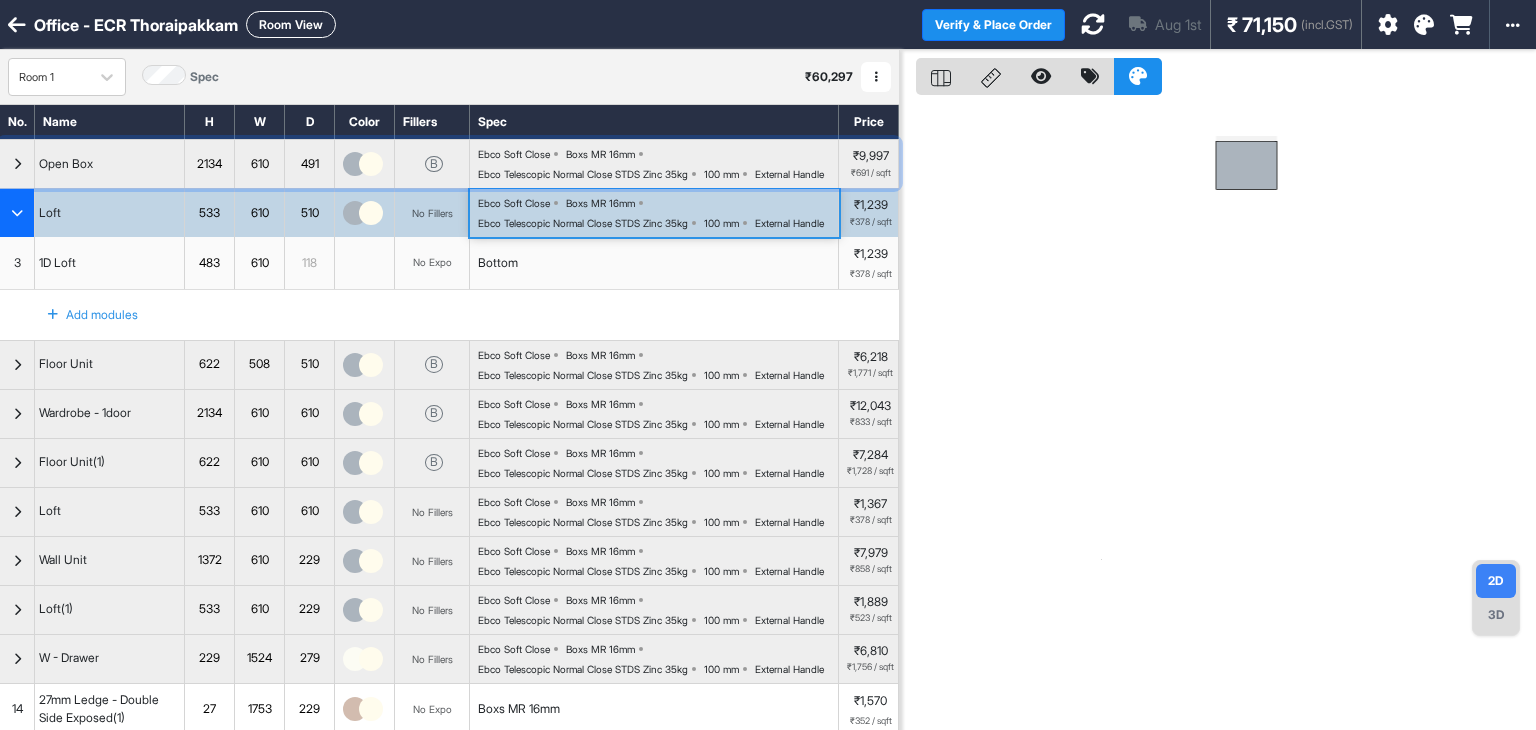 click on "Ebco Telescopic Normal Close STDS Zinc 35kg" at bounding box center [583, 174] 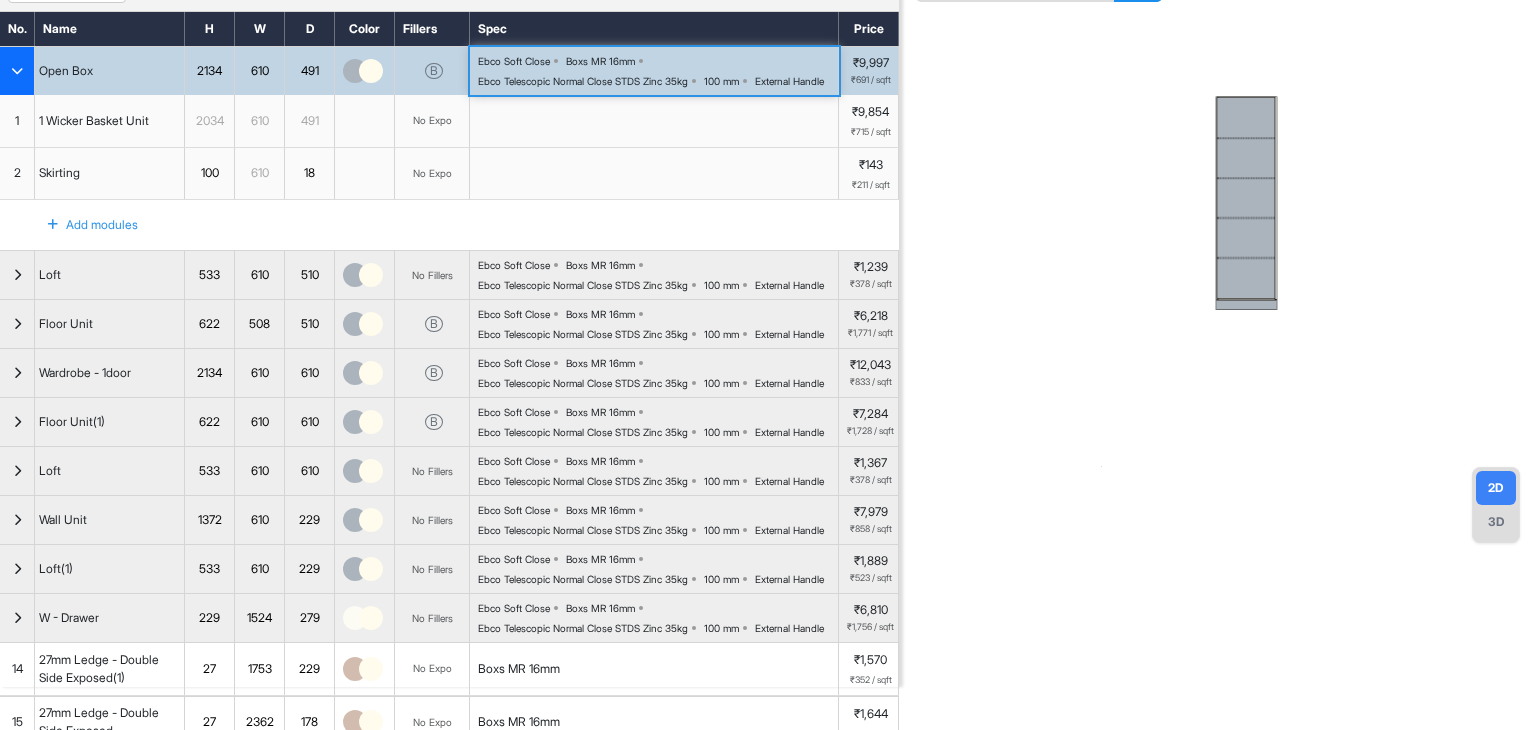 scroll, scrollTop: 0, scrollLeft: 0, axis: both 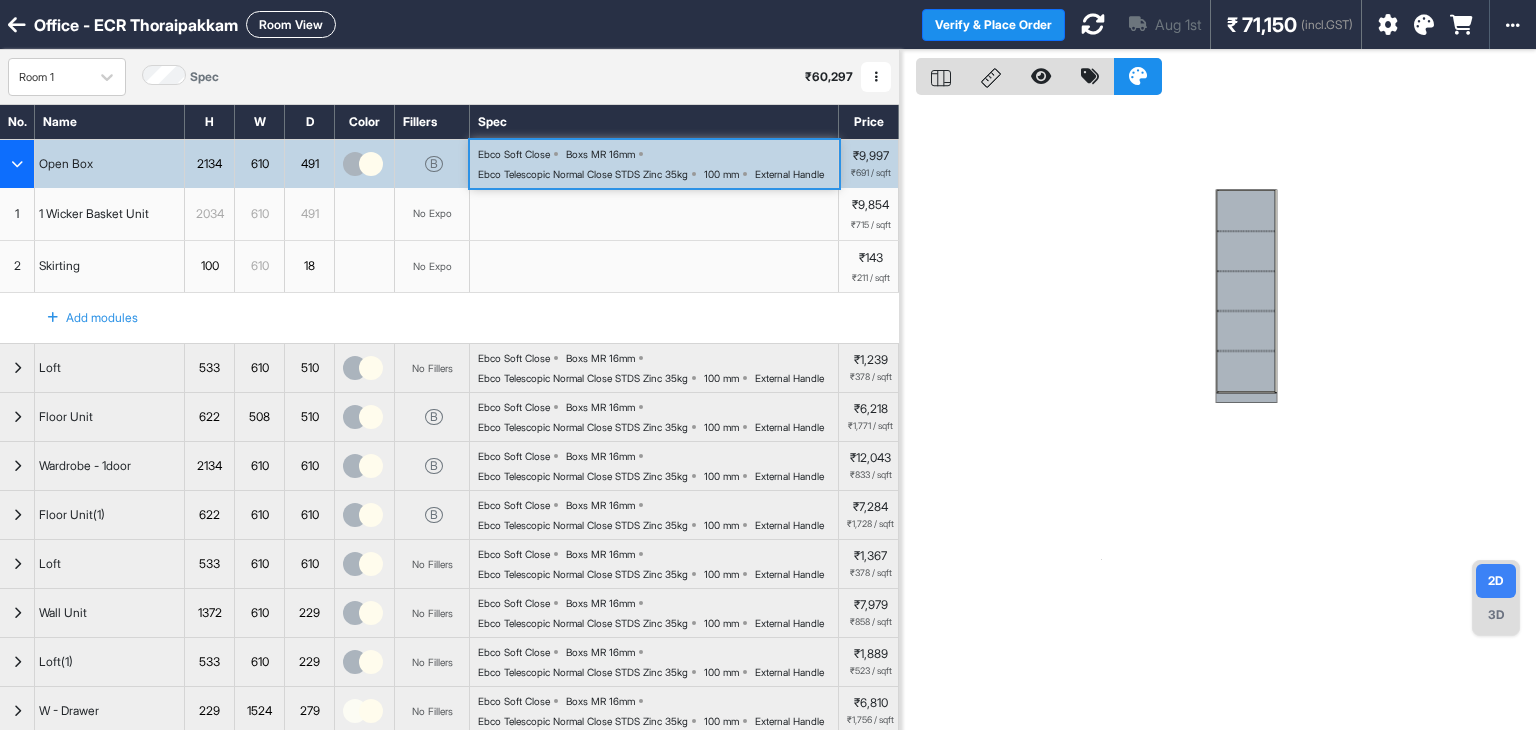 click at bounding box center [654, 214] 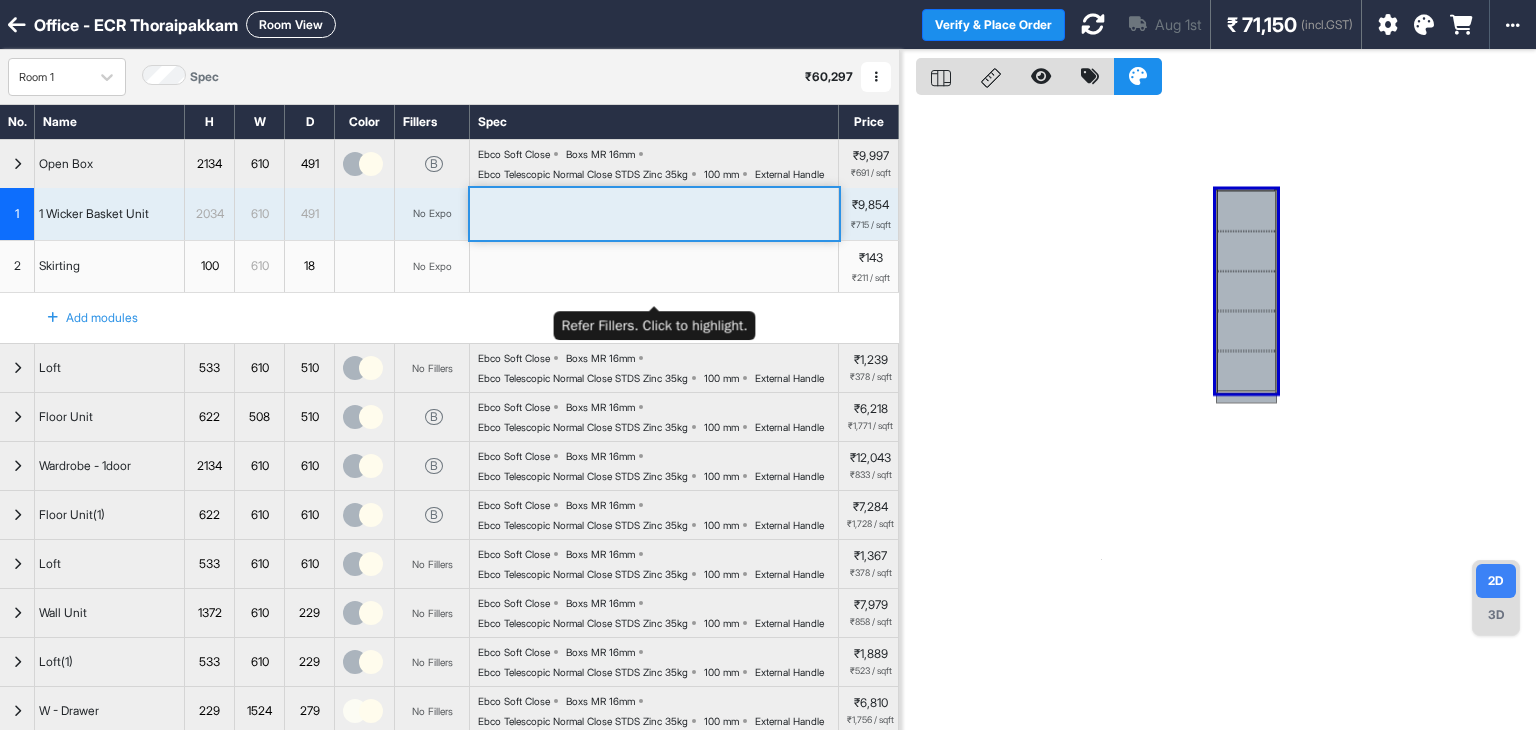 click at bounding box center [654, 267] 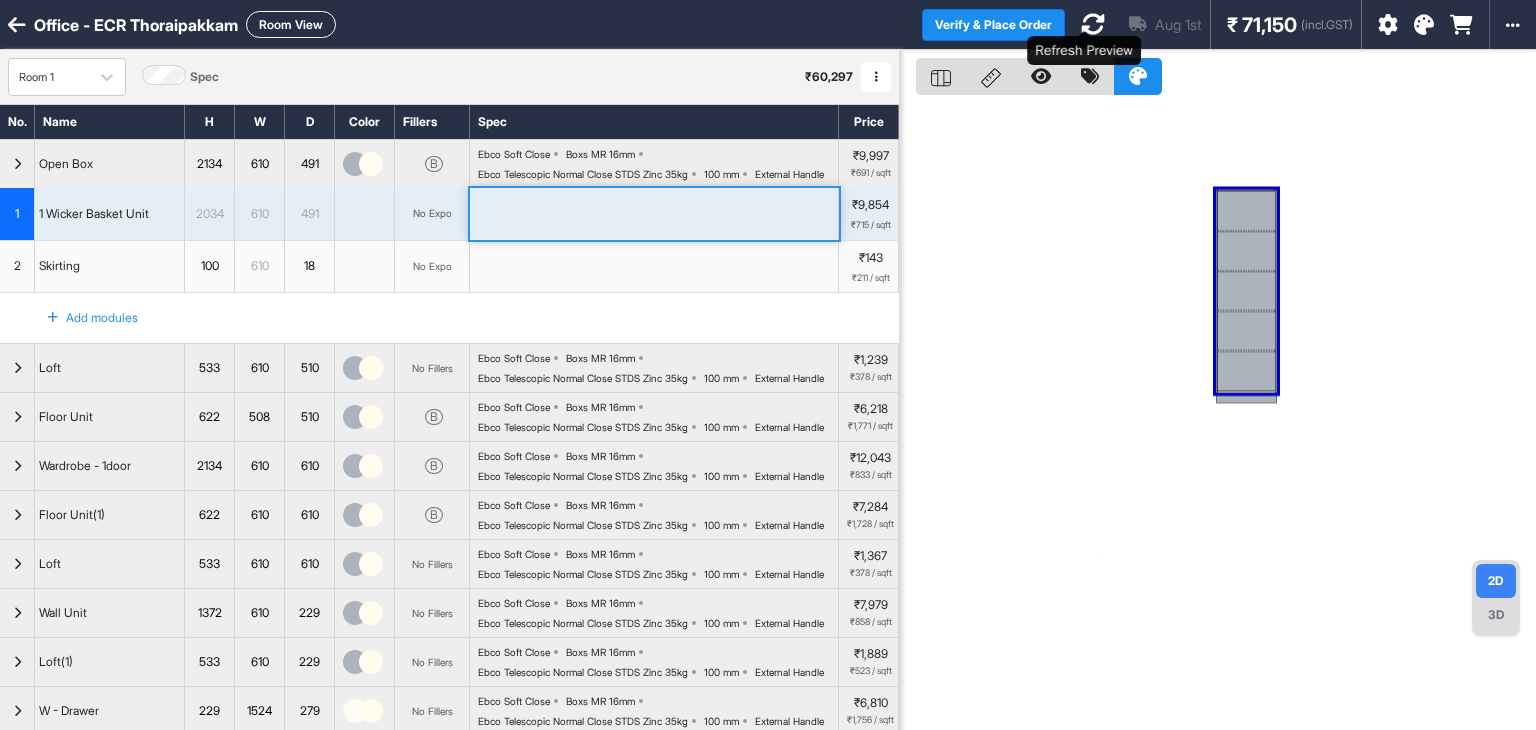 click at bounding box center [1093, 24] 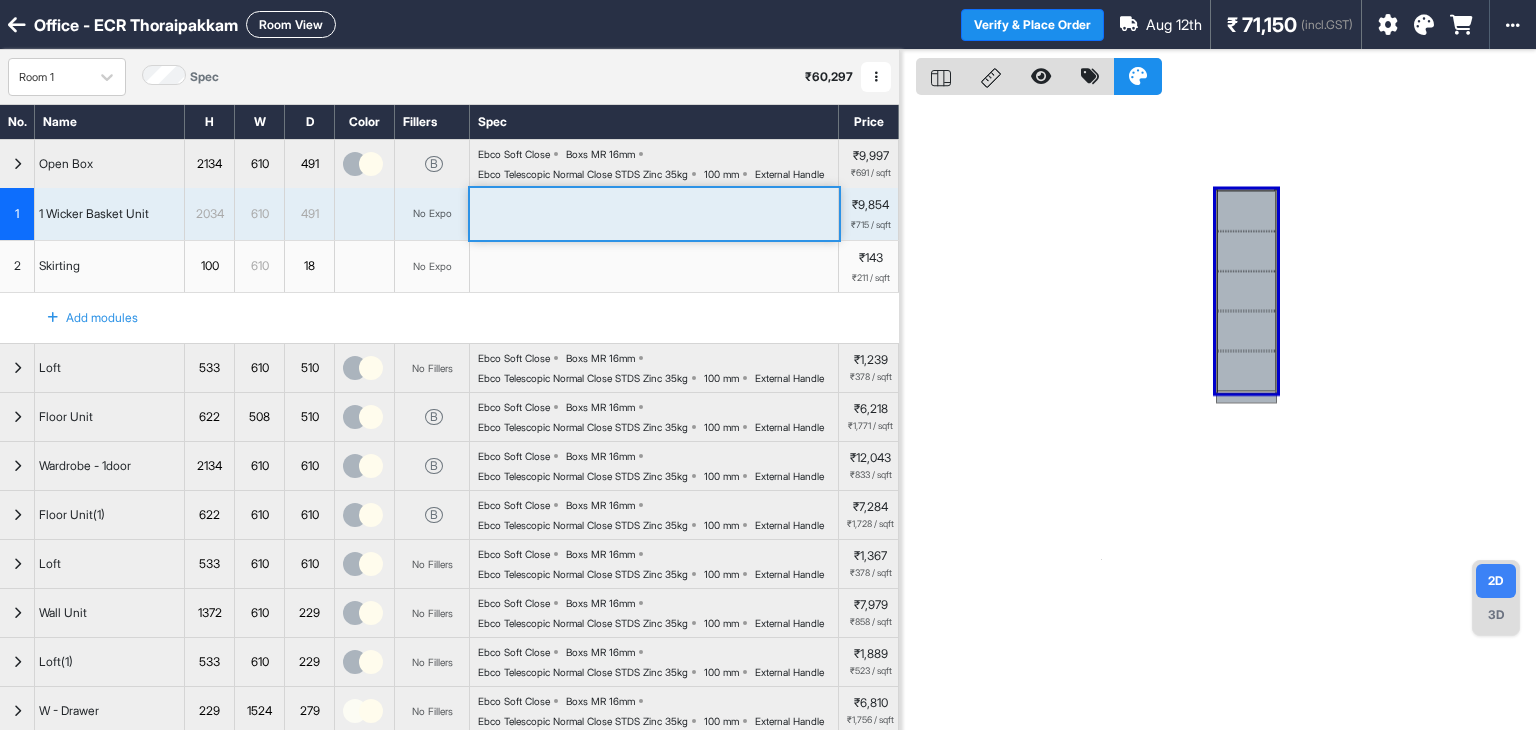 click at bounding box center (1218, 415) 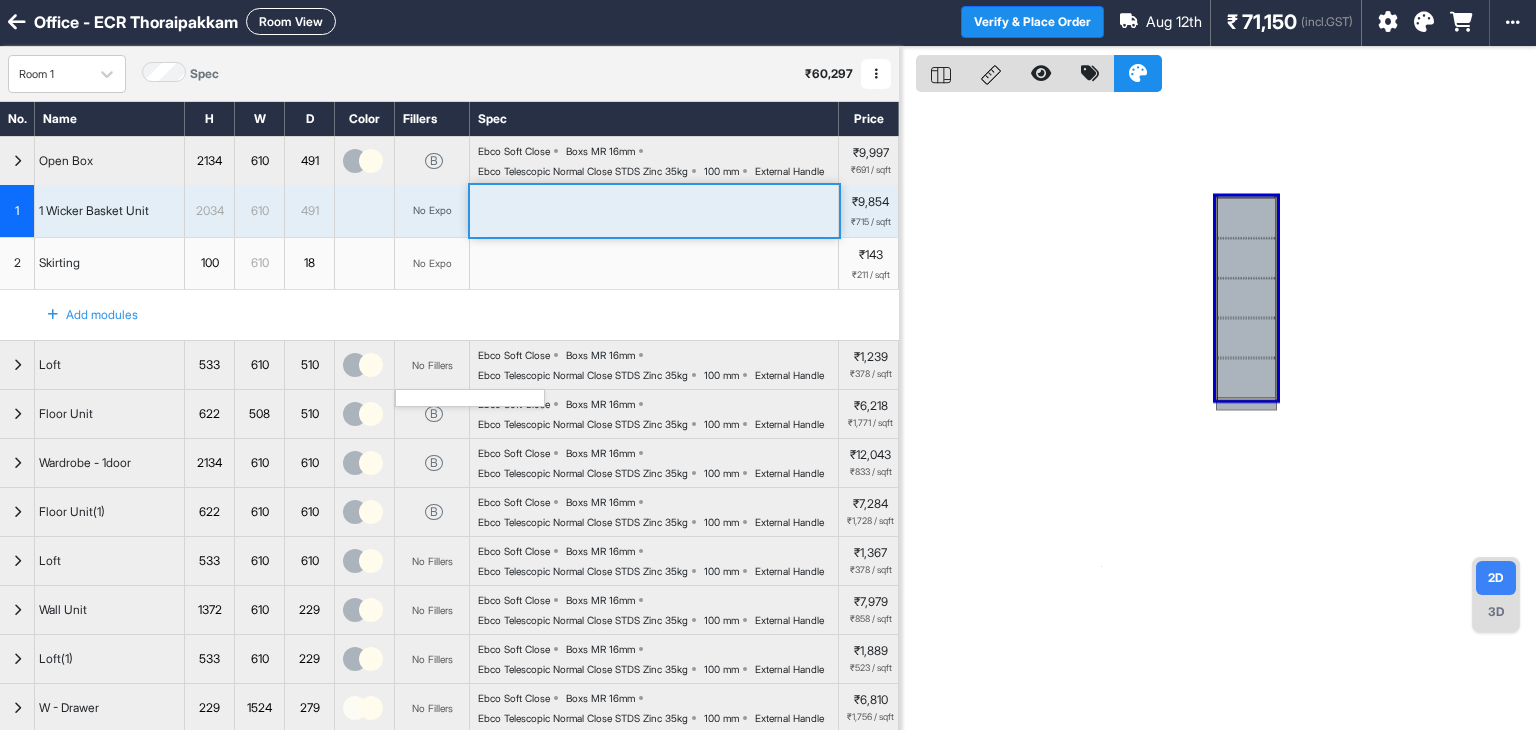 scroll, scrollTop: 0, scrollLeft: 0, axis: both 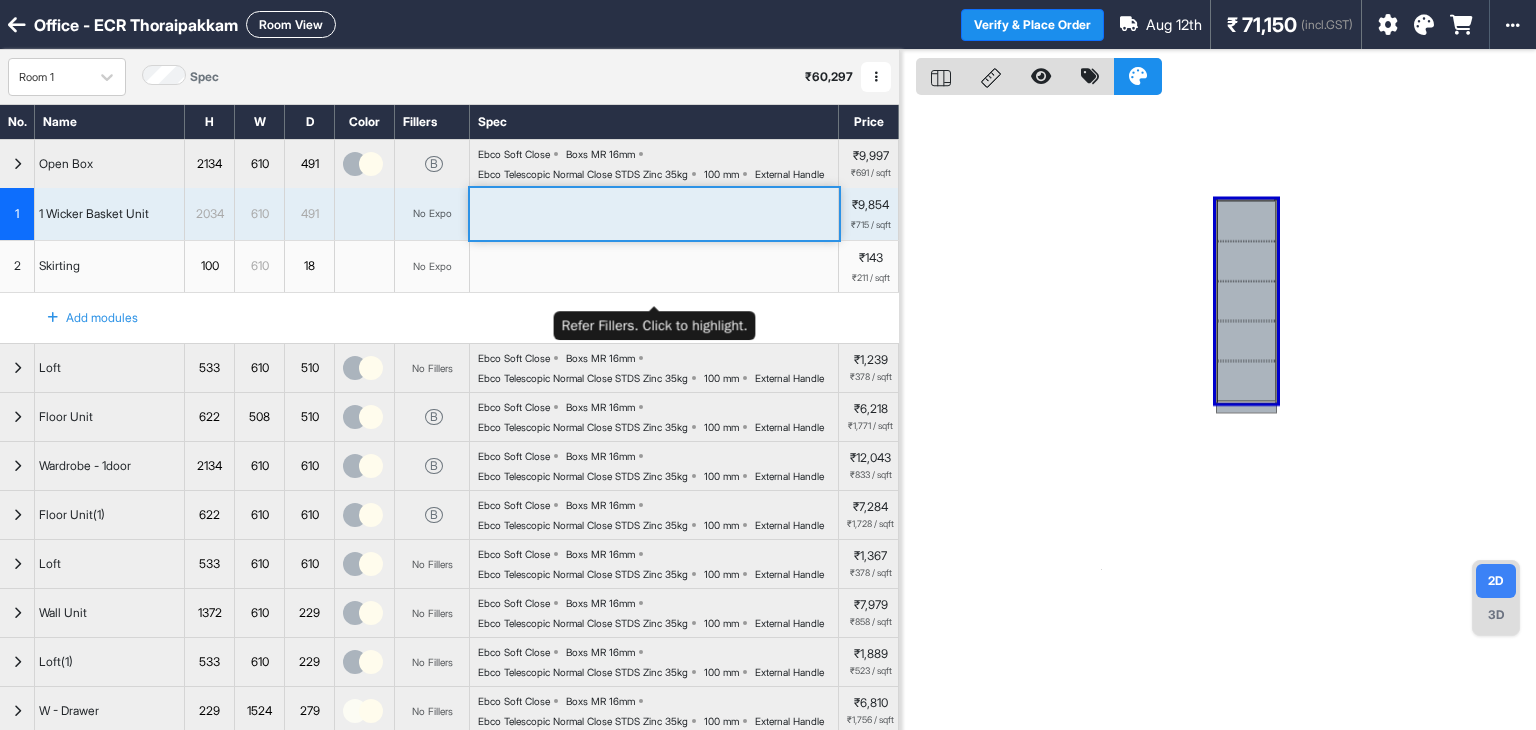 click at bounding box center [654, 267] 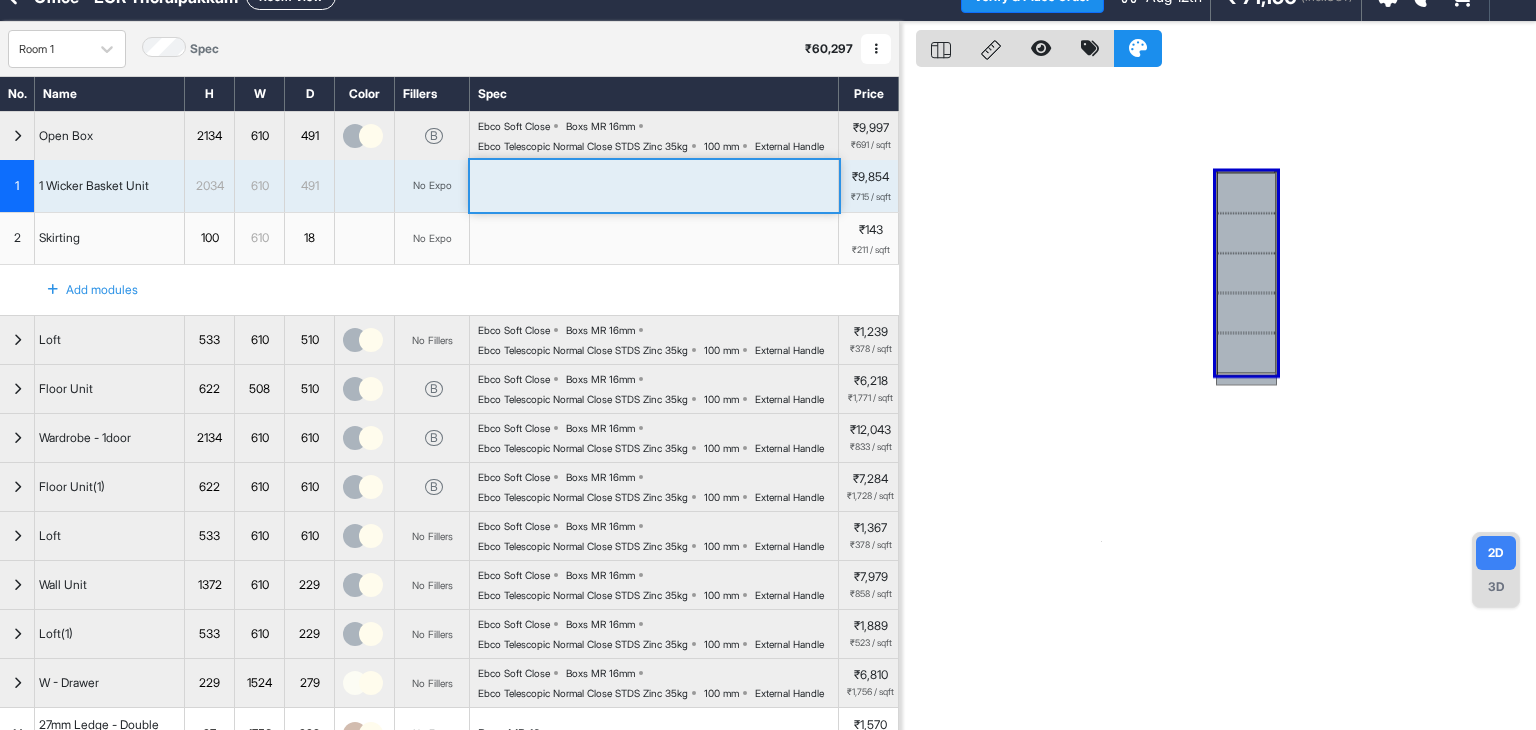 scroll, scrollTop: 0, scrollLeft: 0, axis: both 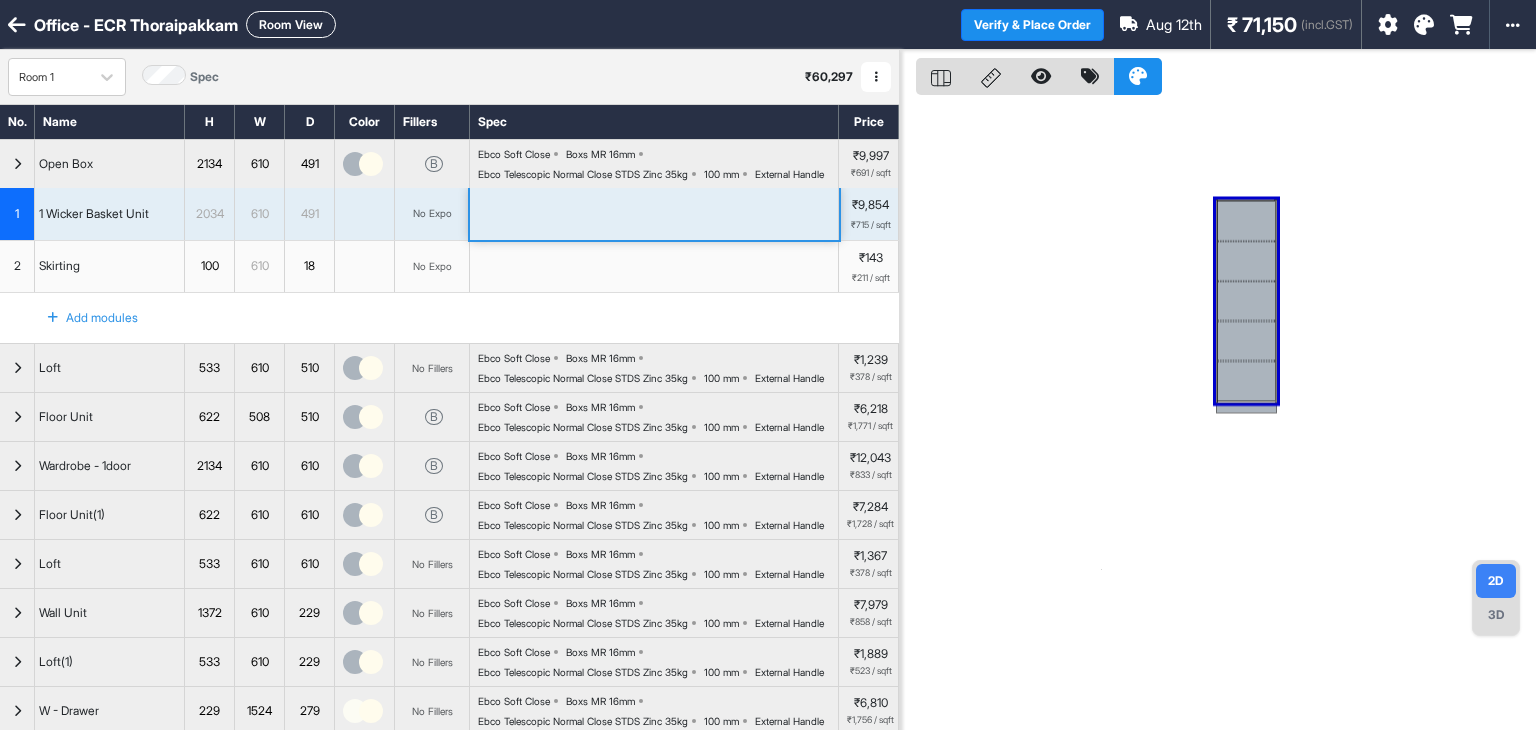 click at bounding box center (17, 164) 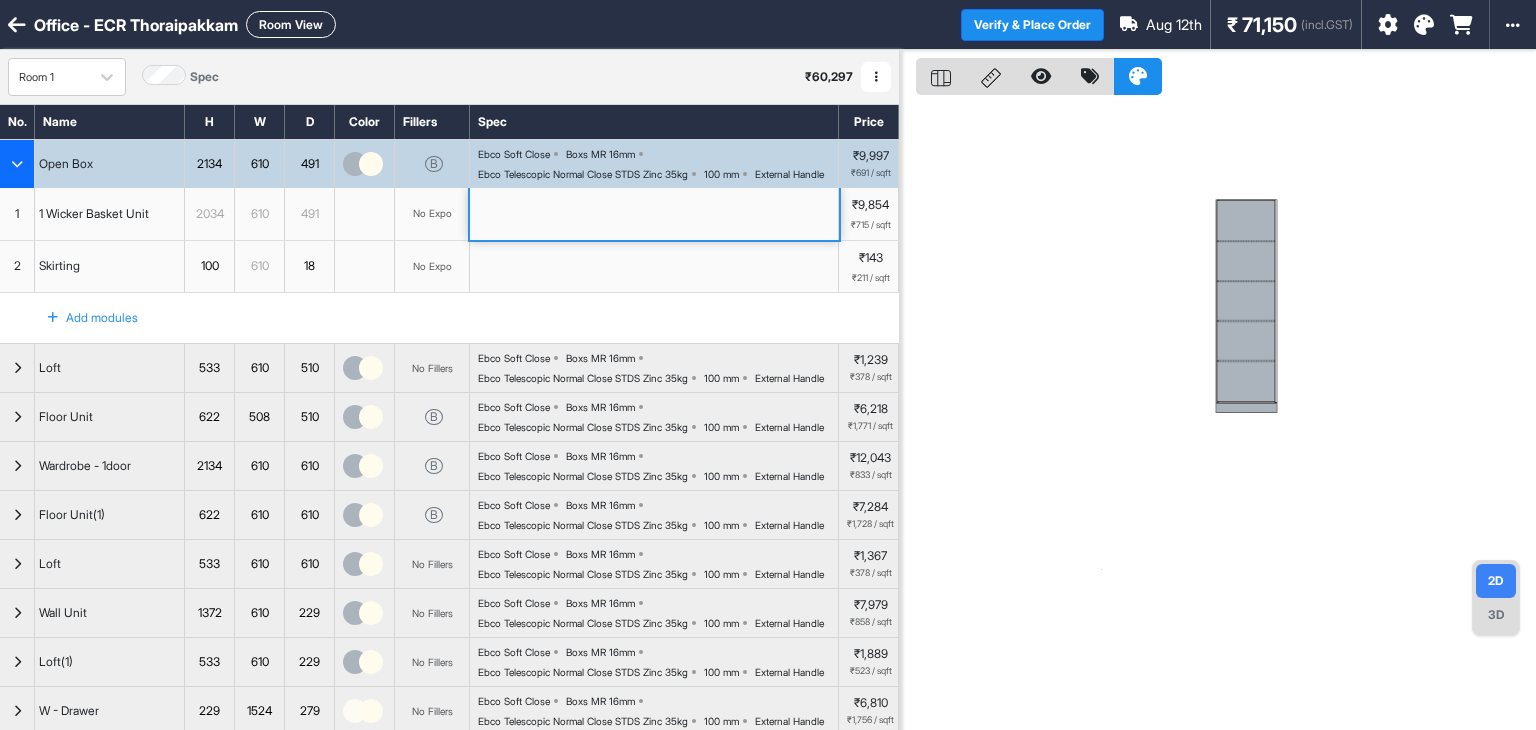 click at bounding box center [17, 164] 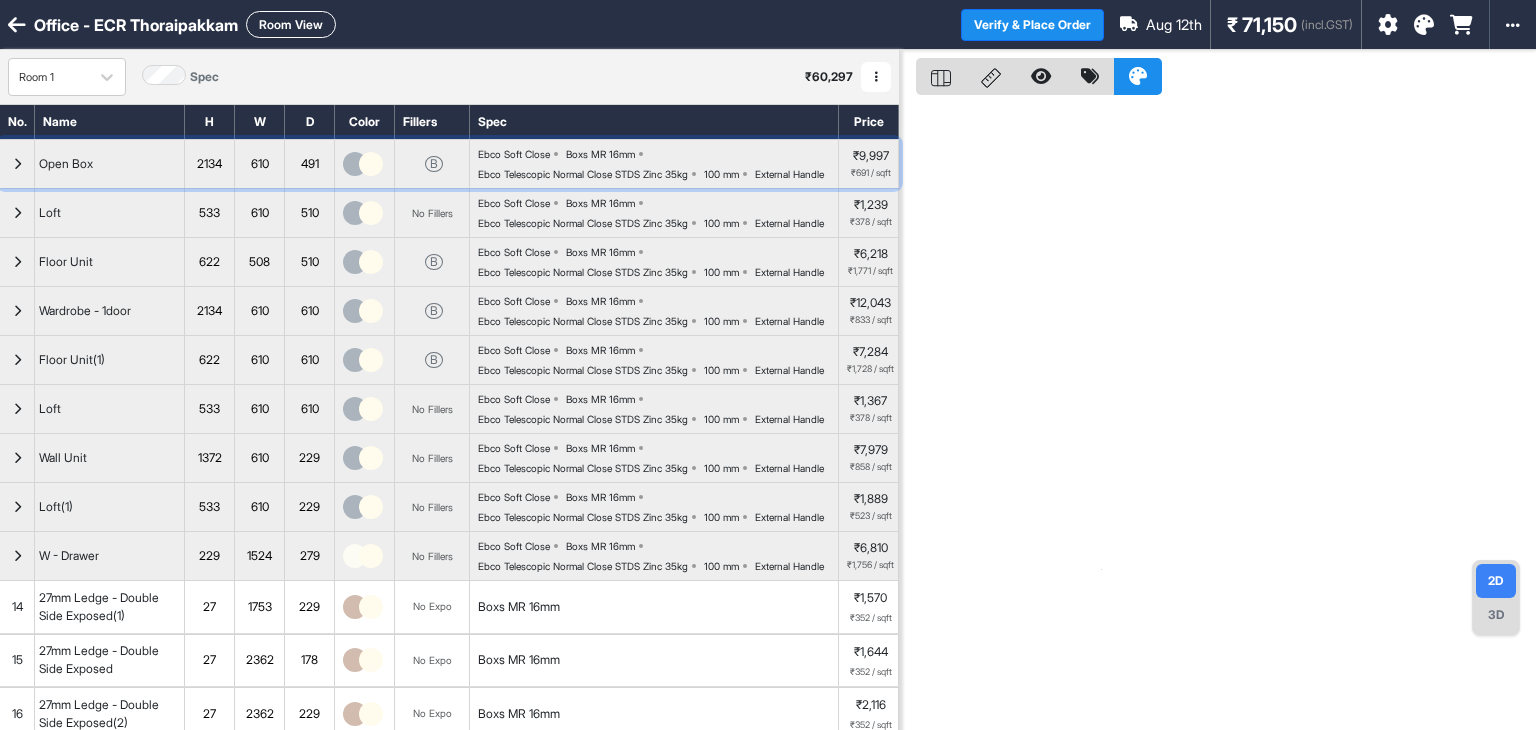 click at bounding box center [17, 164] 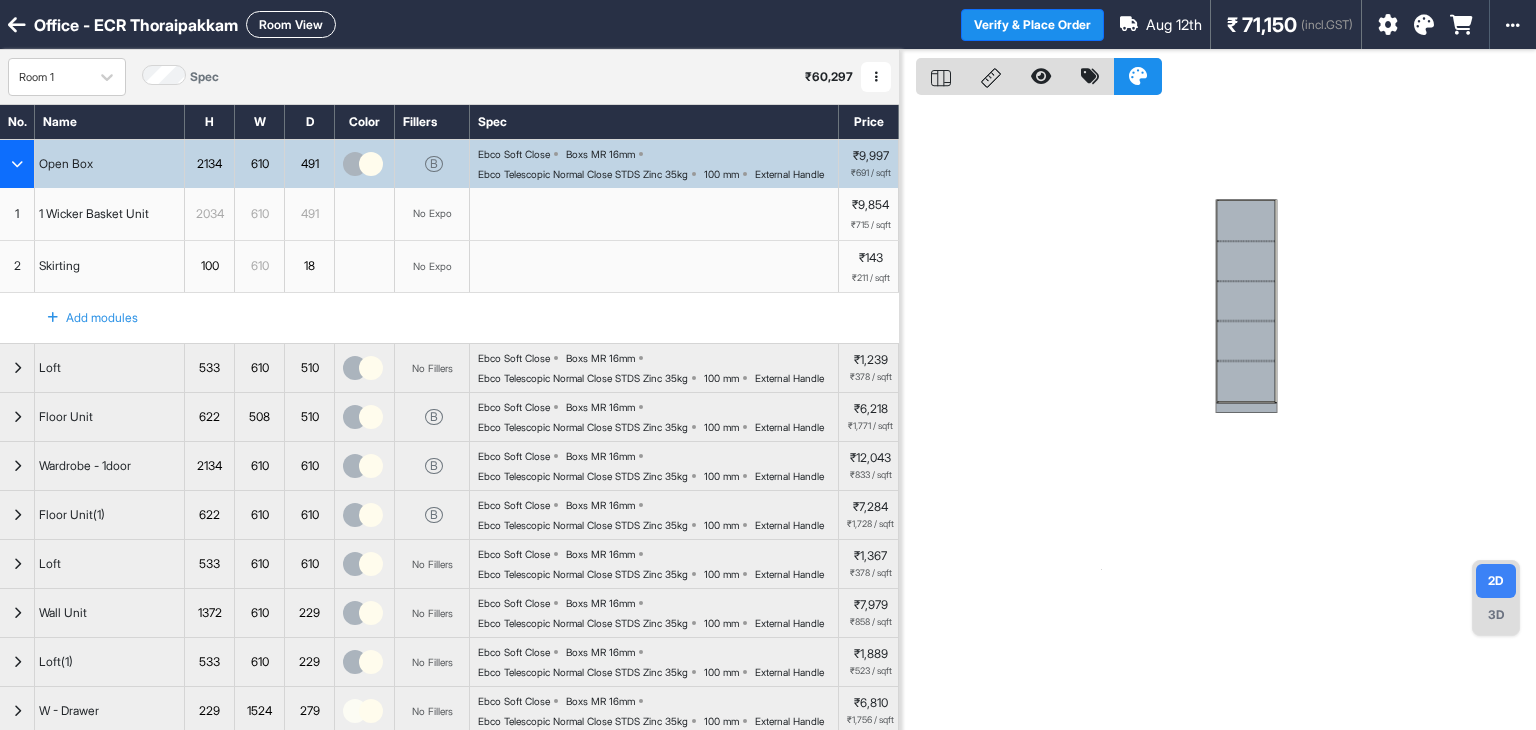 click at bounding box center [17, 164] 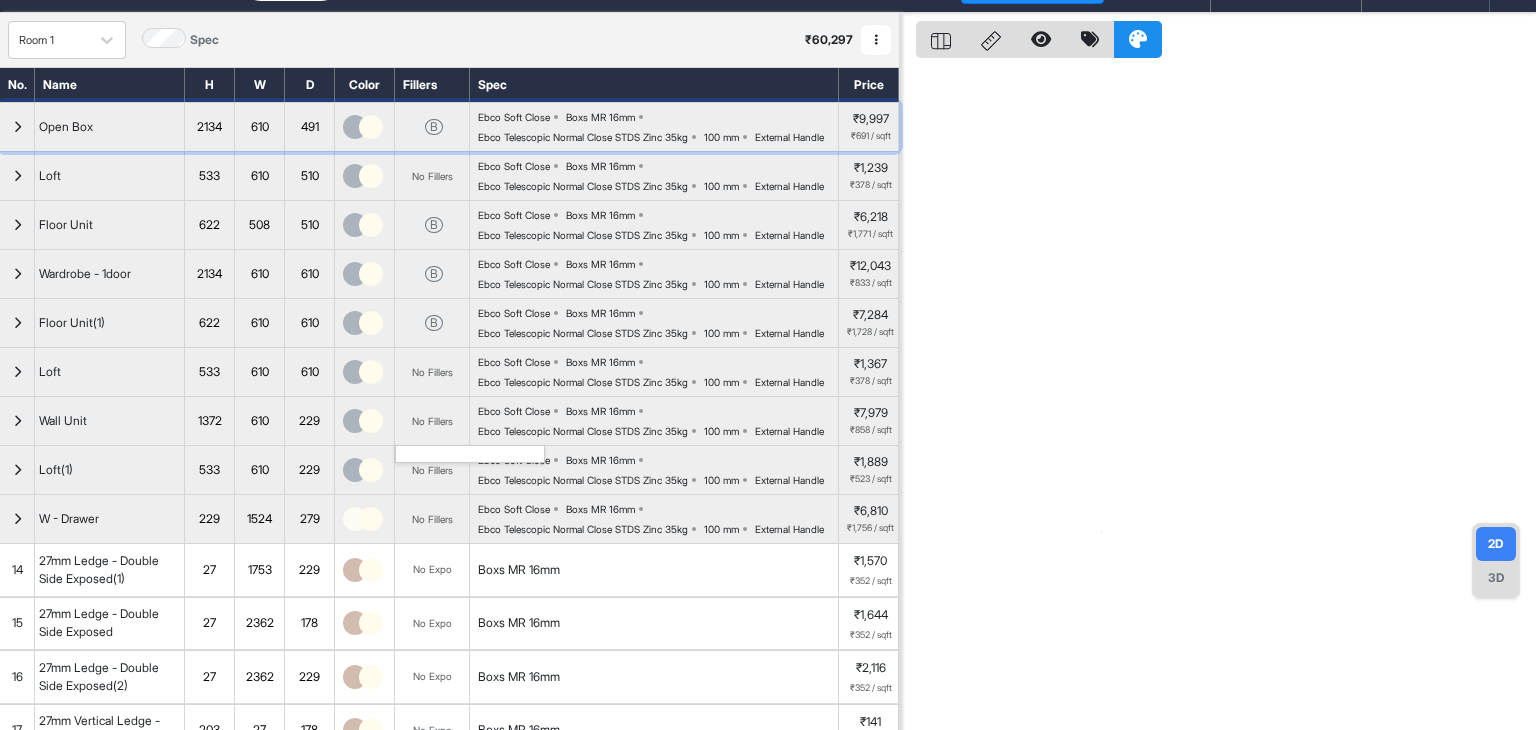 scroll, scrollTop: 0, scrollLeft: 0, axis: both 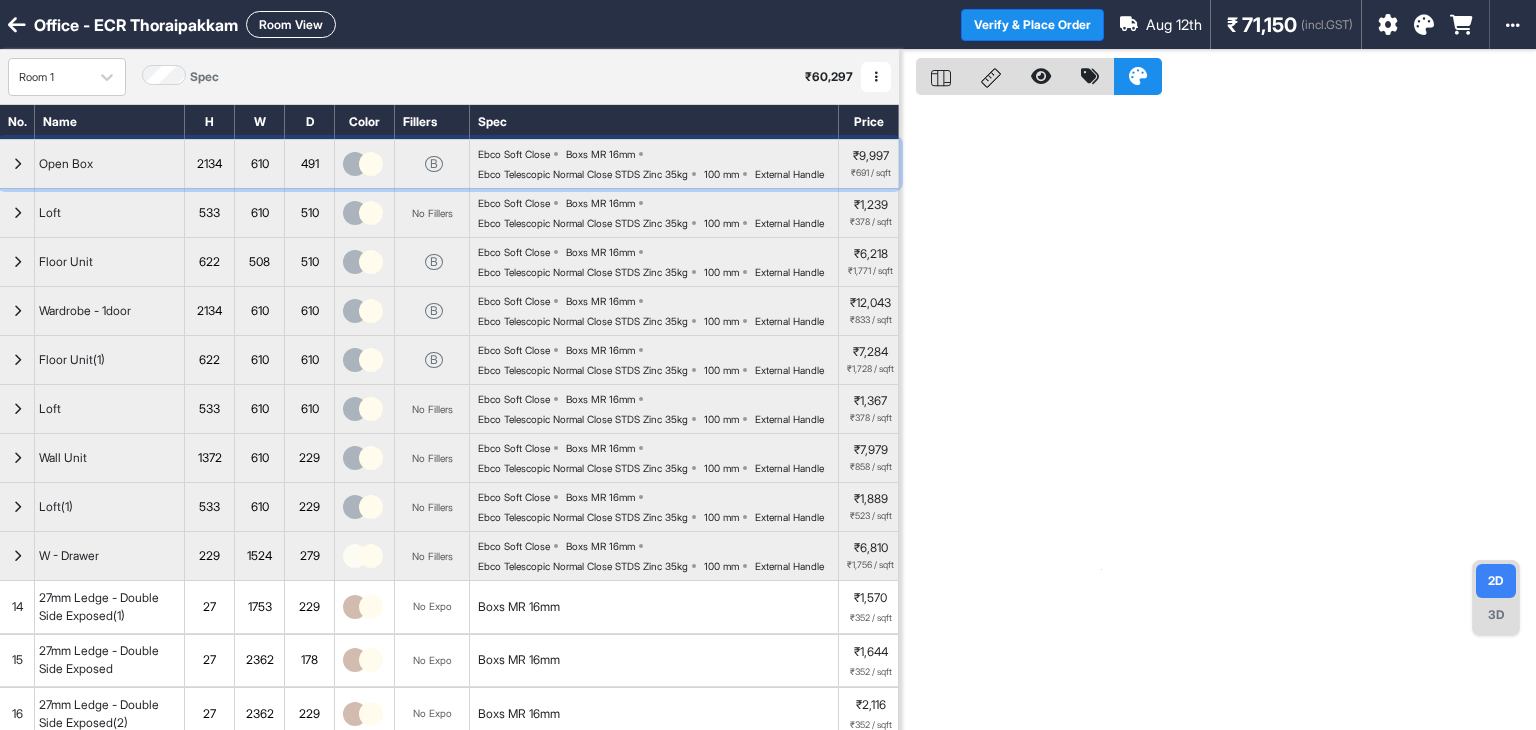click on "Open Box" at bounding box center (110, 164) 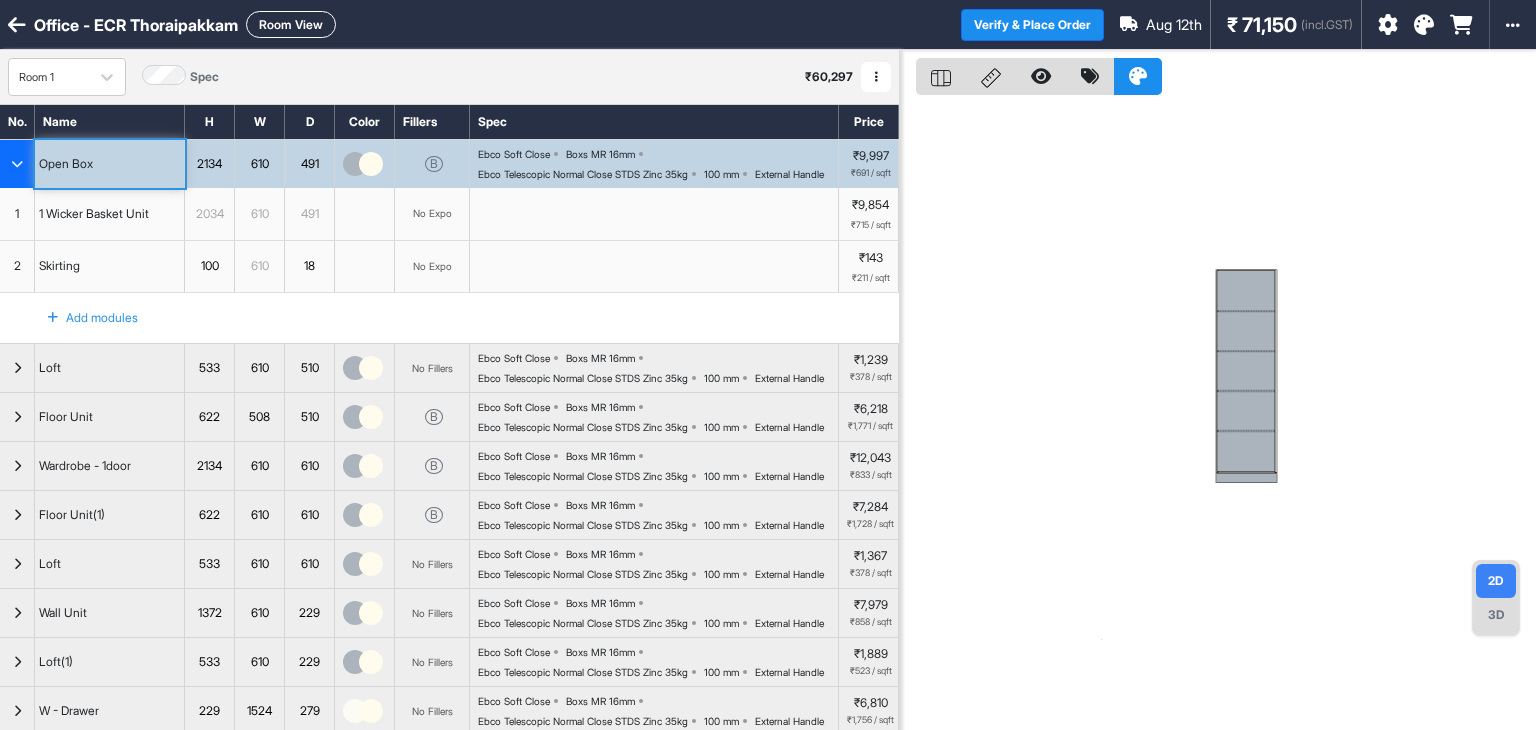 type 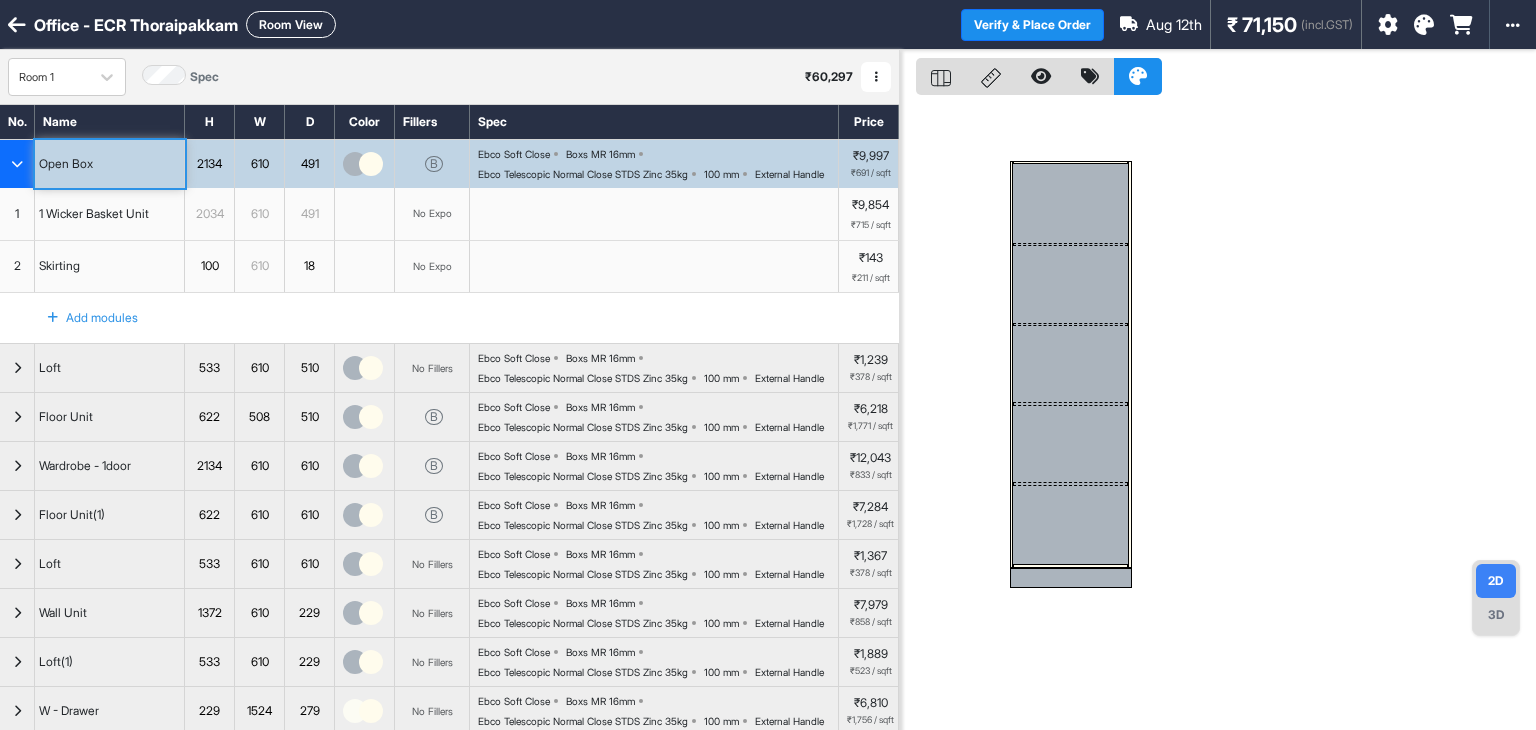 drag, startPoint x: 1397, startPoint y: 376, endPoint x: 1268, endPoint y: 449, distance: 148.22281 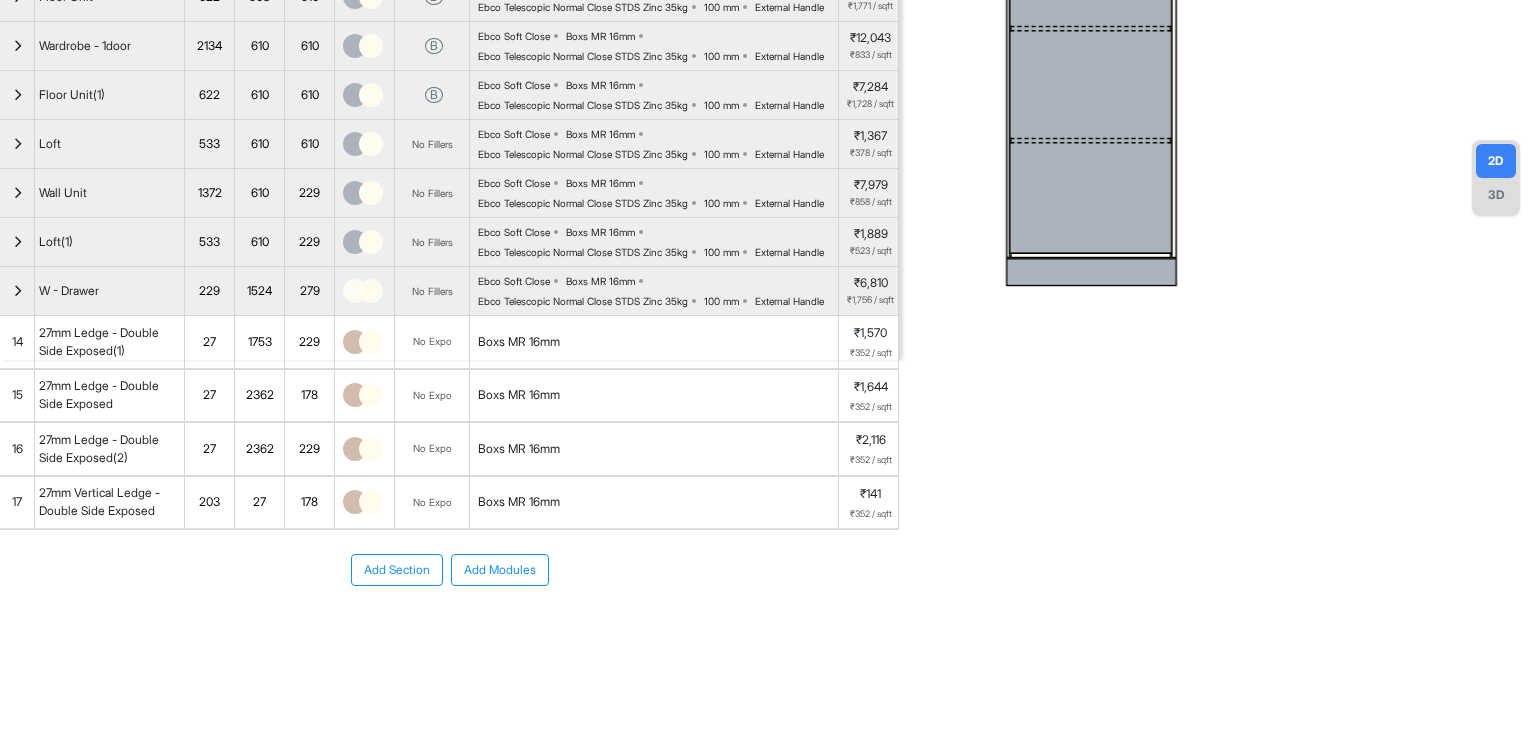 drag, startPoint x: 1089, startPoint y: 420, endPoint x: 1071, endPoint y: 541, distance: 122.33152 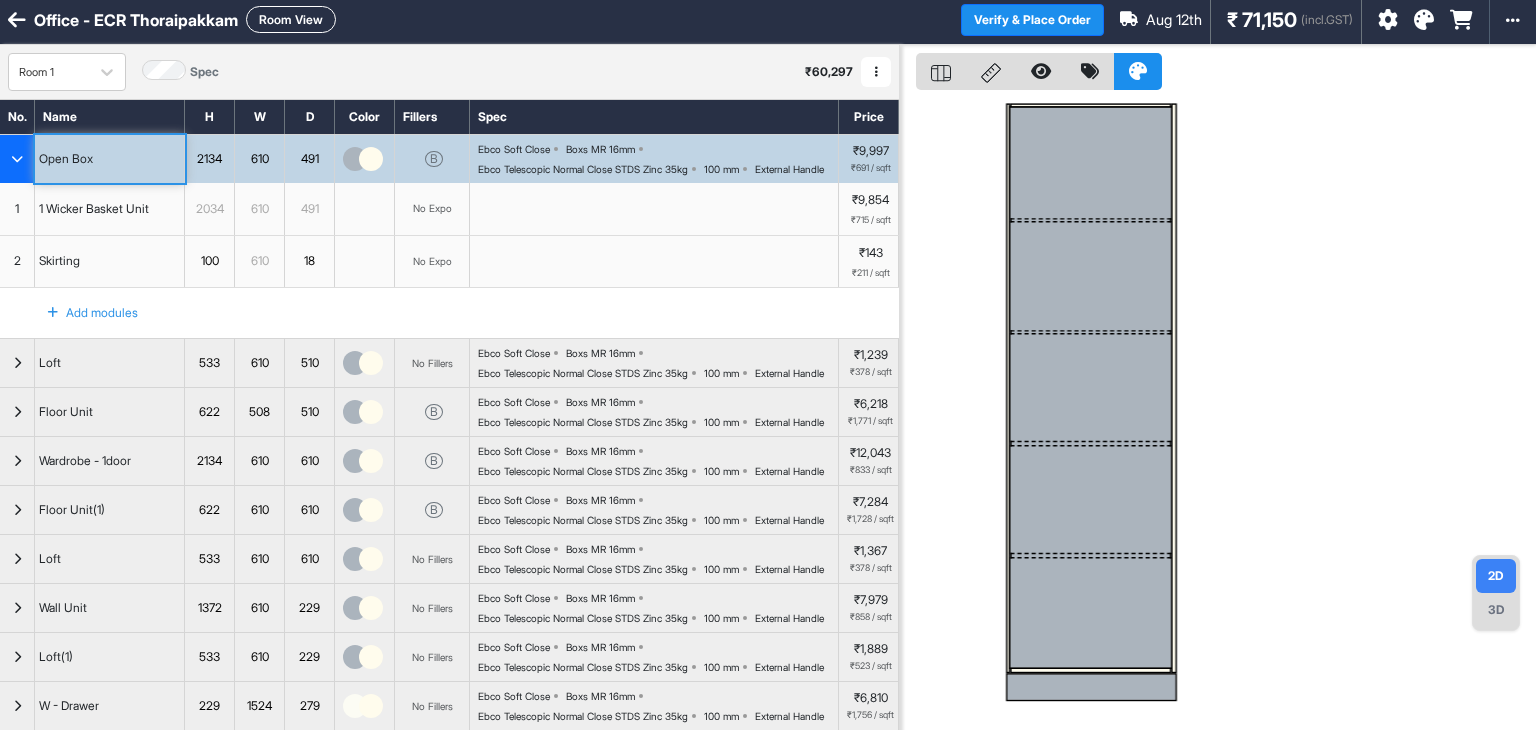 scroll, scrollTop: 0, scrollLeft: 0, axis: both 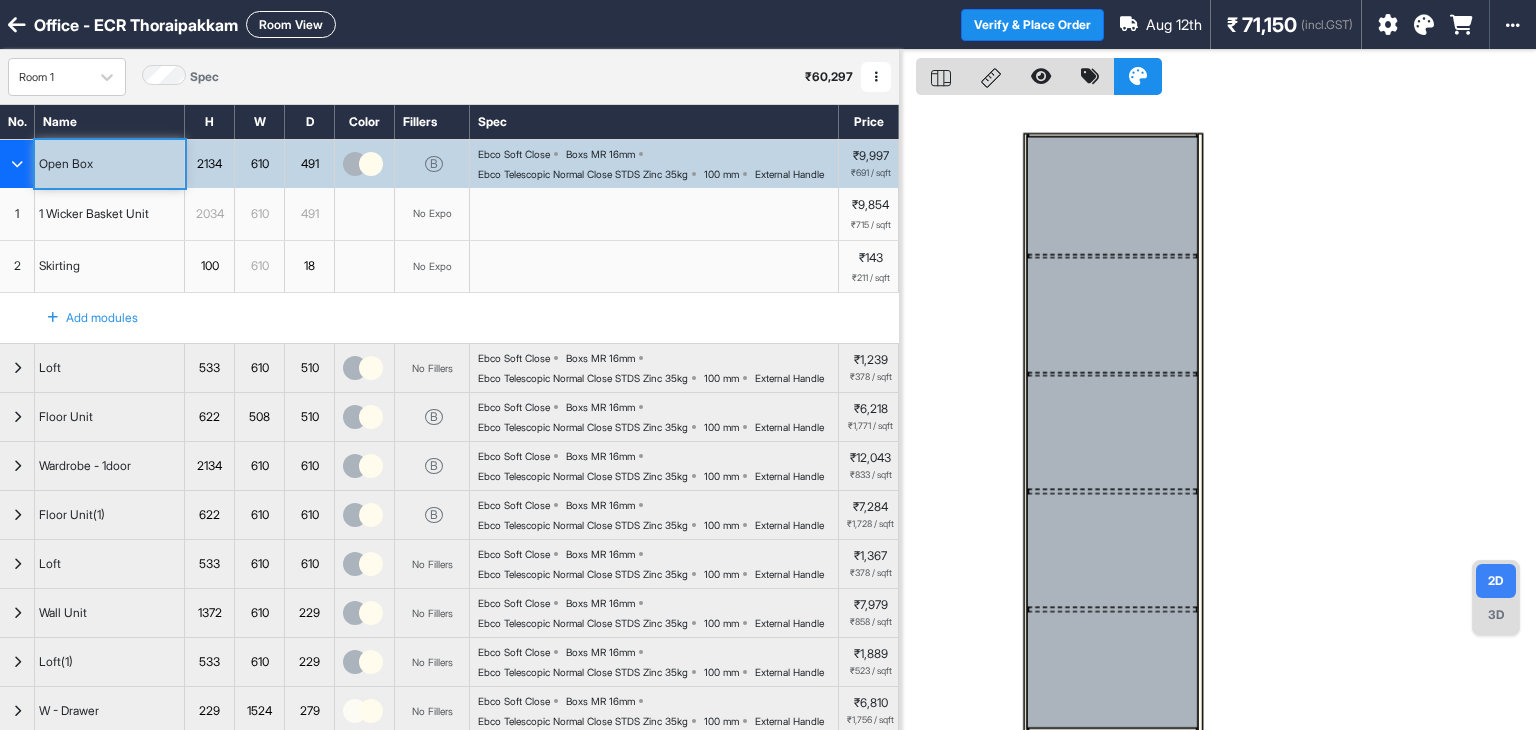 click at bounding box center (365, 164) 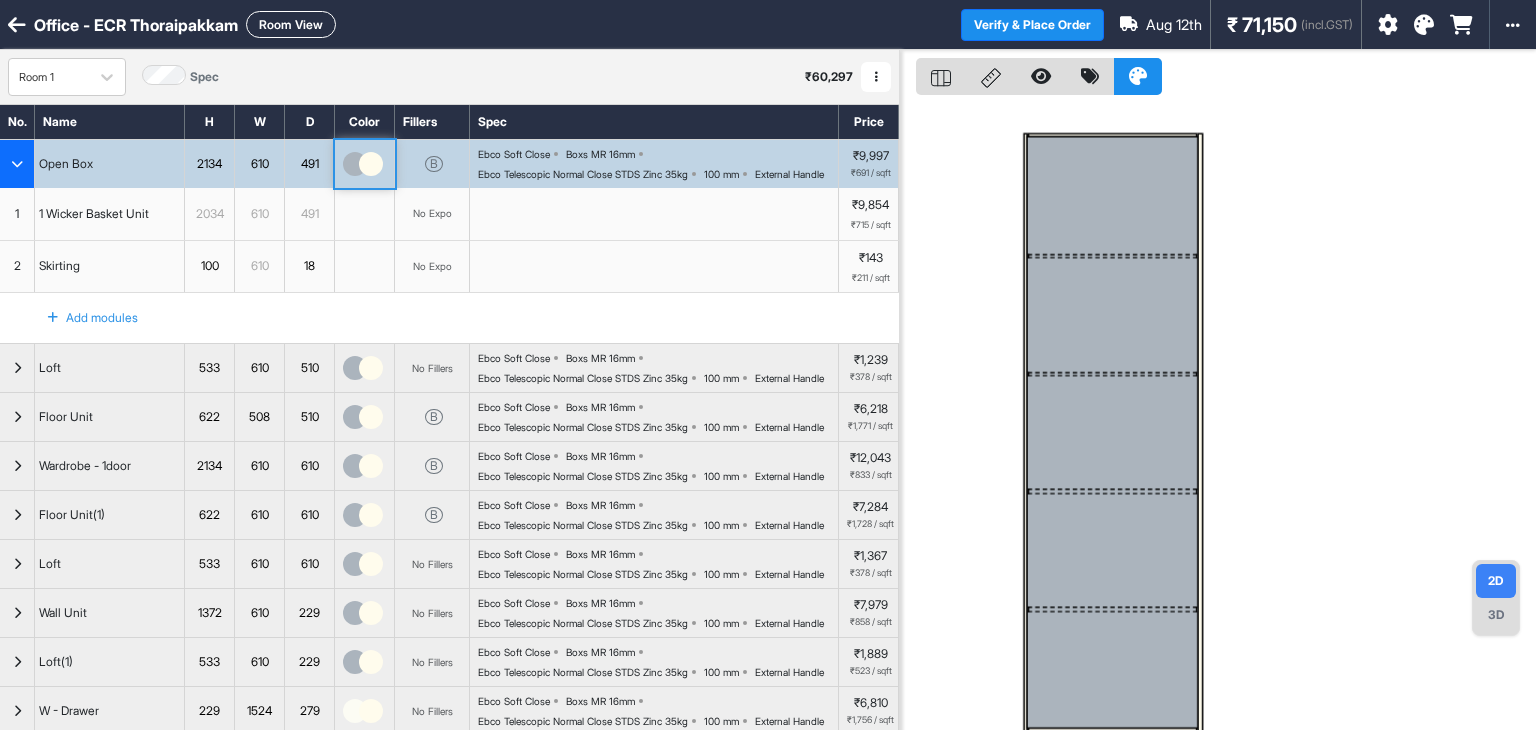 click at bounding box center (365, 164) 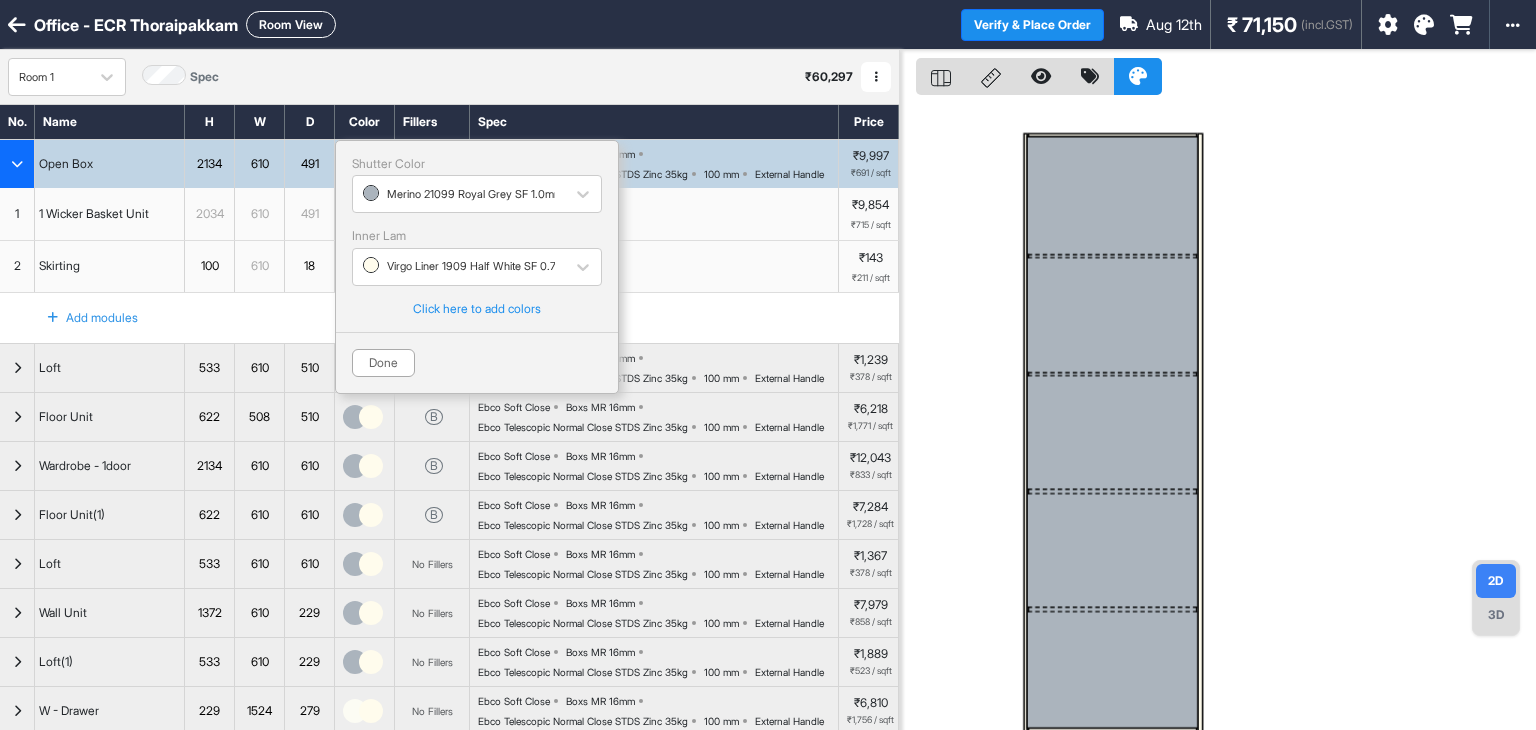click at bounding box center [1424, 25] 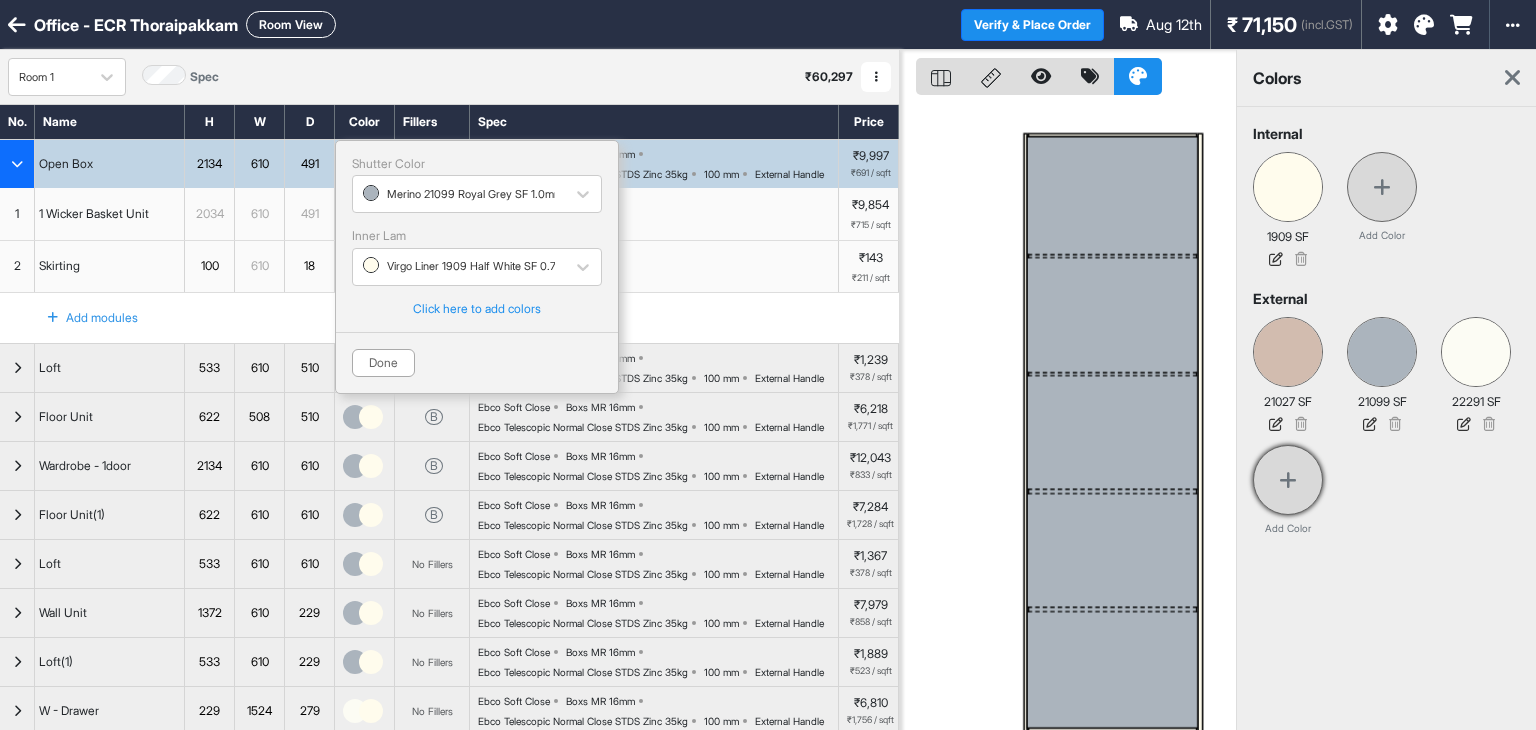click at bounding box center (1288, 480) 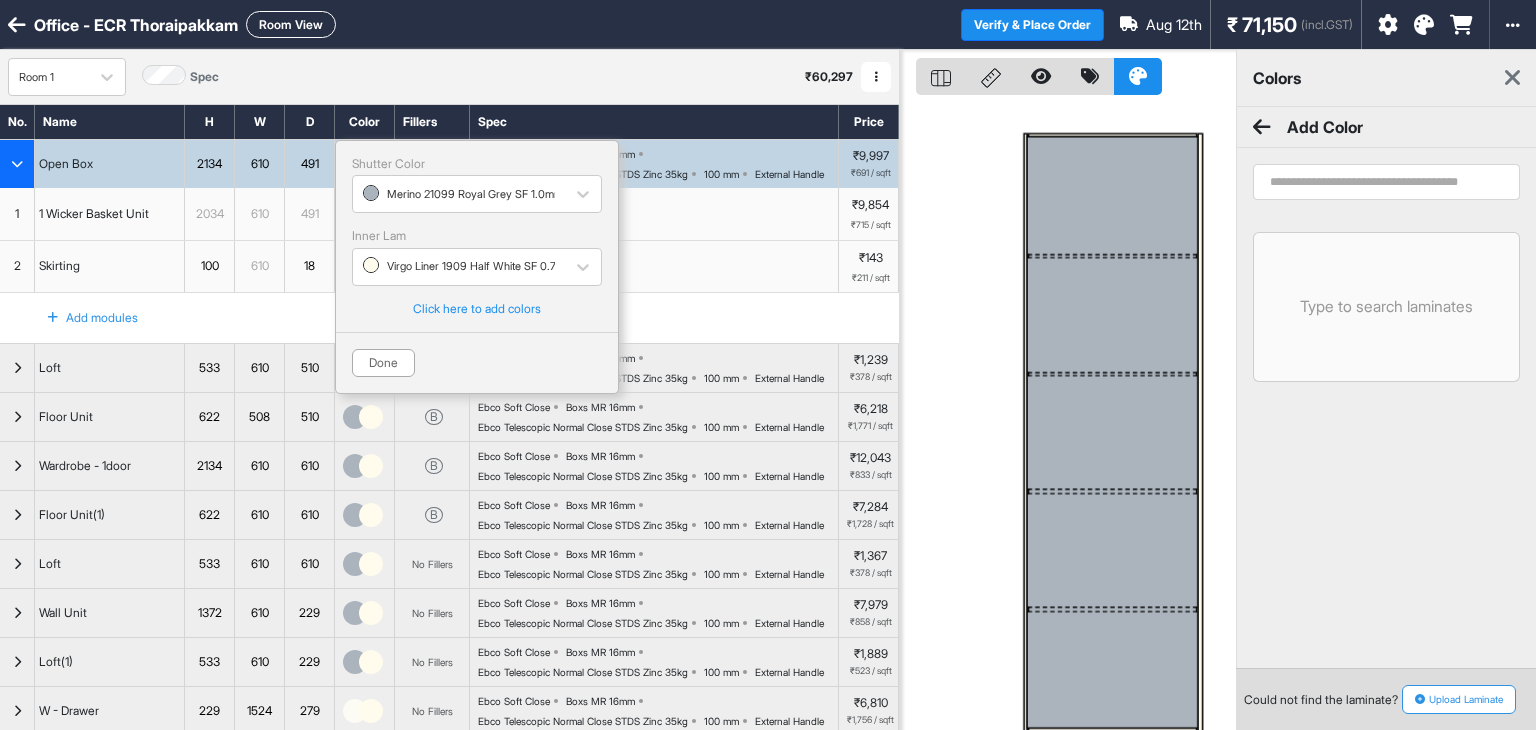 click at bounding box center [1386, 182] 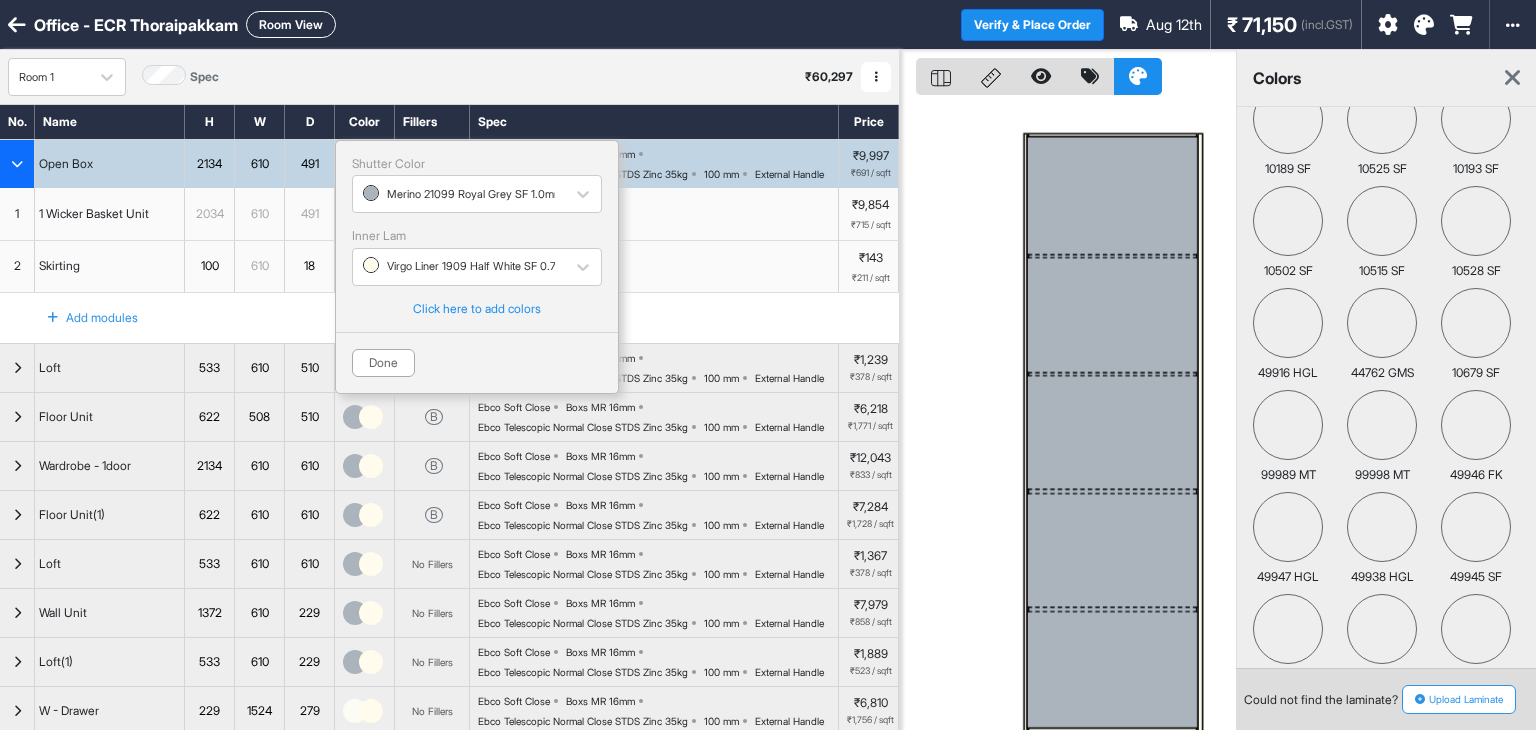scroll, scrollTop: 10300, scrollLeft: 0, axis: vertical 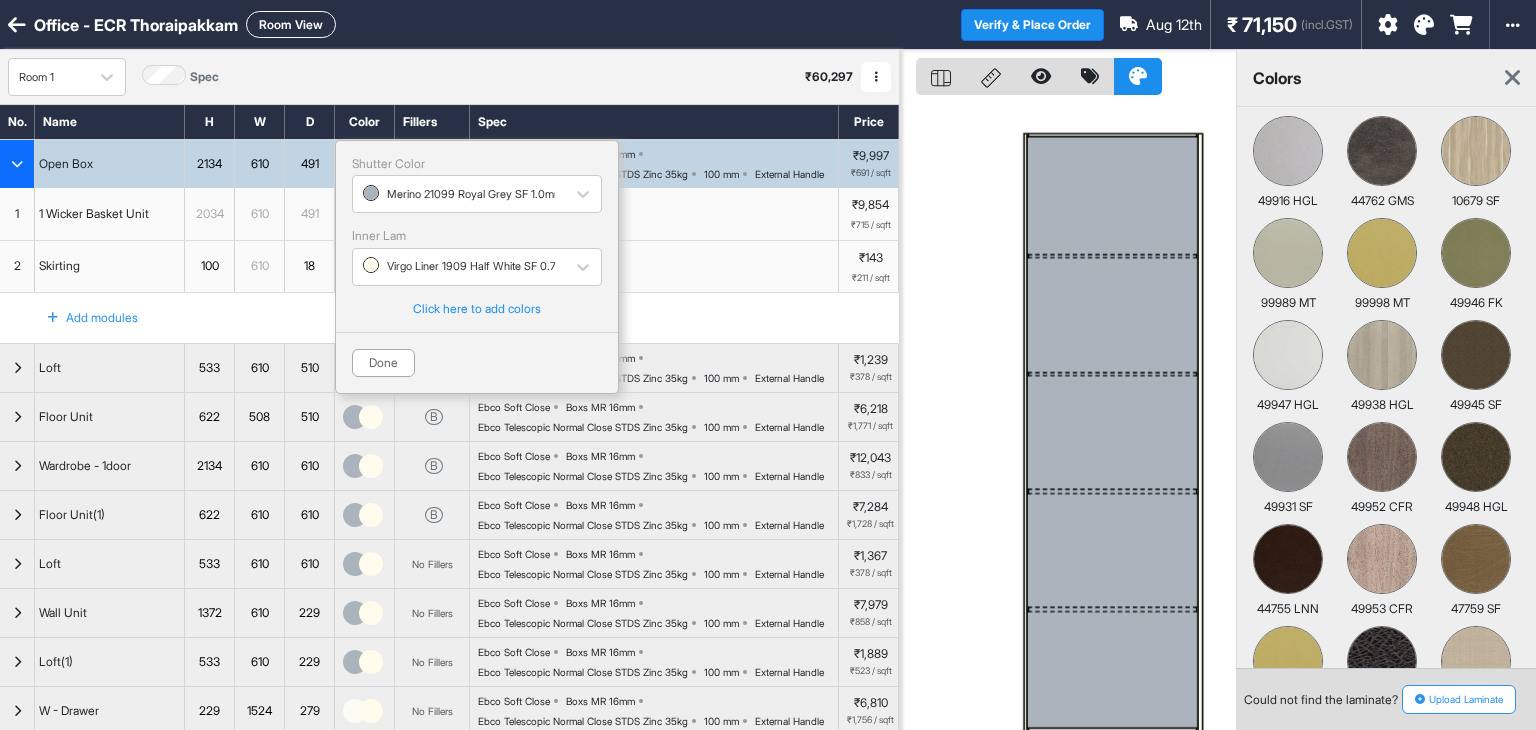 type on "******" 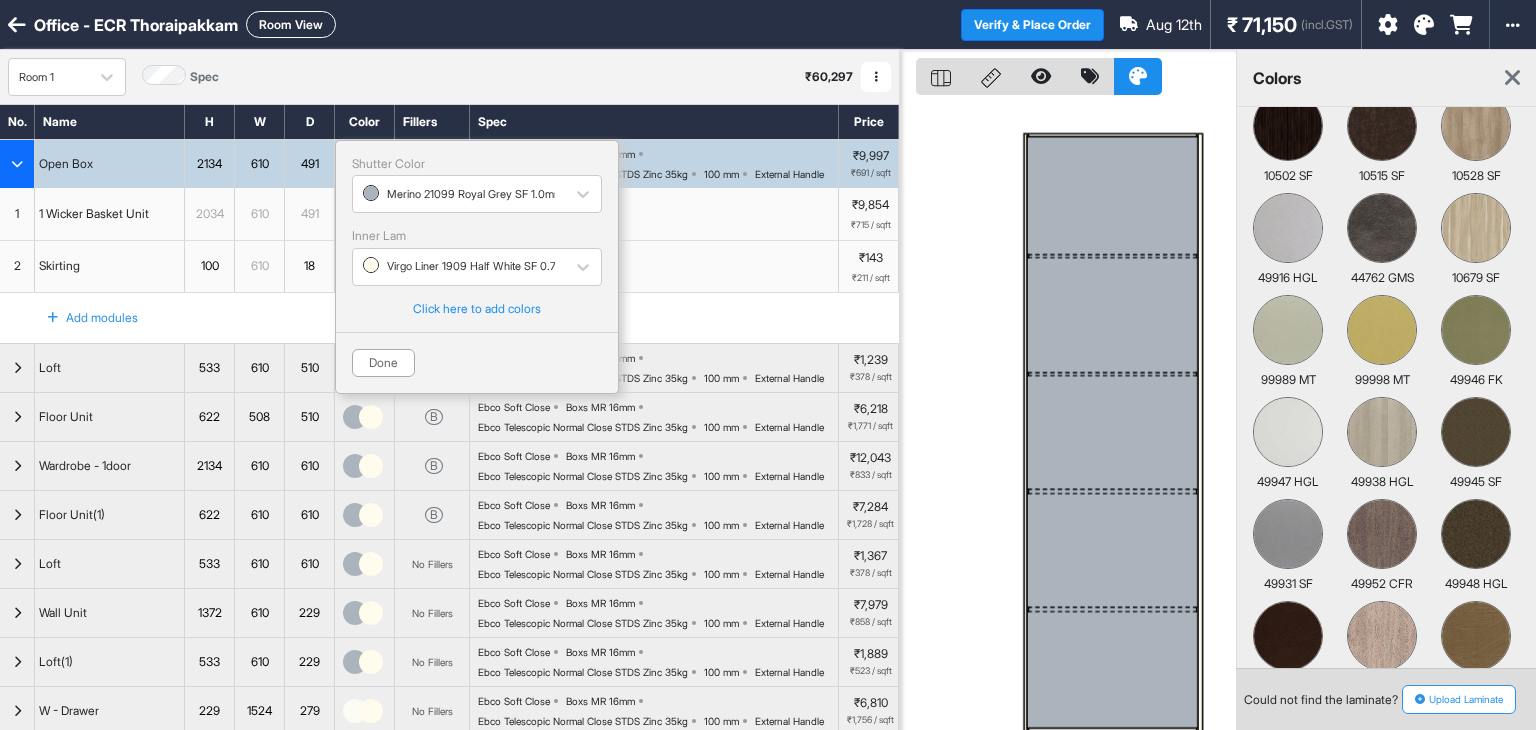scroll, scrollTop: 10100, scrollLeft: 0, axis: vertical 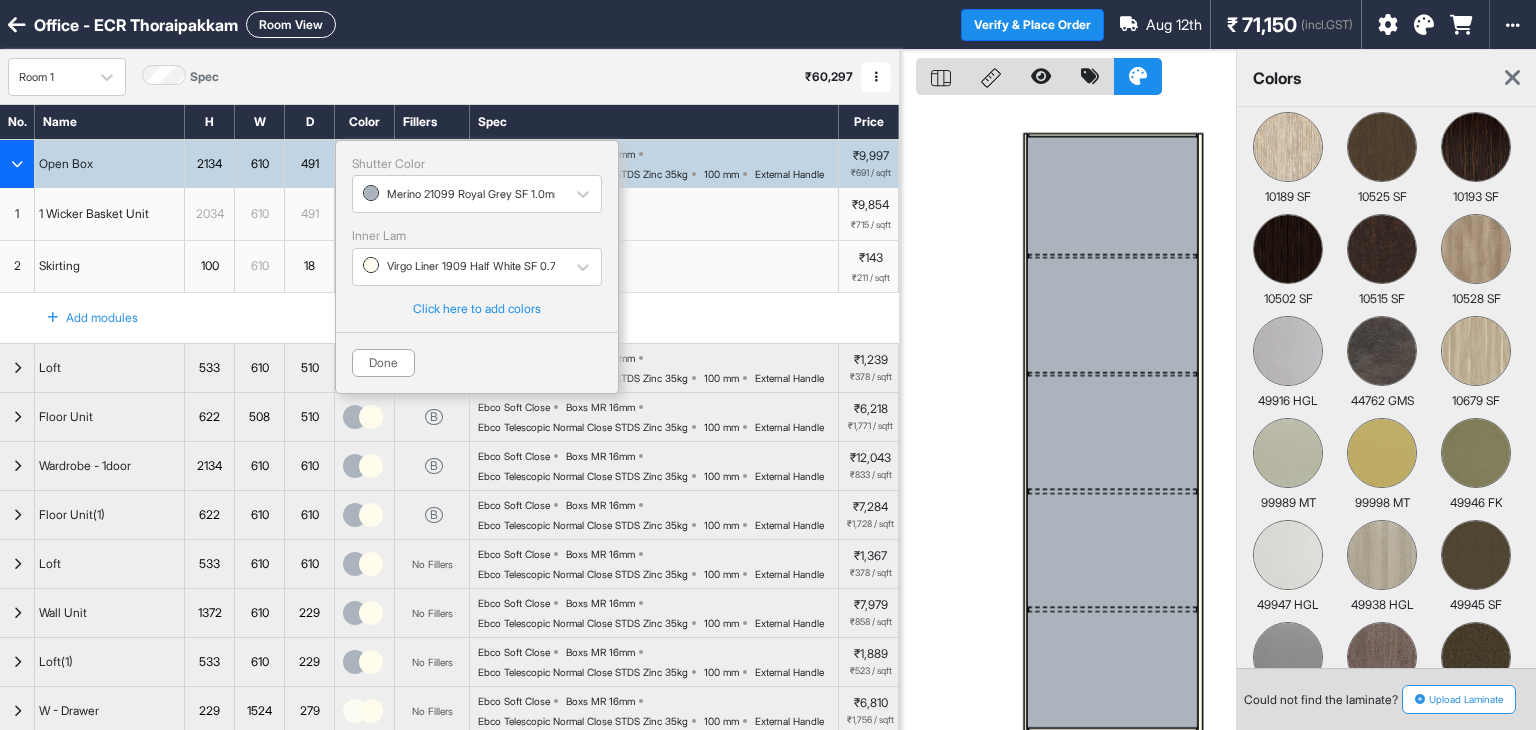 click at bounding box center [1512, 78] 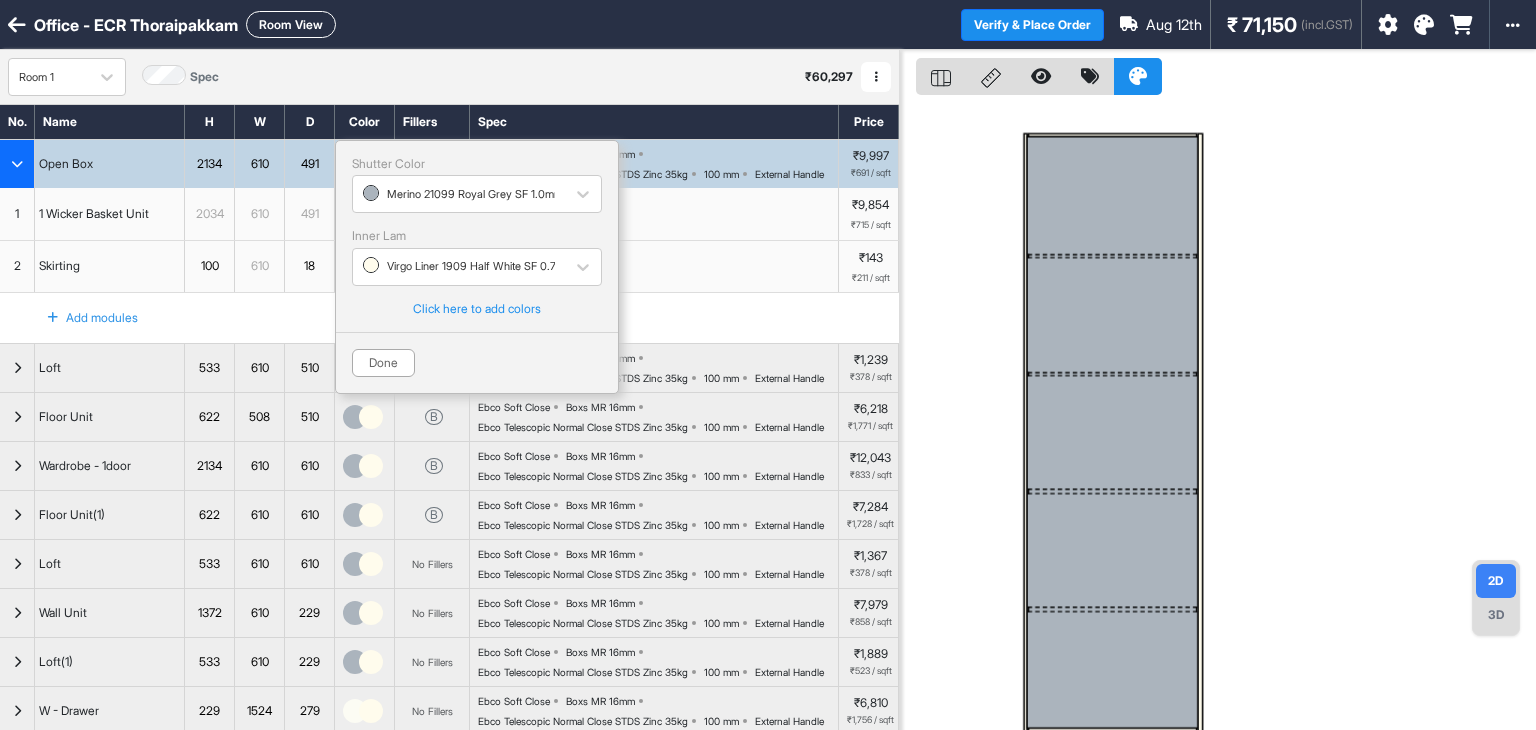 click at bounding box center [1218, 415] 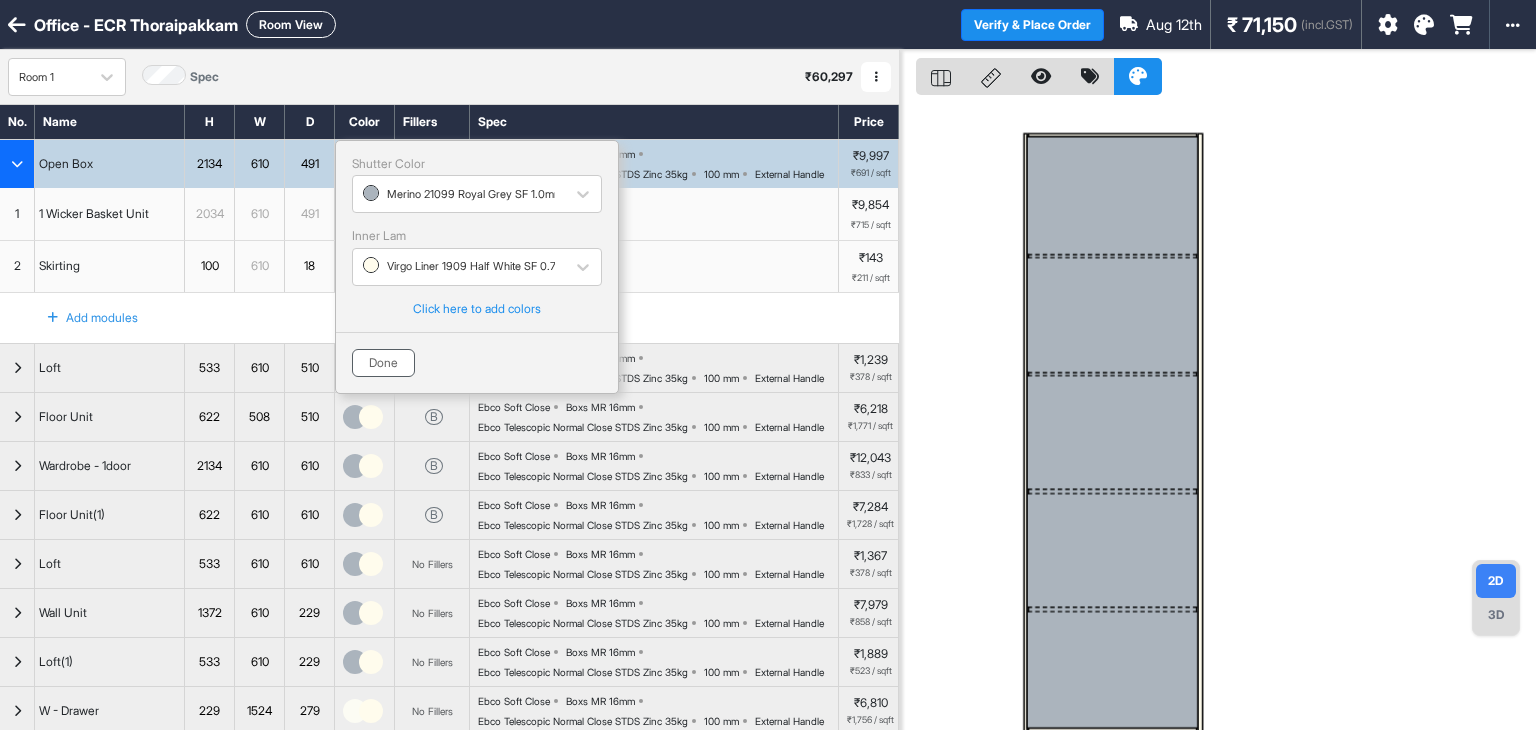 click on "Done" at bounding box center (383, 363) 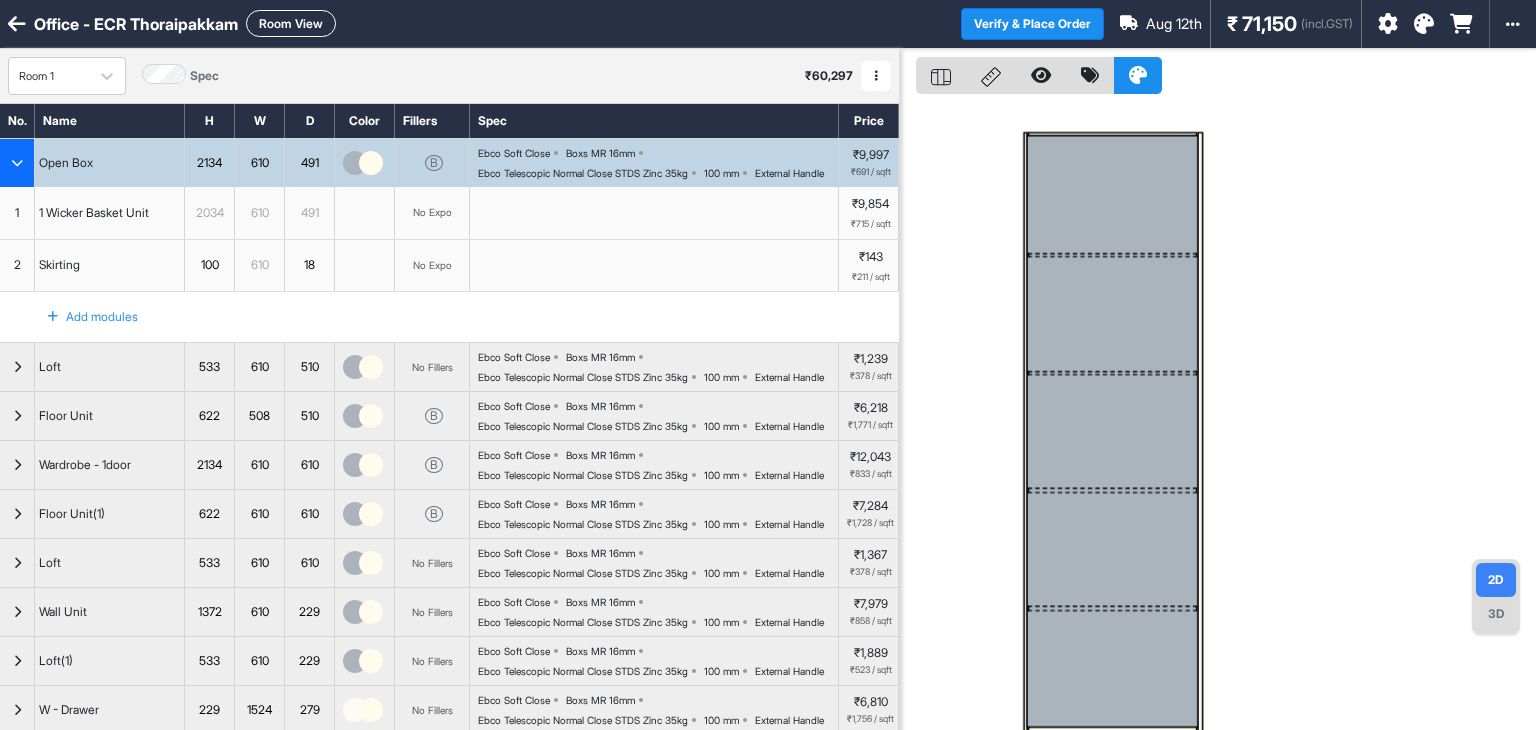 scroll, scrollTop: 0, scrollLeft: 0, axis: both 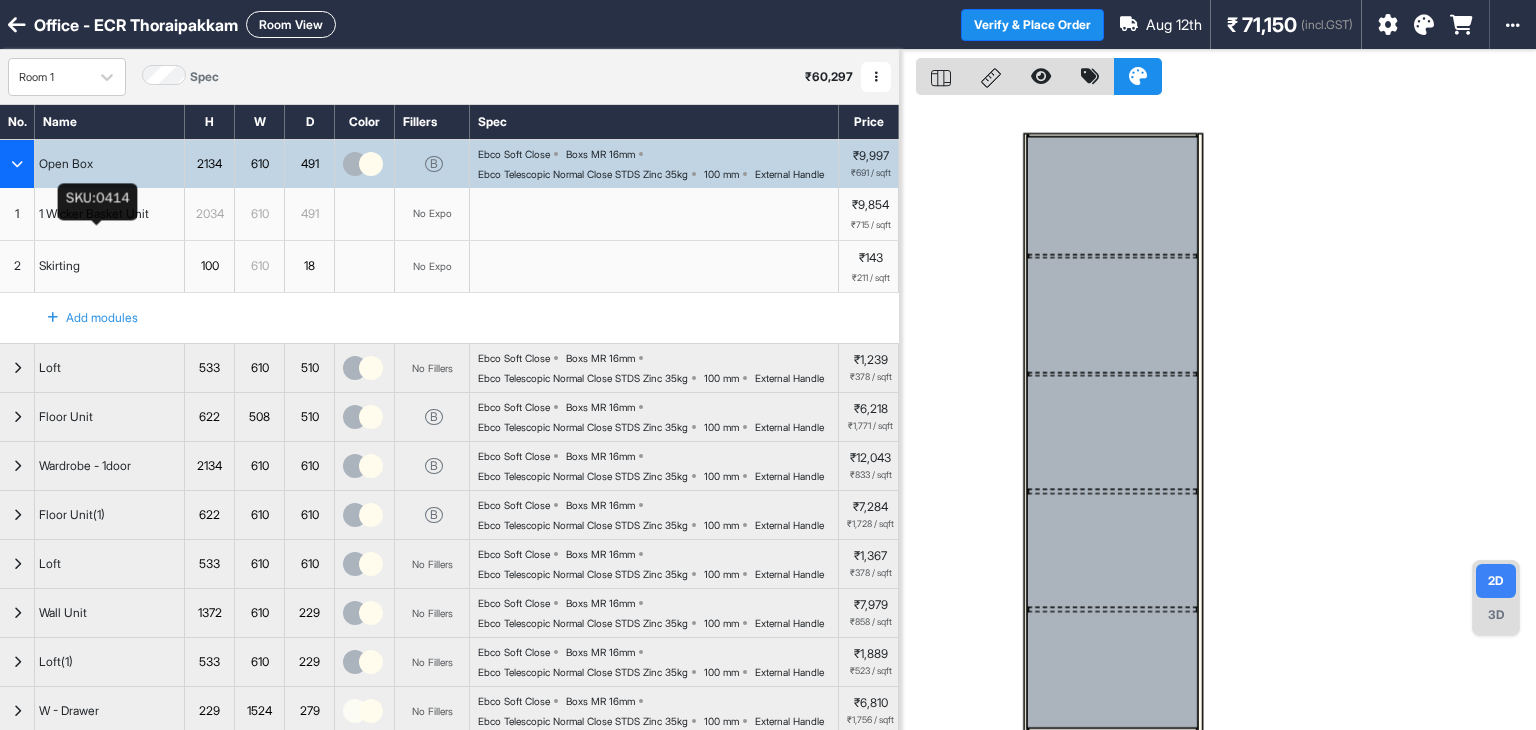 click on "1 Wicker Basket Unit" at bounding box center (94, 214) 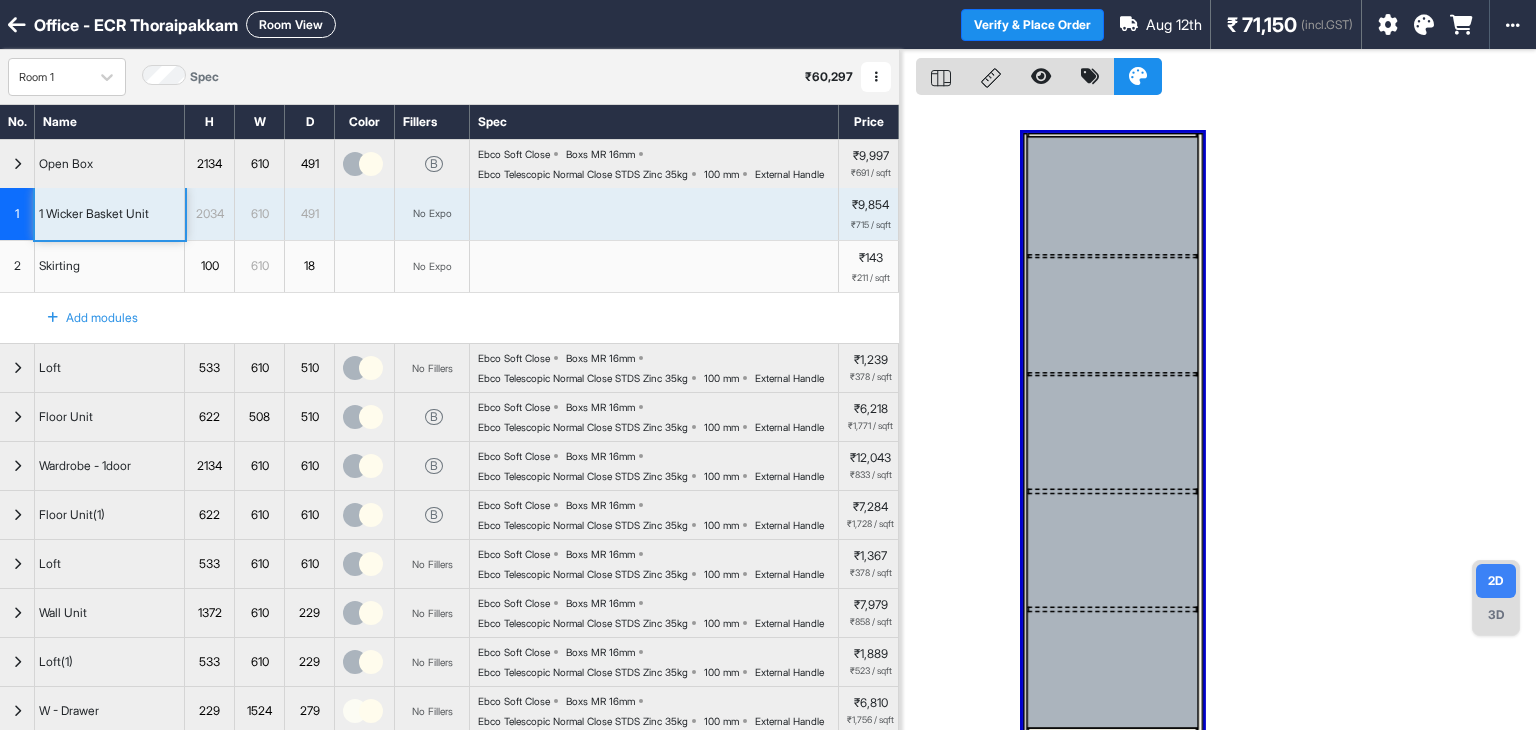 click on "Open Box" at bounding box center (110, 164) 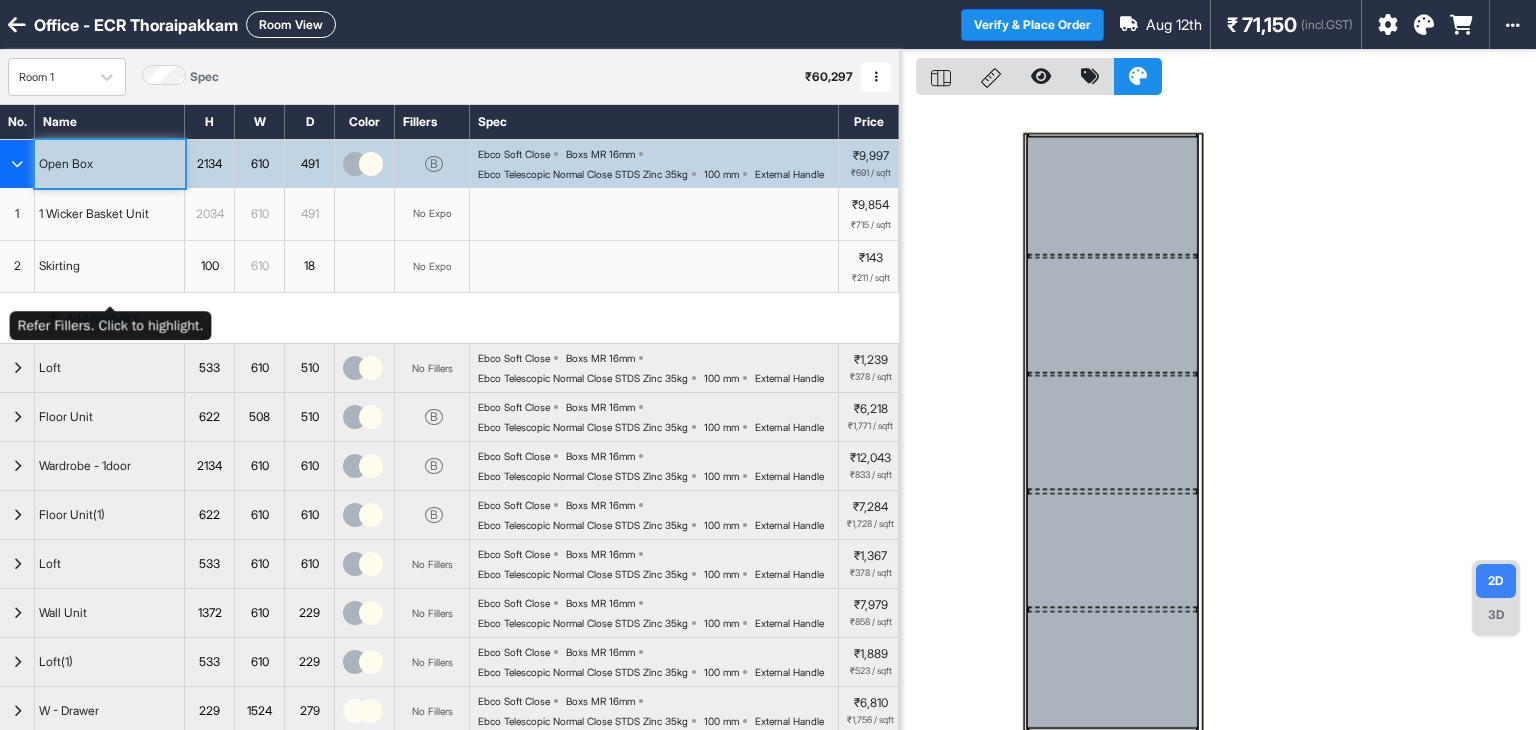 click on "Skirting" at bounding box center (59, 266) 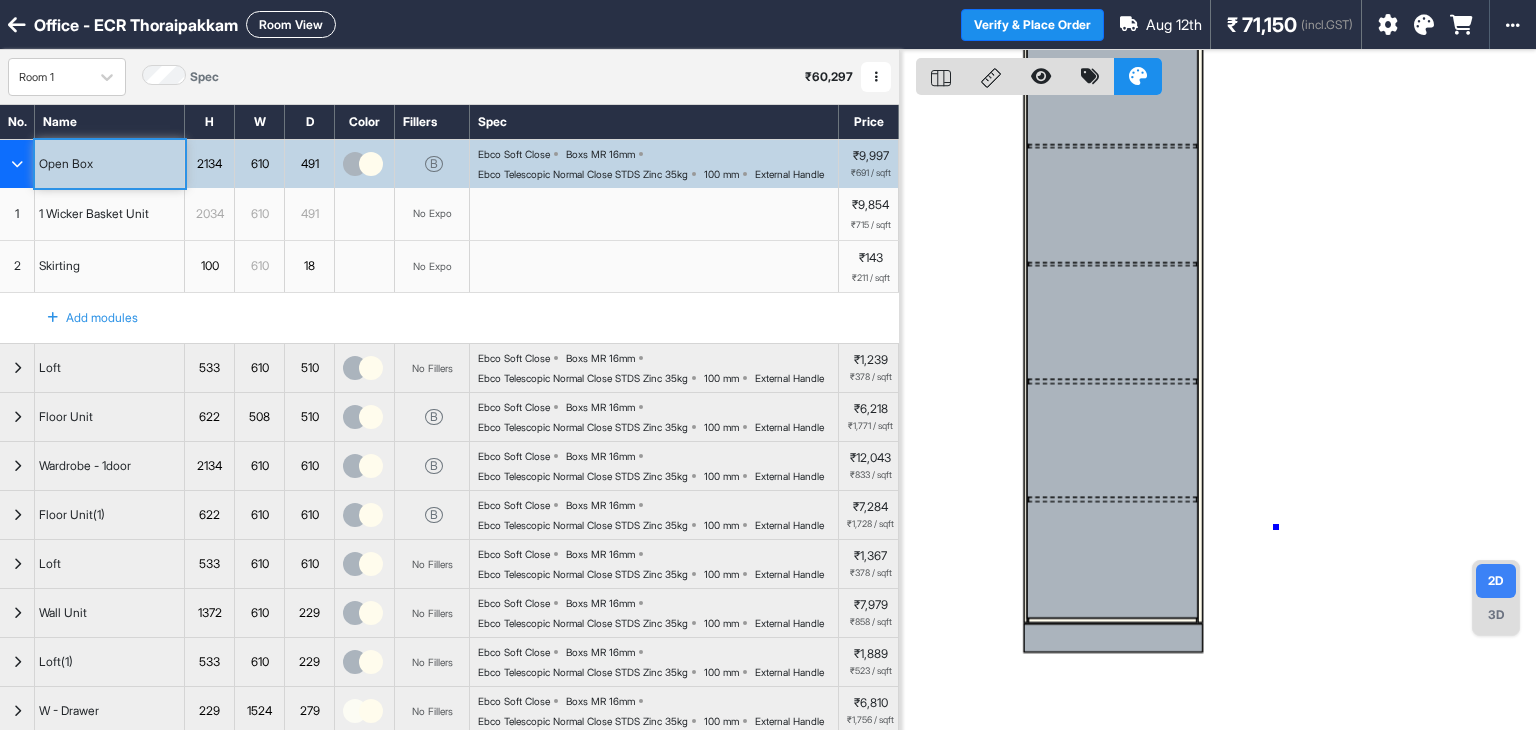 click at bounding box center [1218, 415] 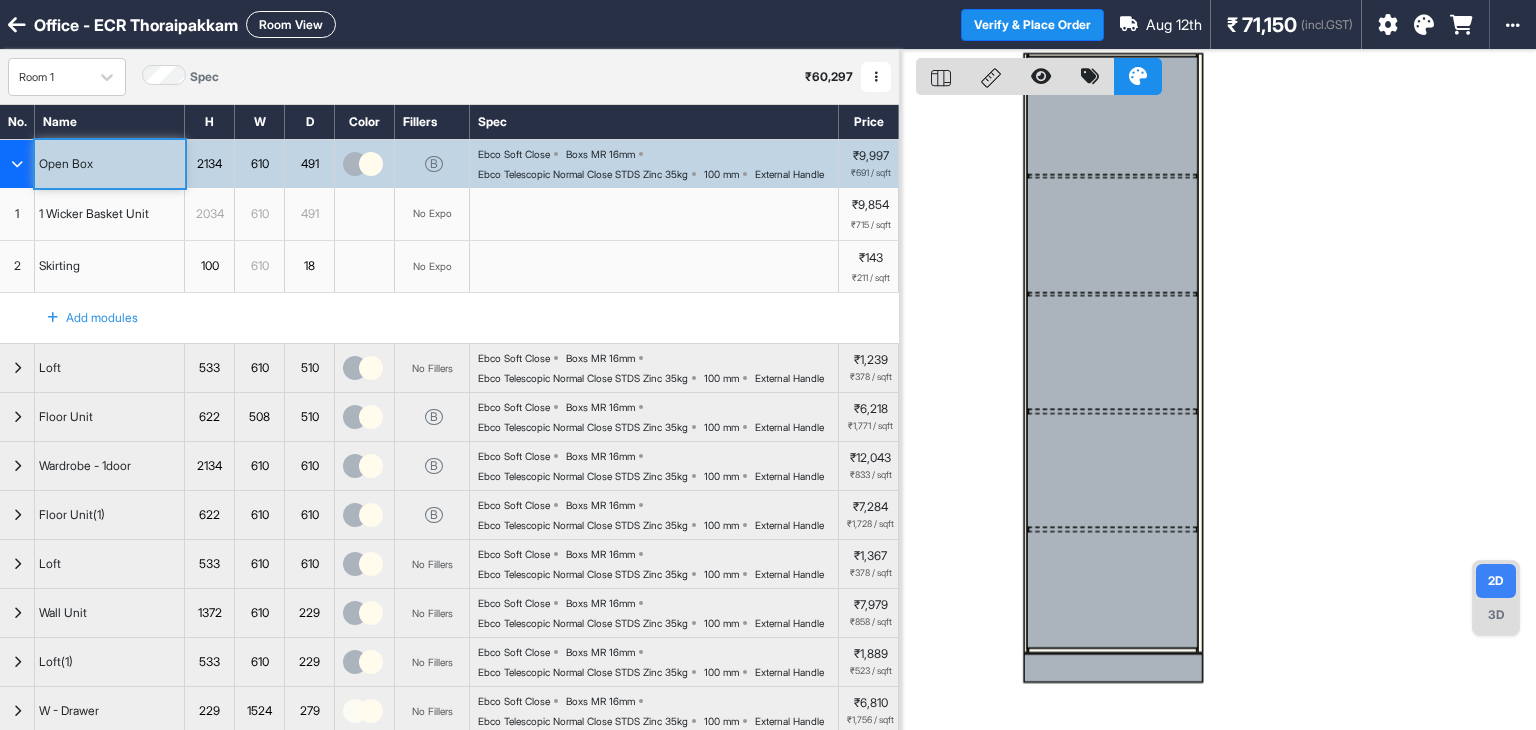 click 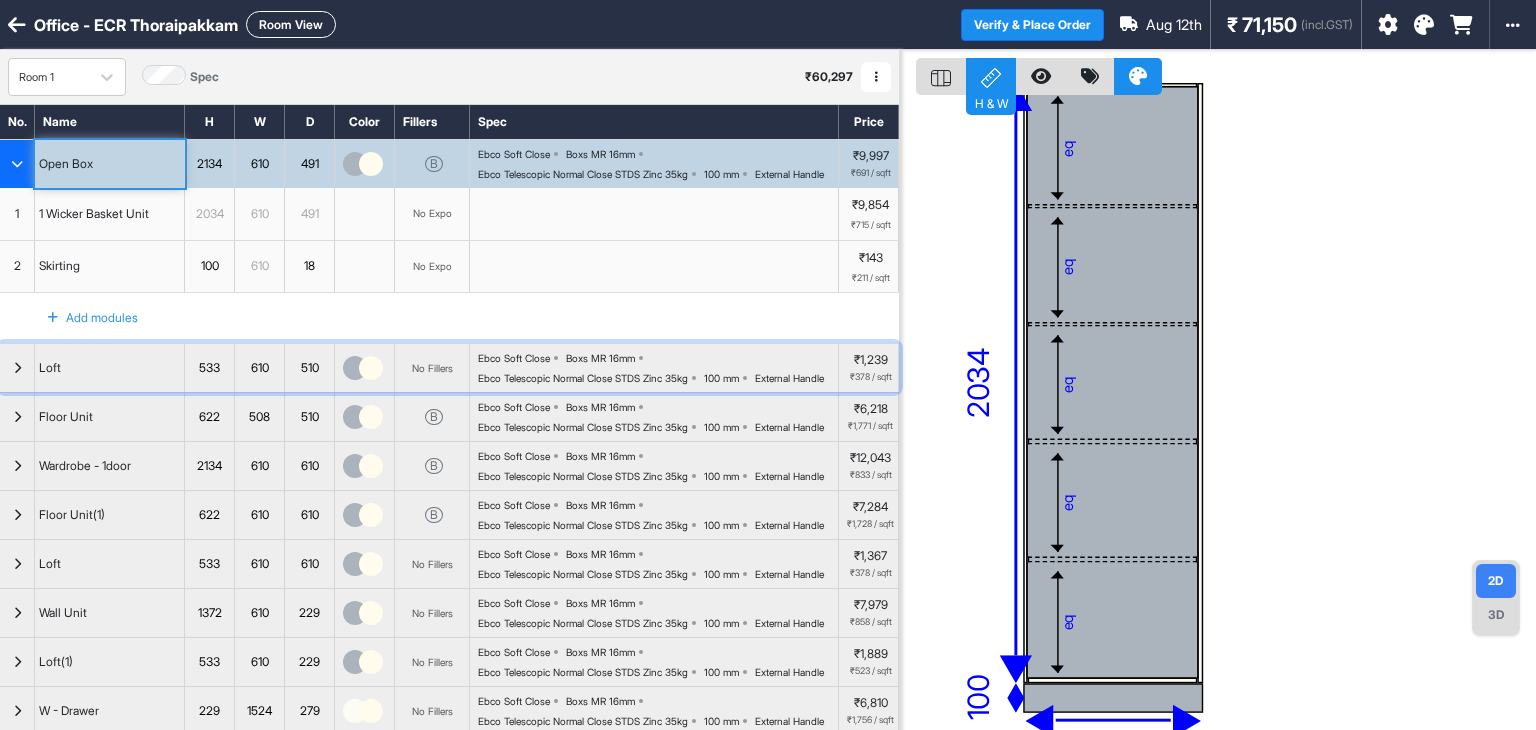 click at bounding box center (17, 368) 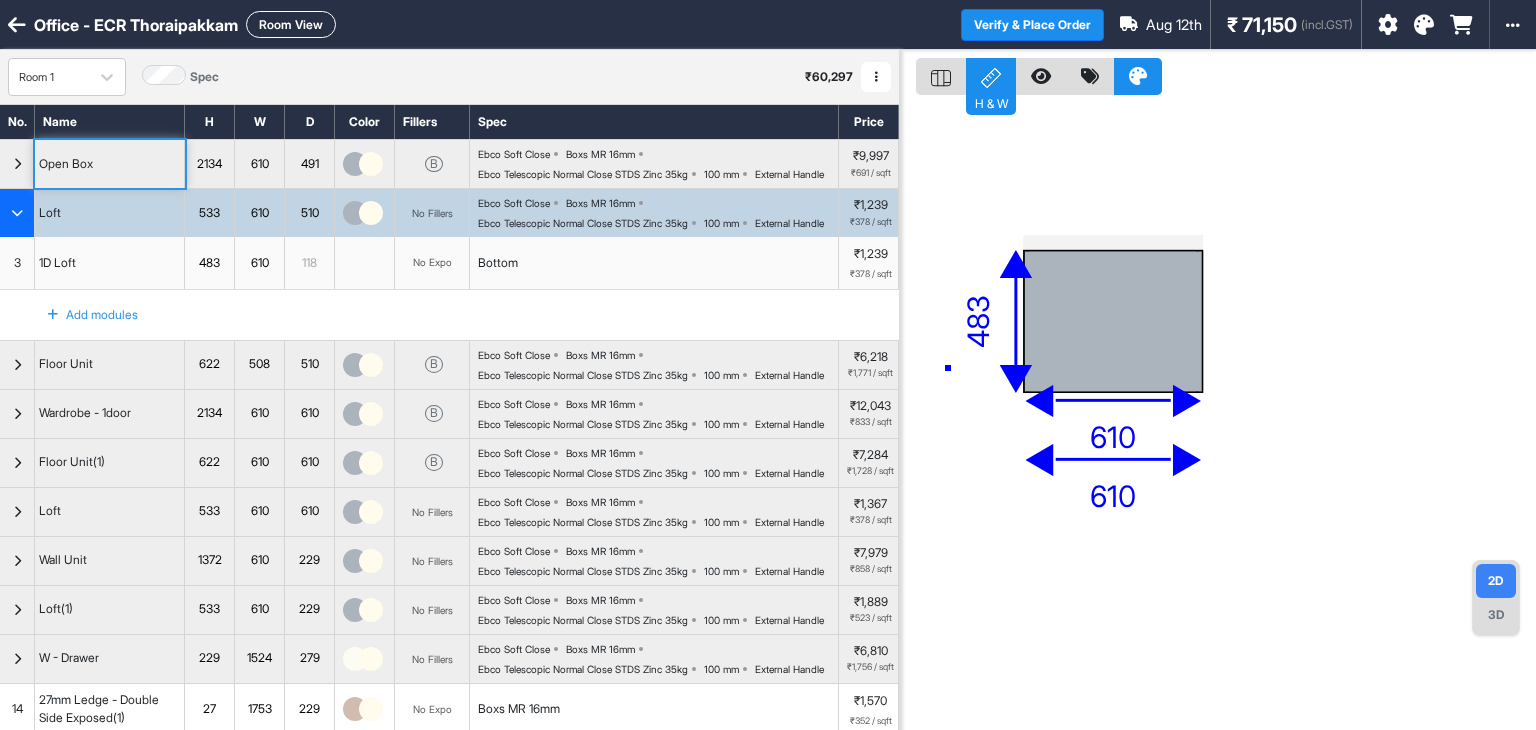 click on "[PHONE]" at bounding box center (1218, 415) 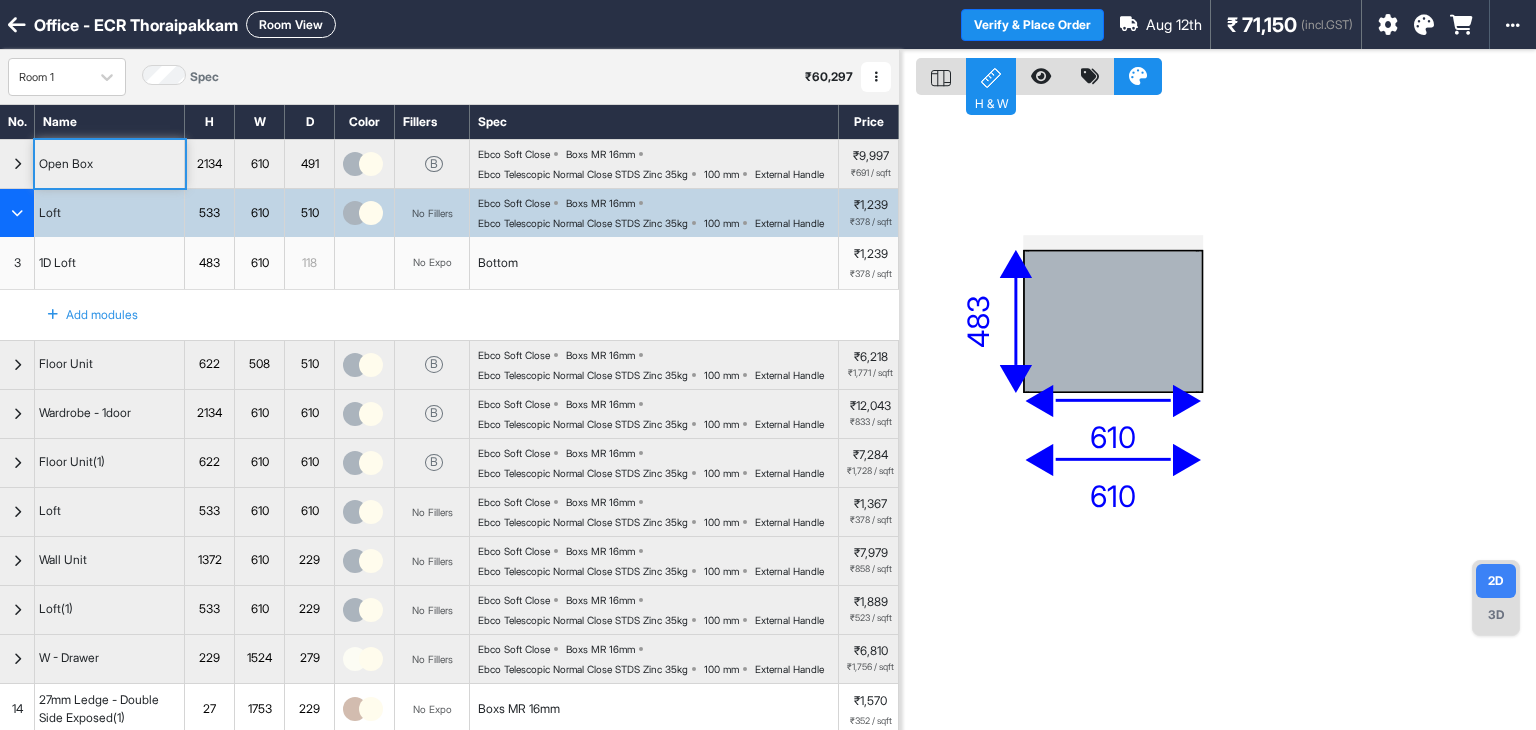 click on "1D Loft" at bounding box center [110, 263] 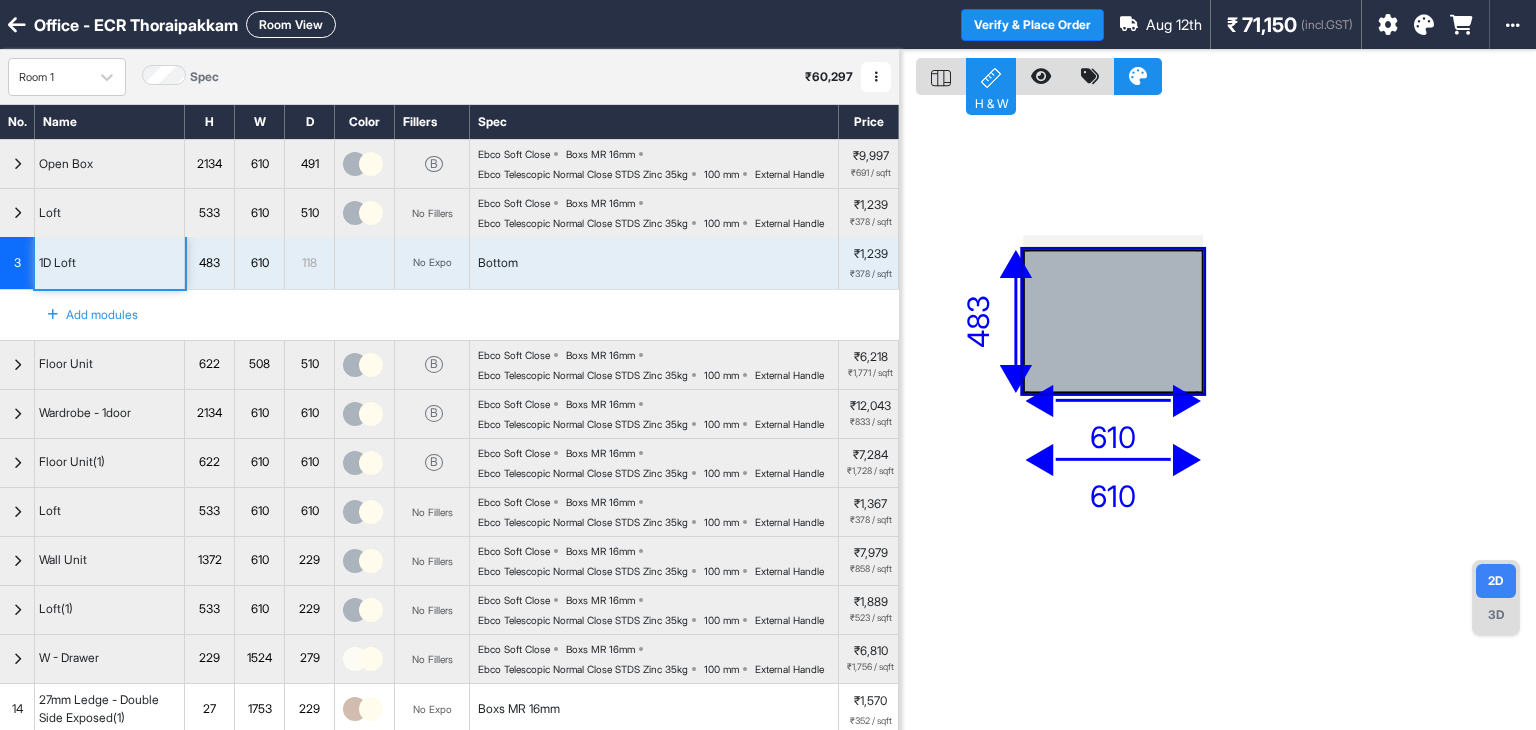 click on "Loft" at bounding box center (110, 213) 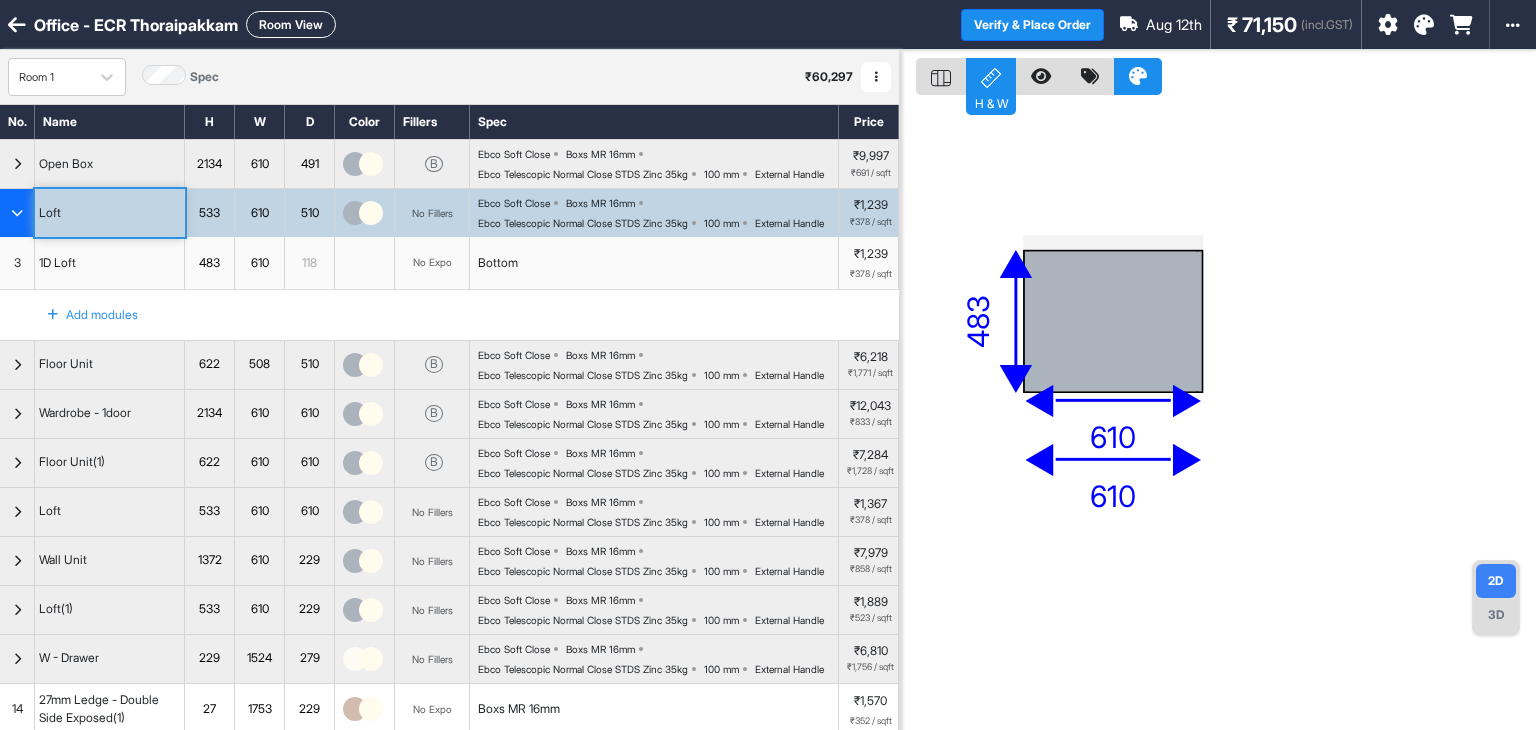 click on "1D Loft" at bounding box center (110, 263) 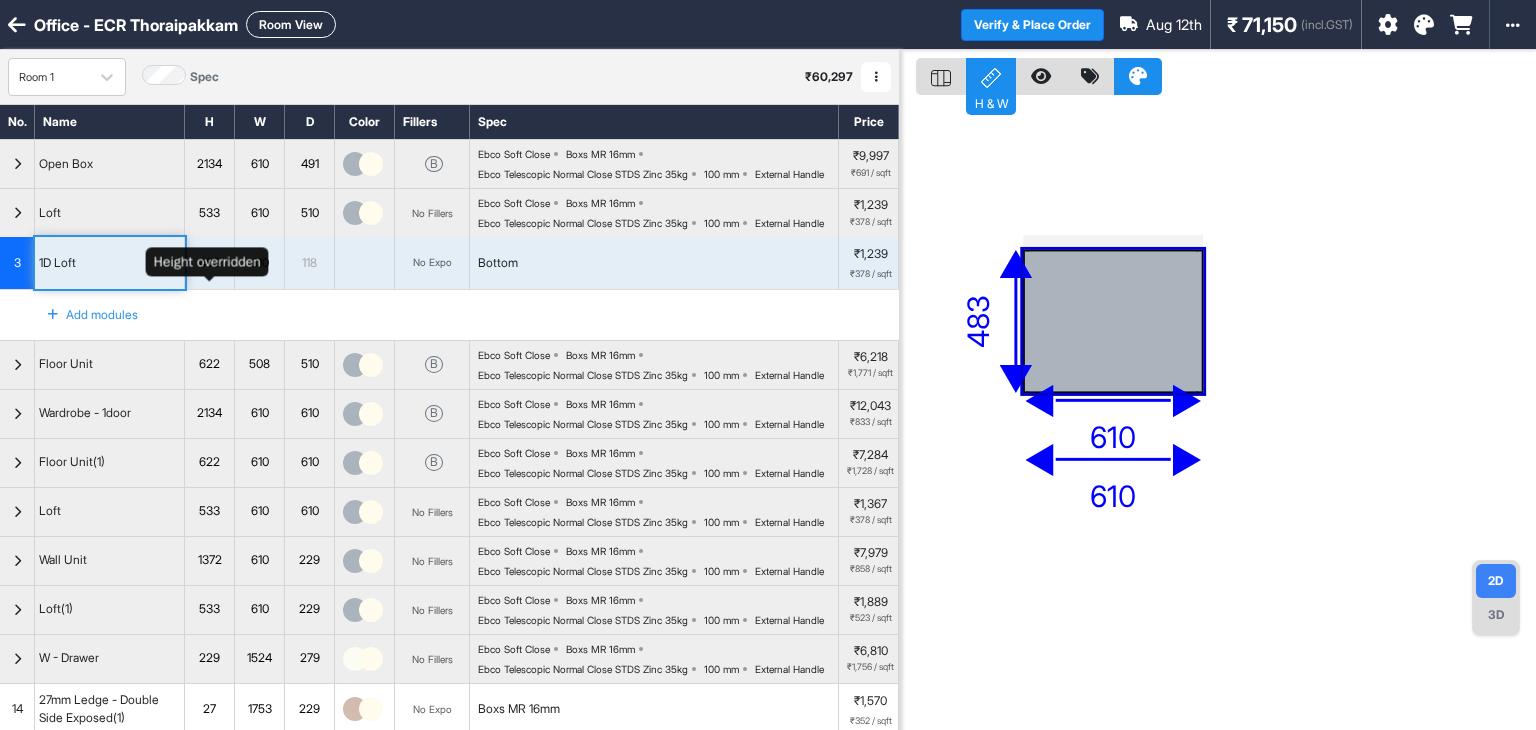 click on "483" at bounding box center [209, 263] 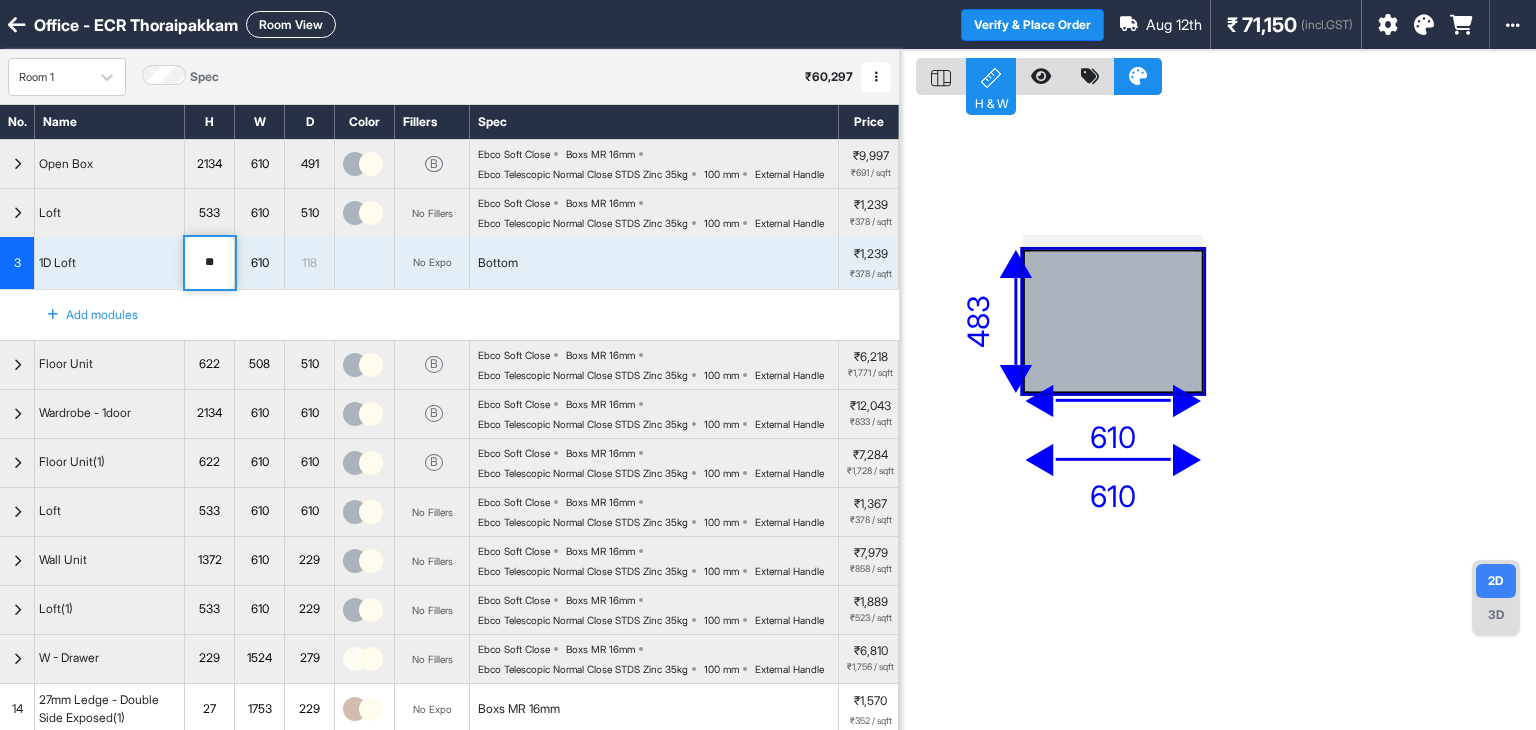 type on "*" 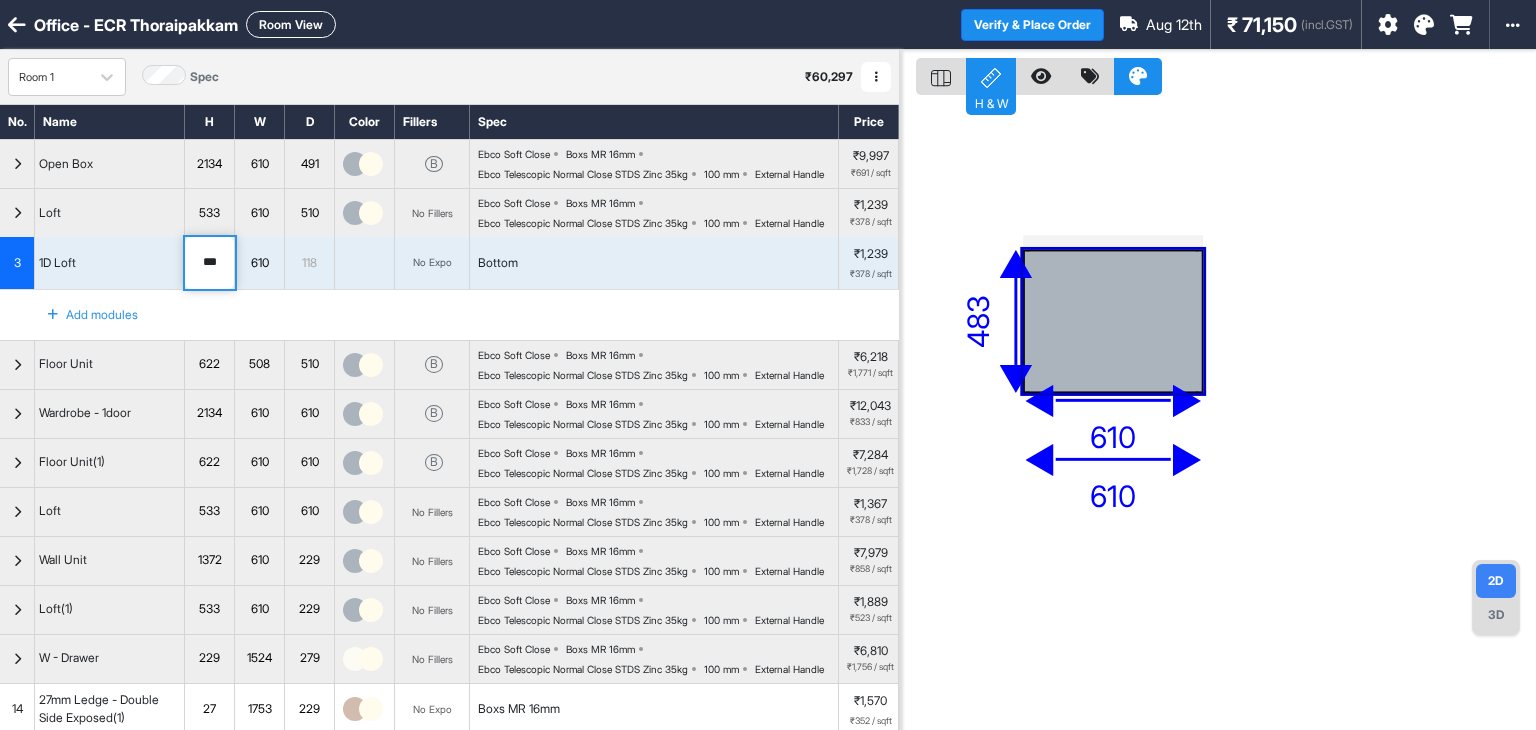 type on "***" 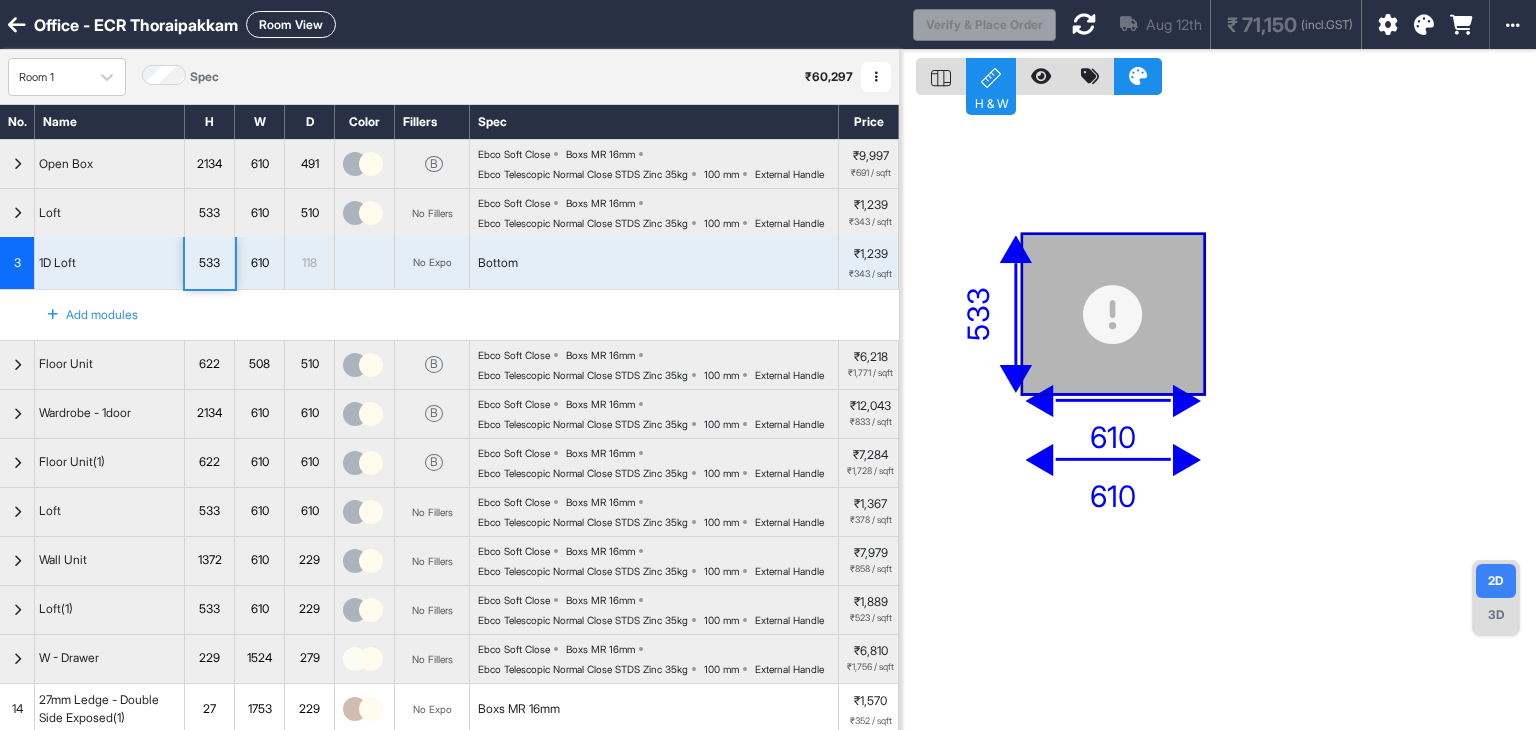 click at bounding box center (17, 213) 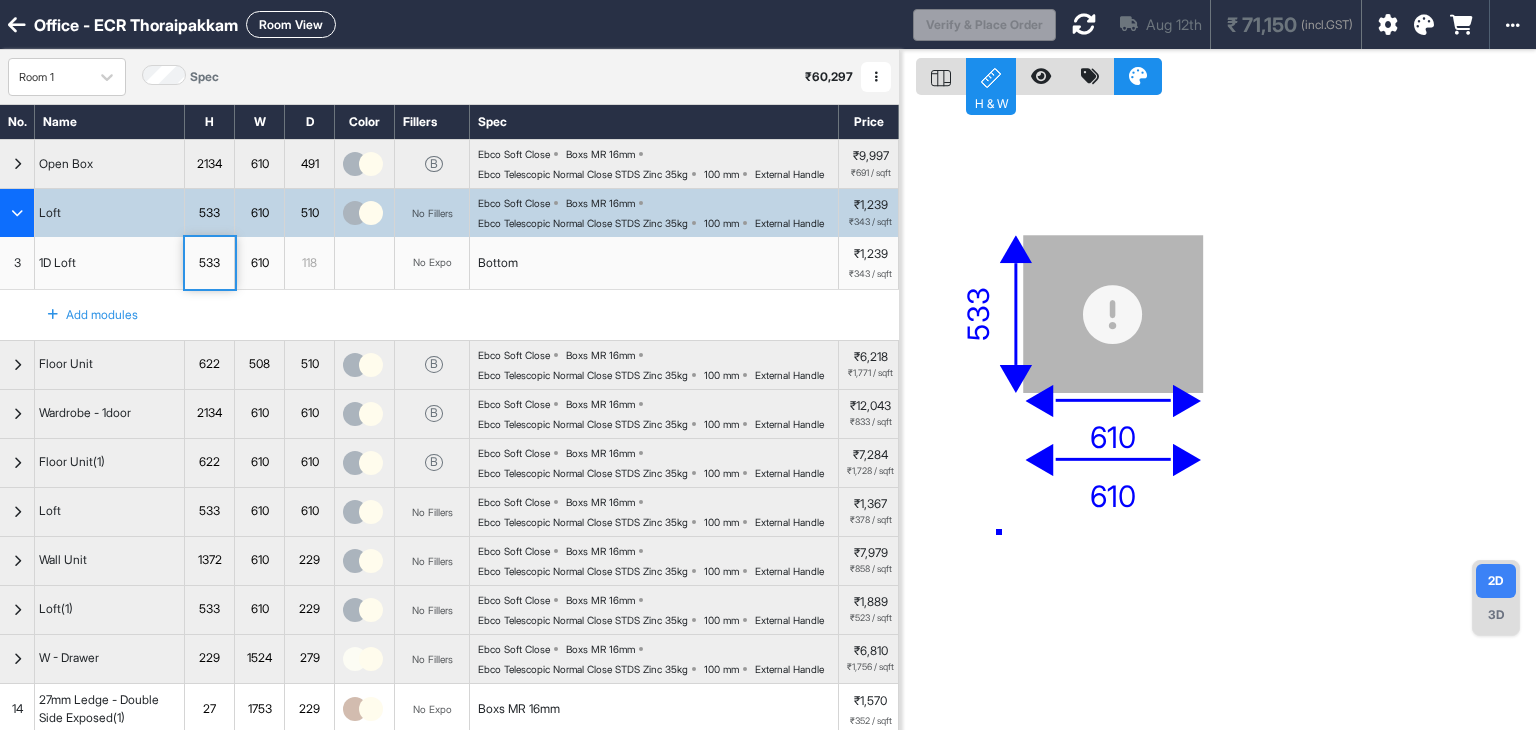click on "[PHONE]" at bounding box center [1218, 415] 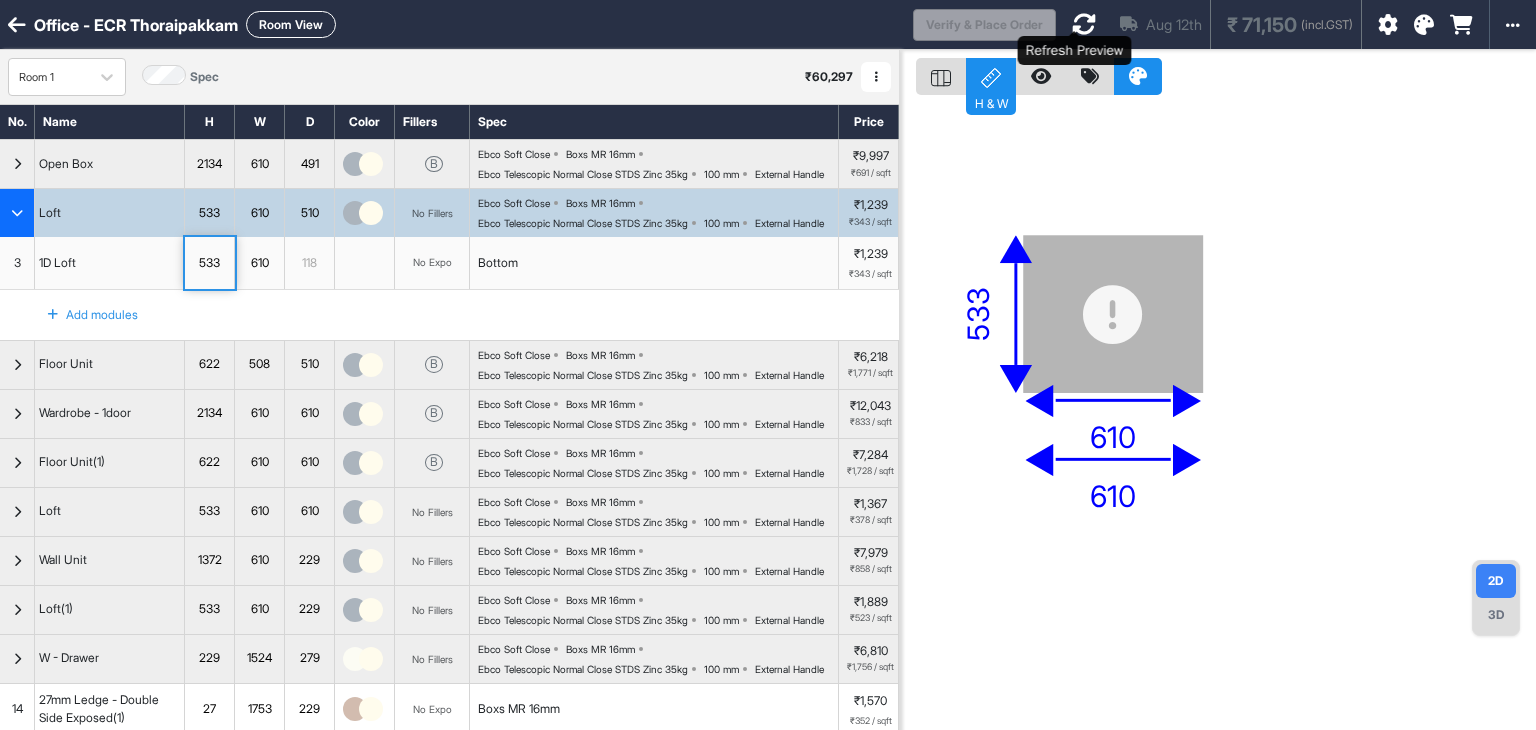 click at bounding box center [1084, 24] 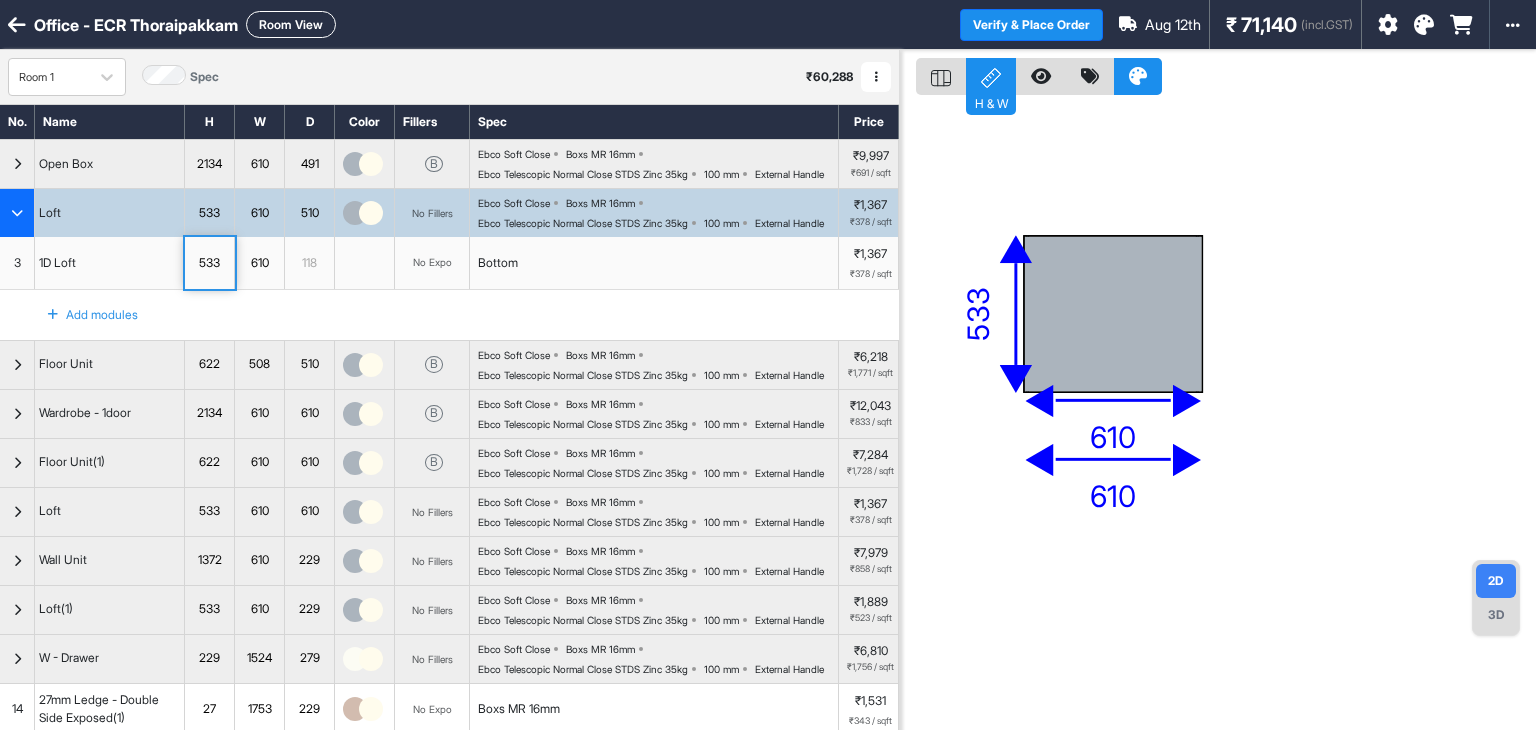 click on "[PHONE]" at bounding box center (1218, 415) 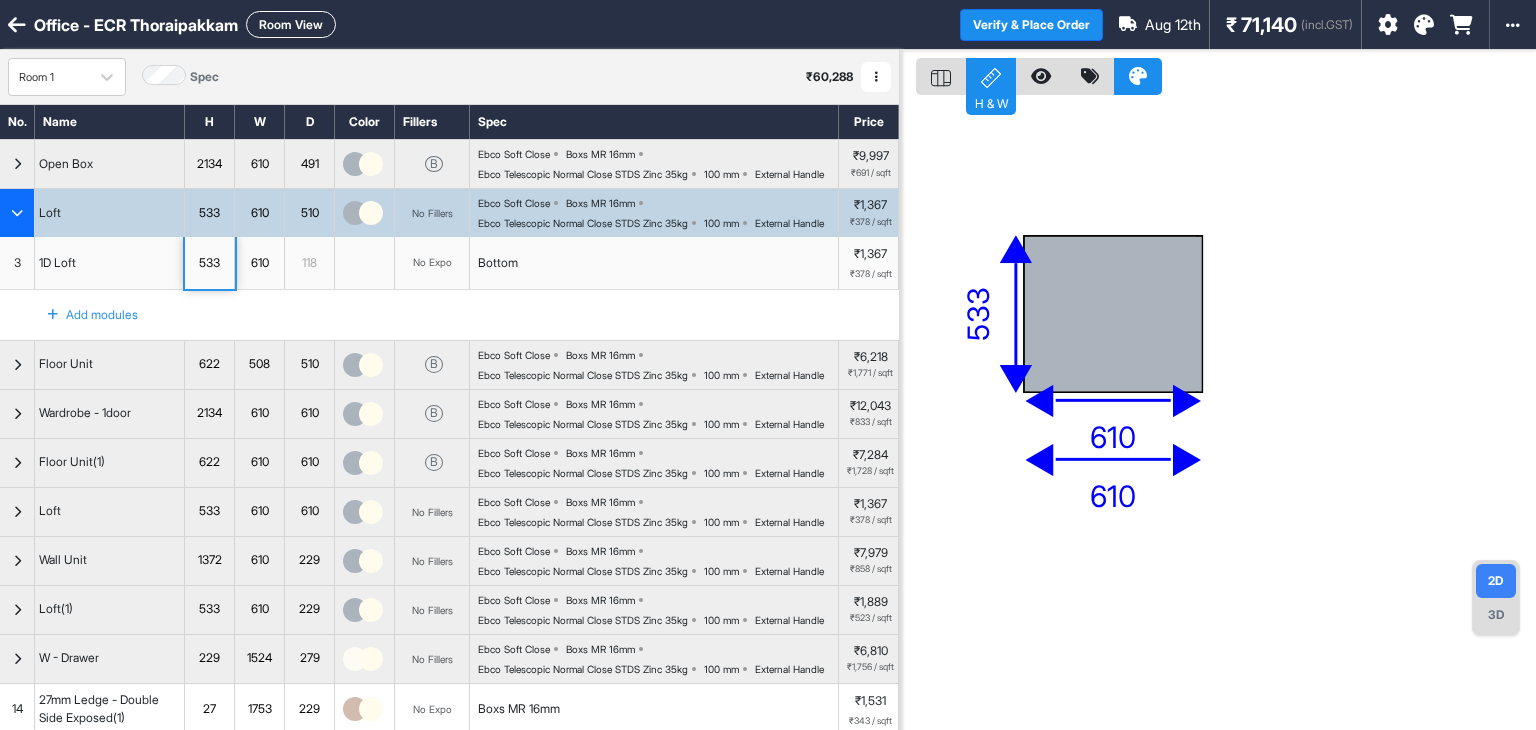 click at bounding box center [17, 213] 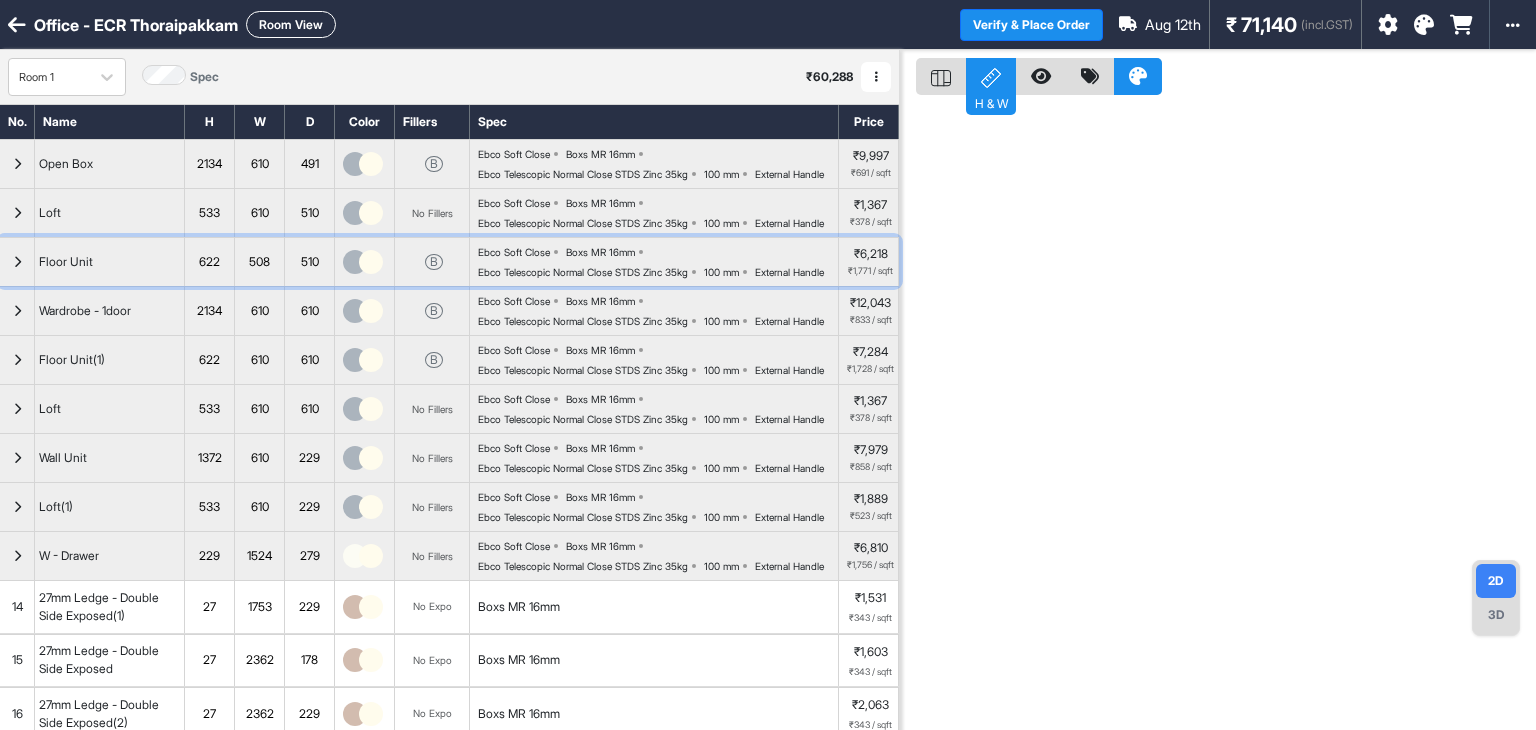 click at bounding box center (17, 262) 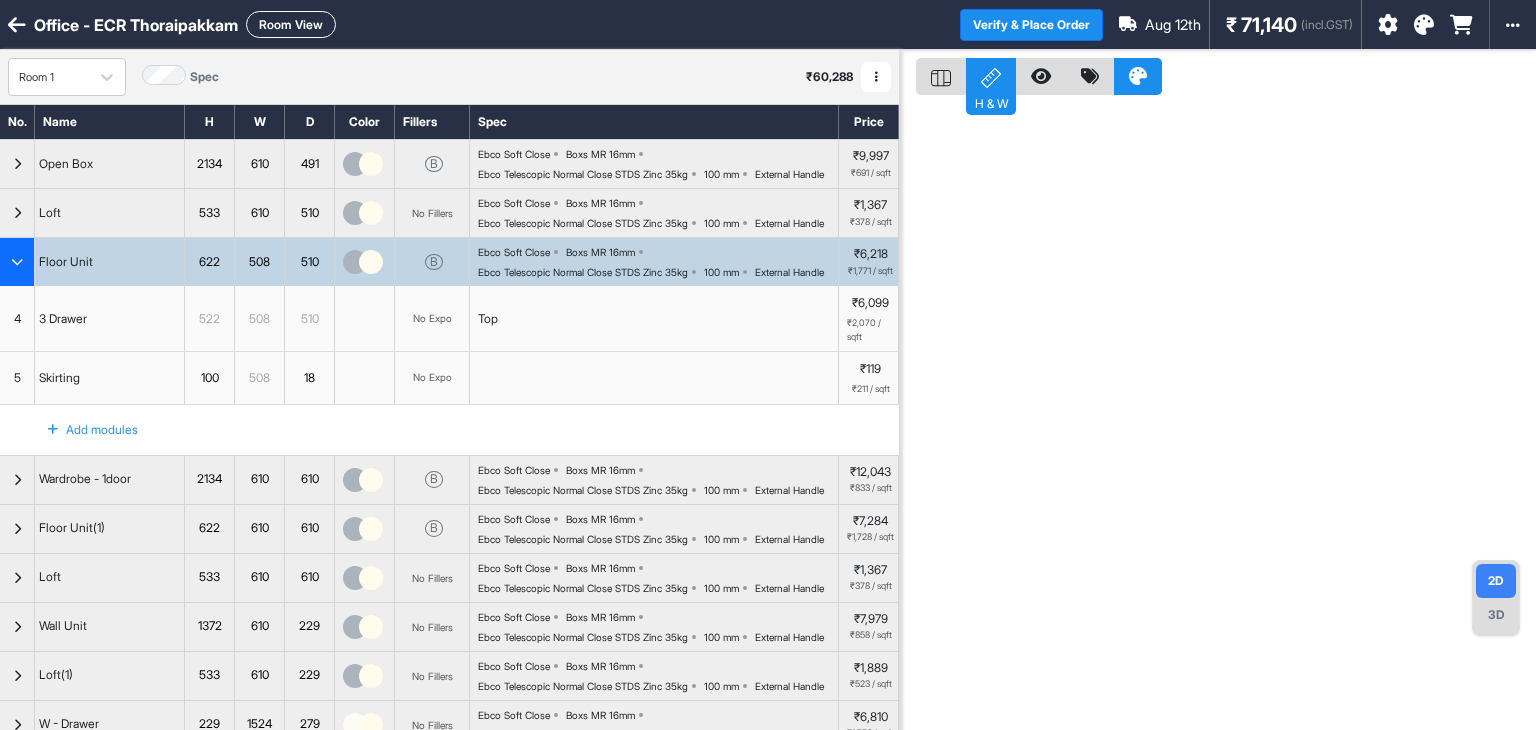 click at bounding box center [17, 262] 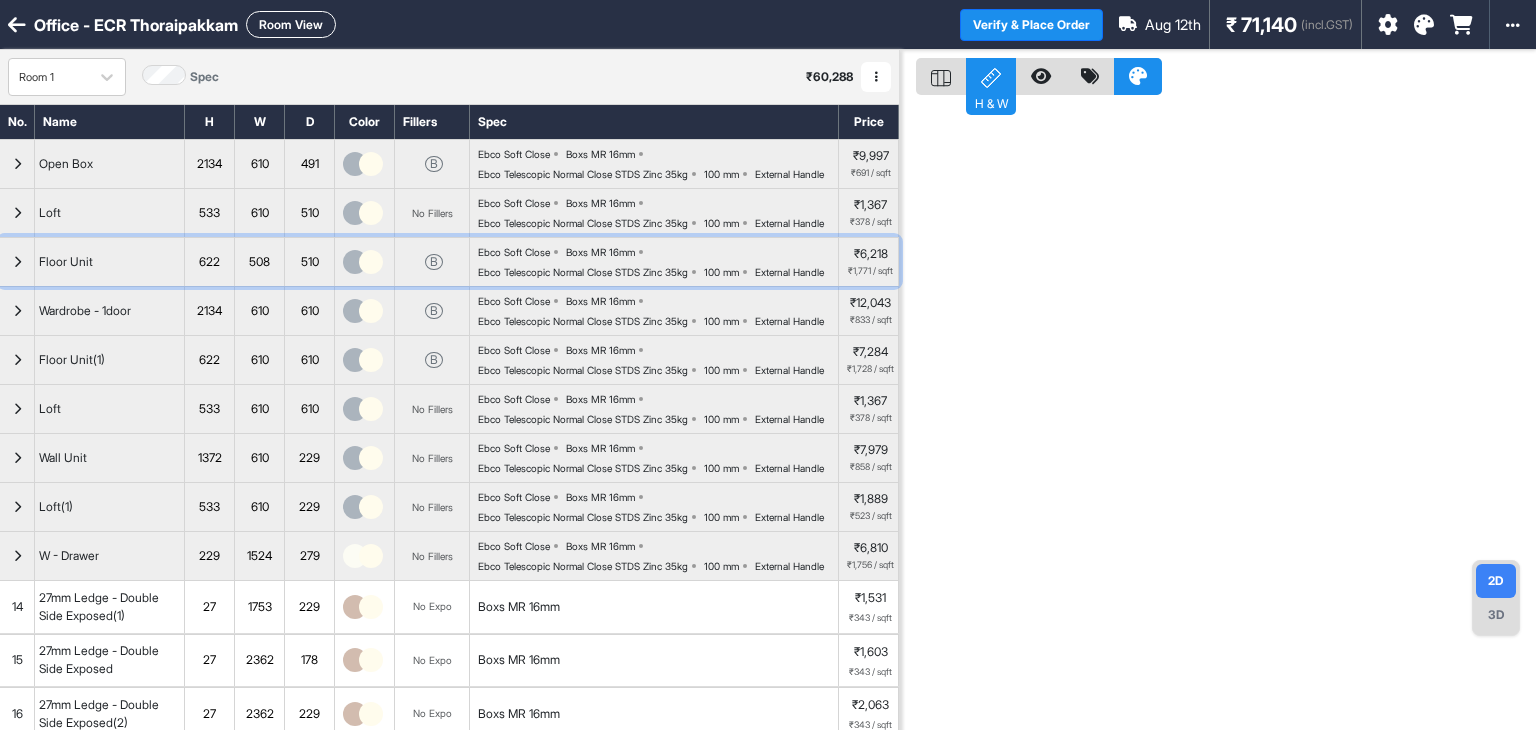 click at bounding box center [17, 262] 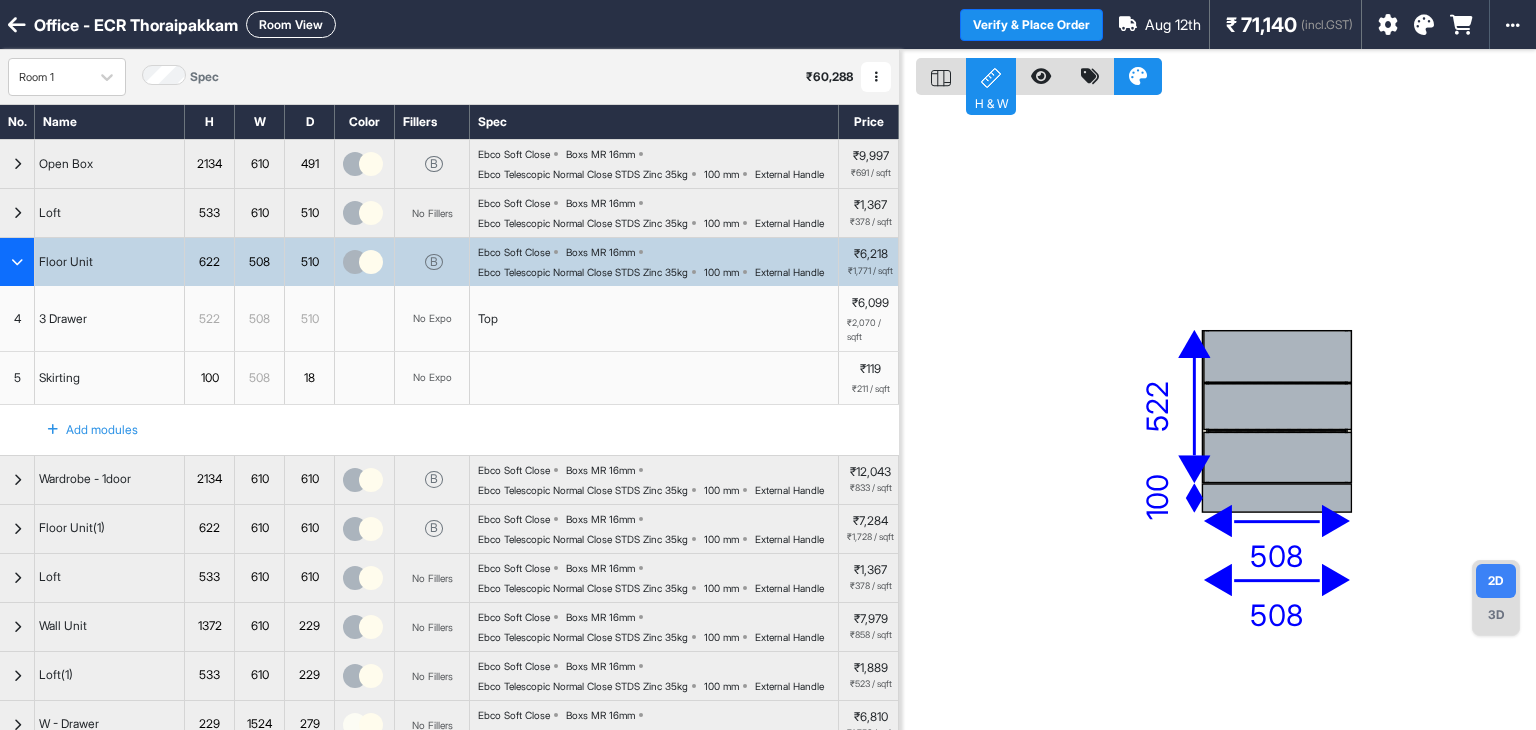 click on "622" at bounding box center (209, 262) 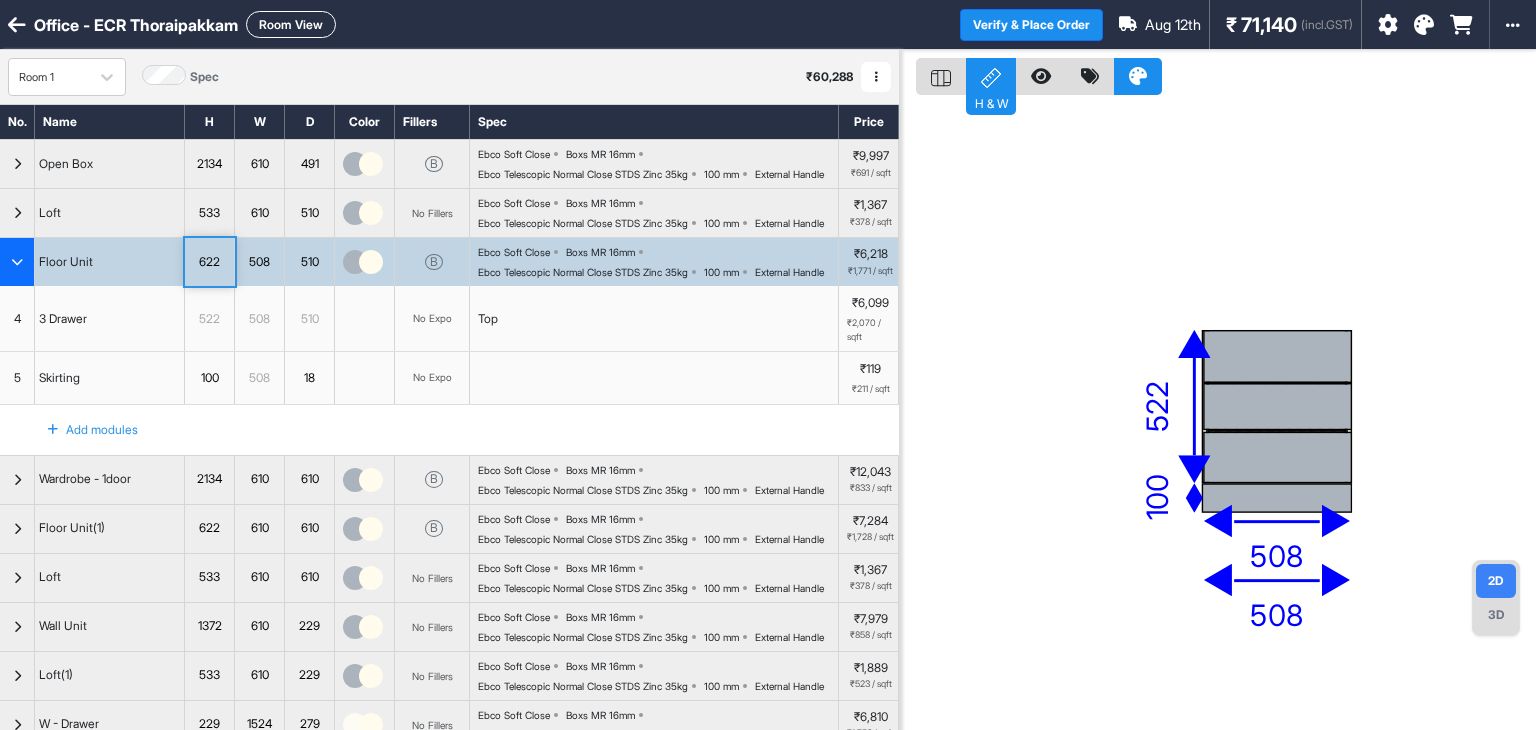 click on "622" at bounding box center [209, 262] 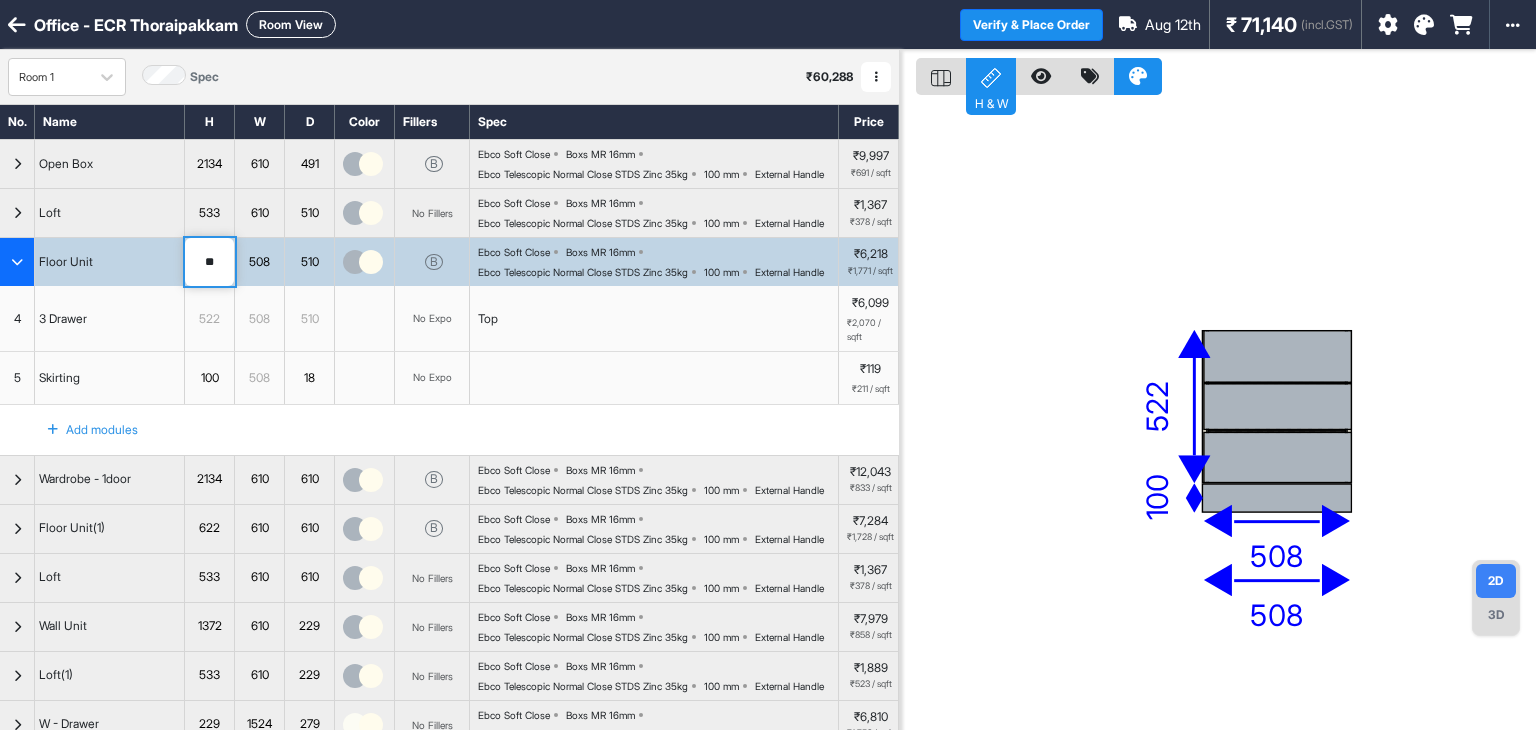 type on "*" 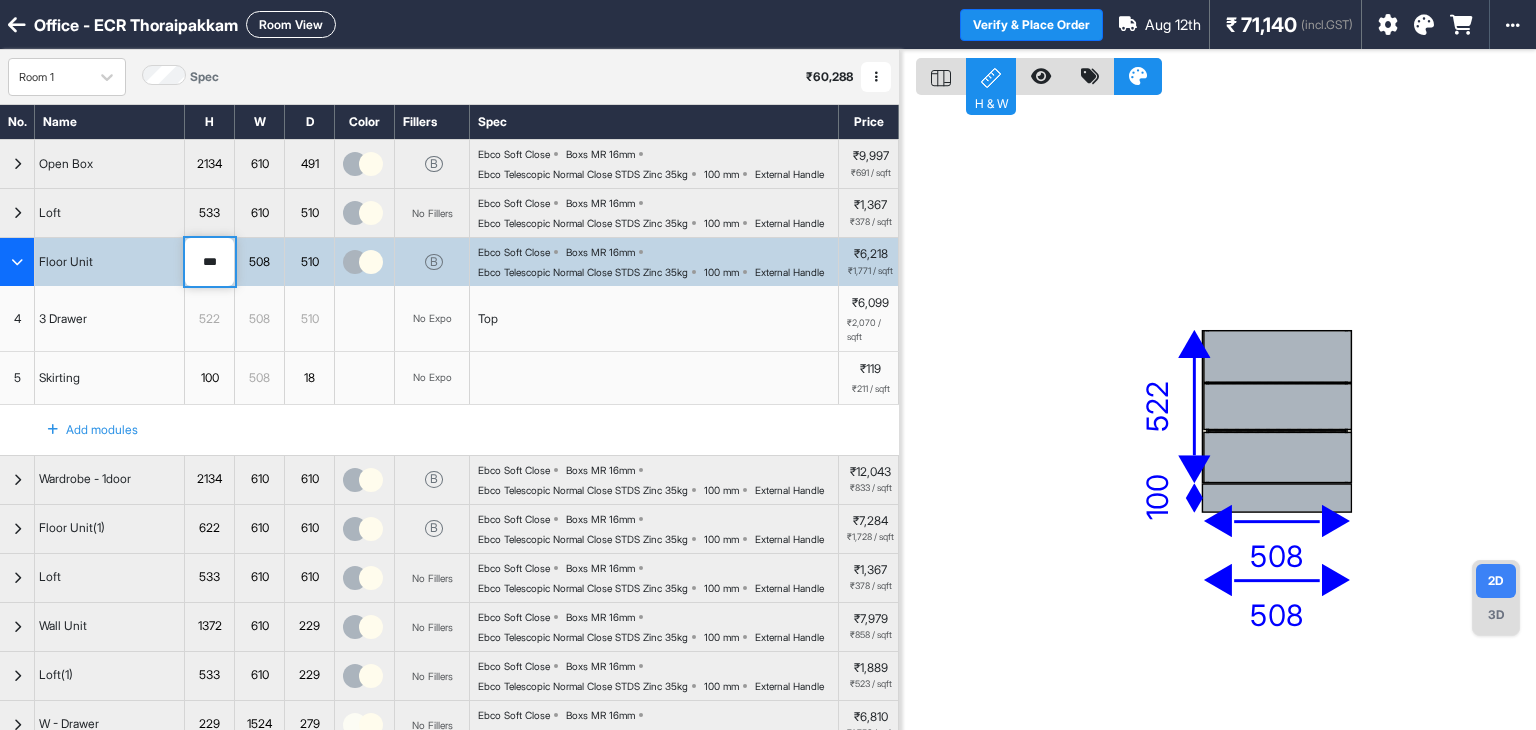 type on "***" 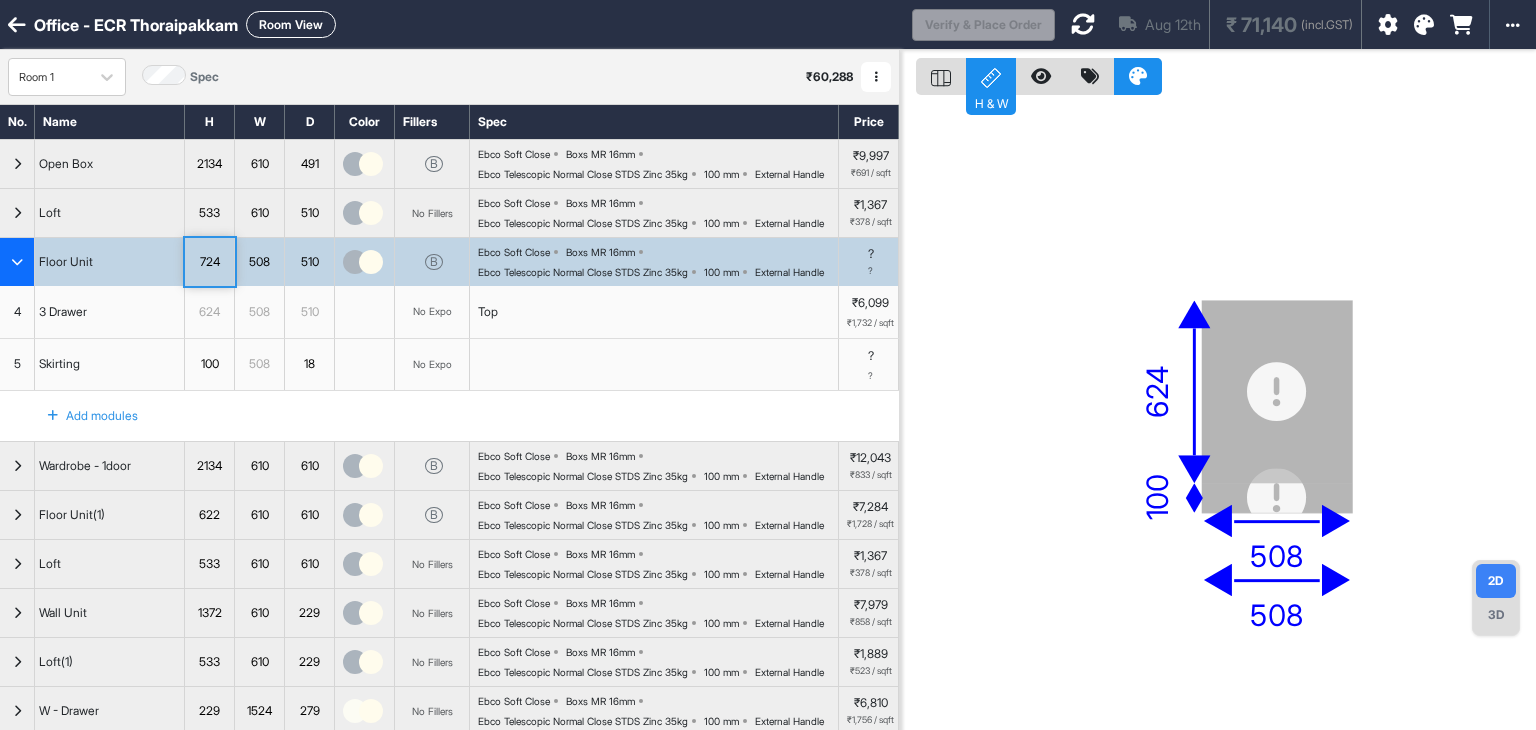 click on "508 624 100 508" at bounding box center [1218, 415] 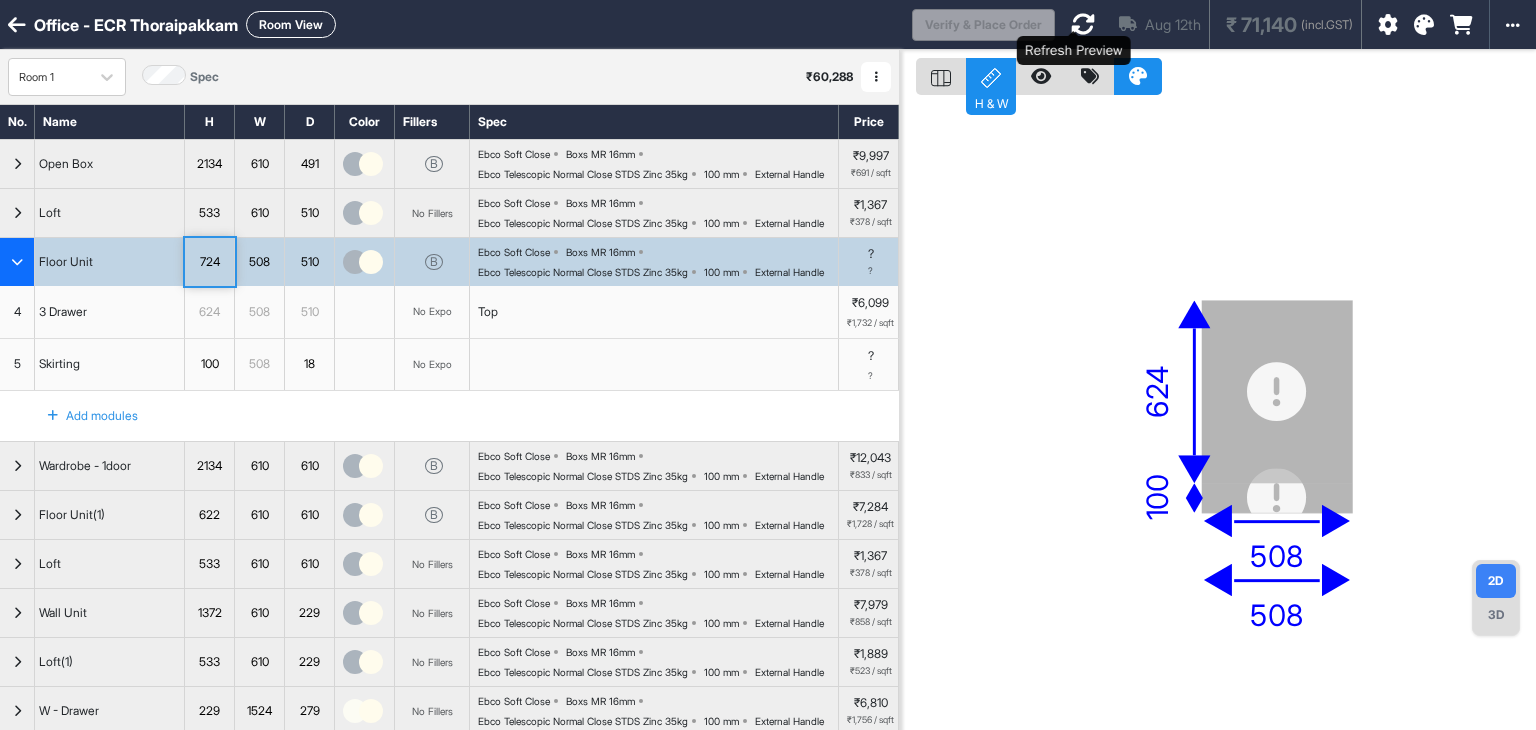 click at bounding box center [1083, 24] 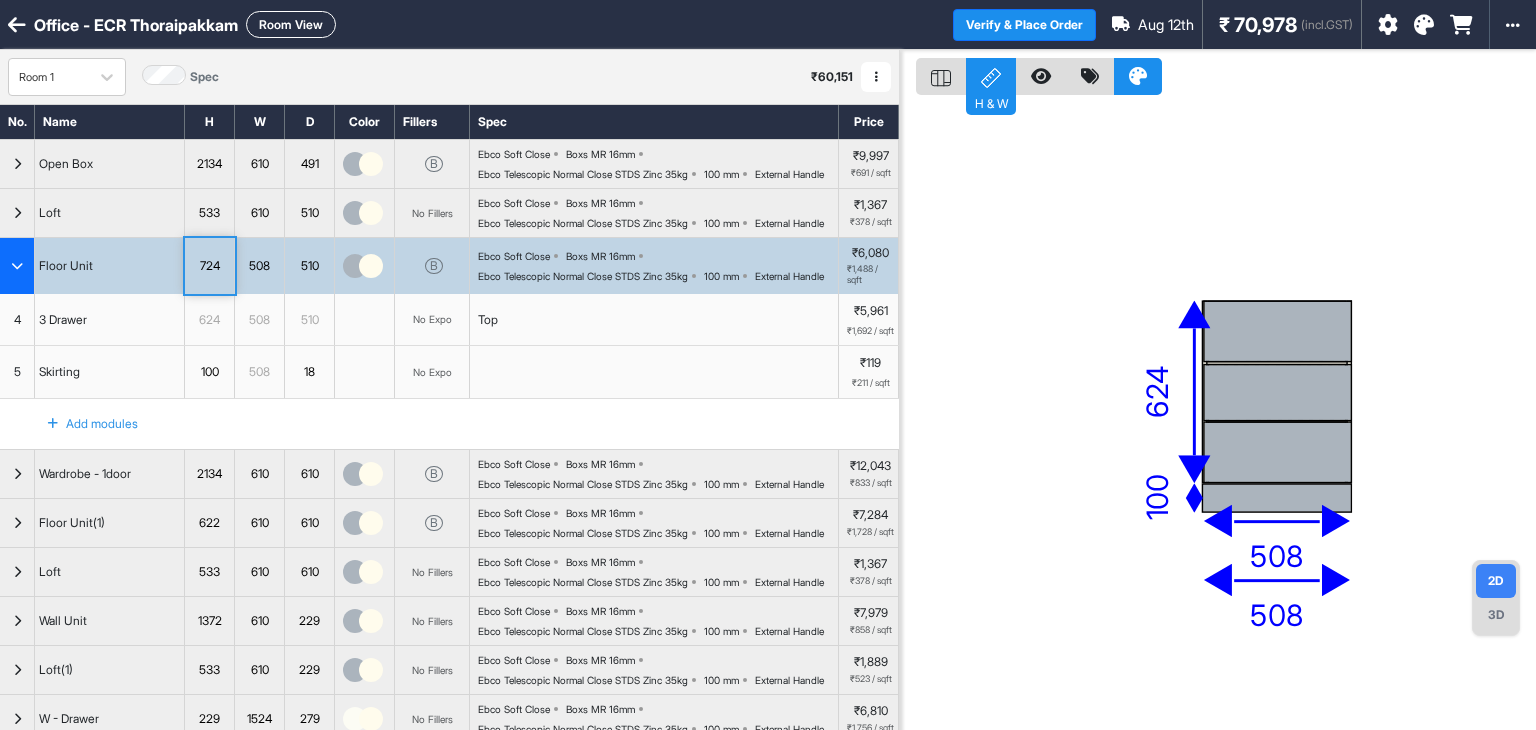 click on "3 Drawer" at bounding box center [110, 320] 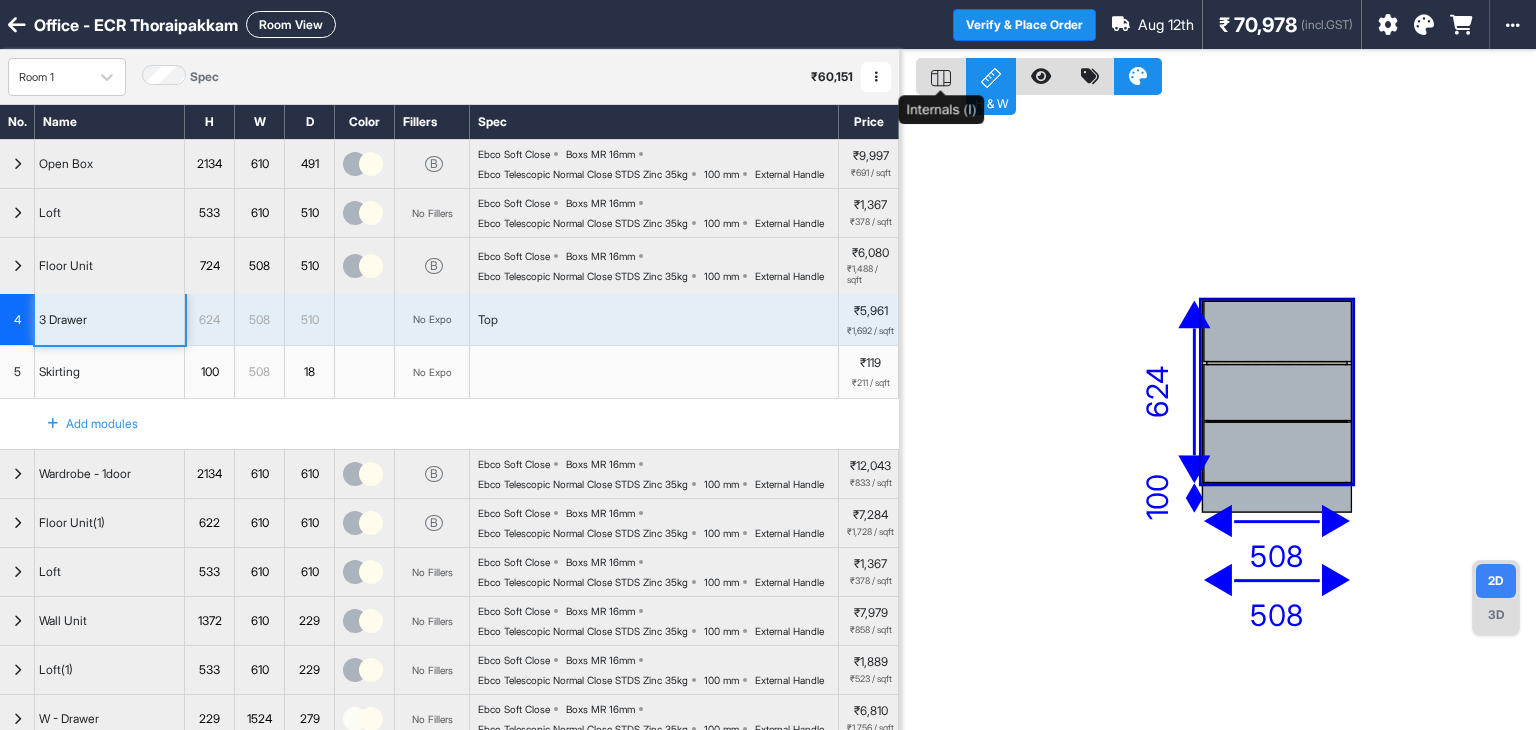 click at bounding box center (941, 76) 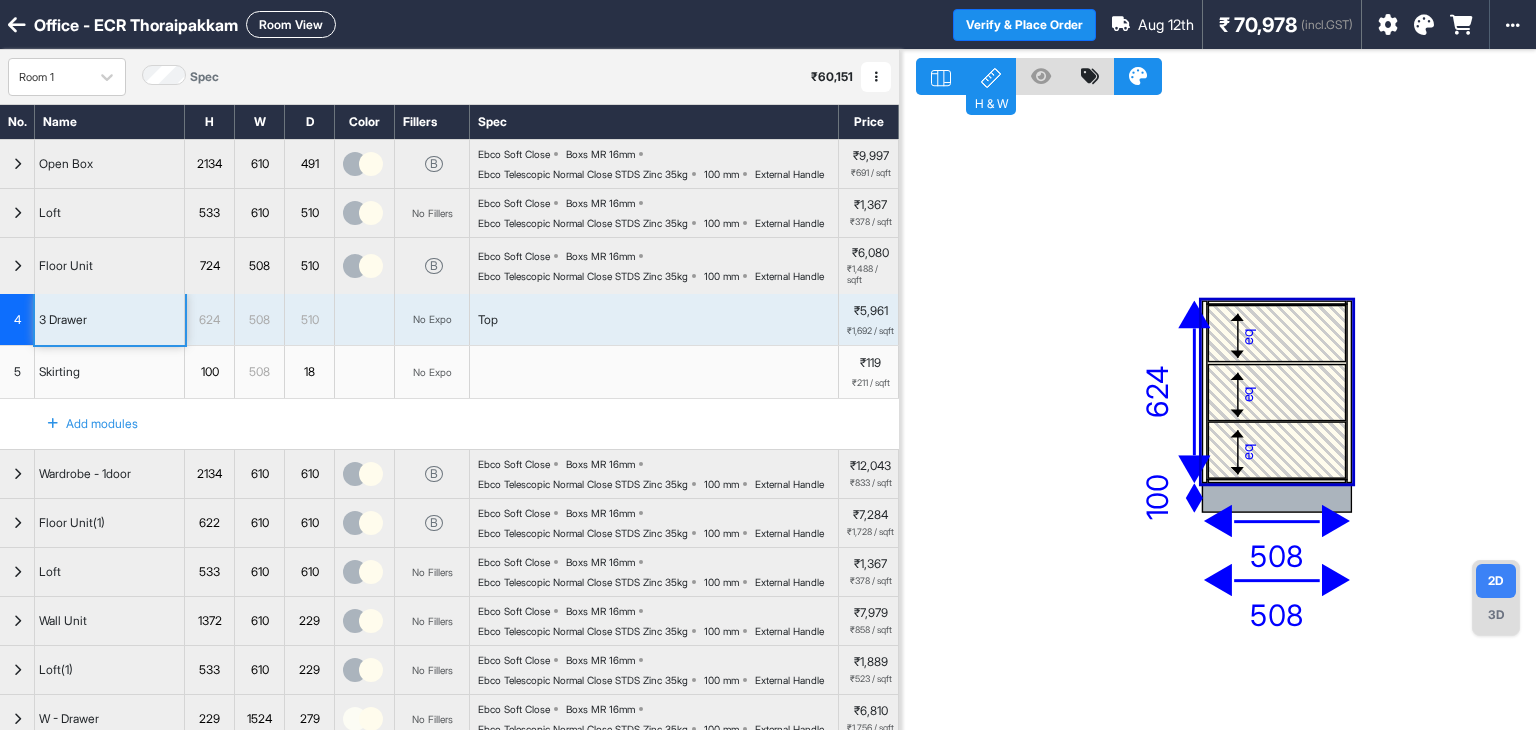 click on "eq eq eq 508 624 100 508" at bounding box center [1218, 415] 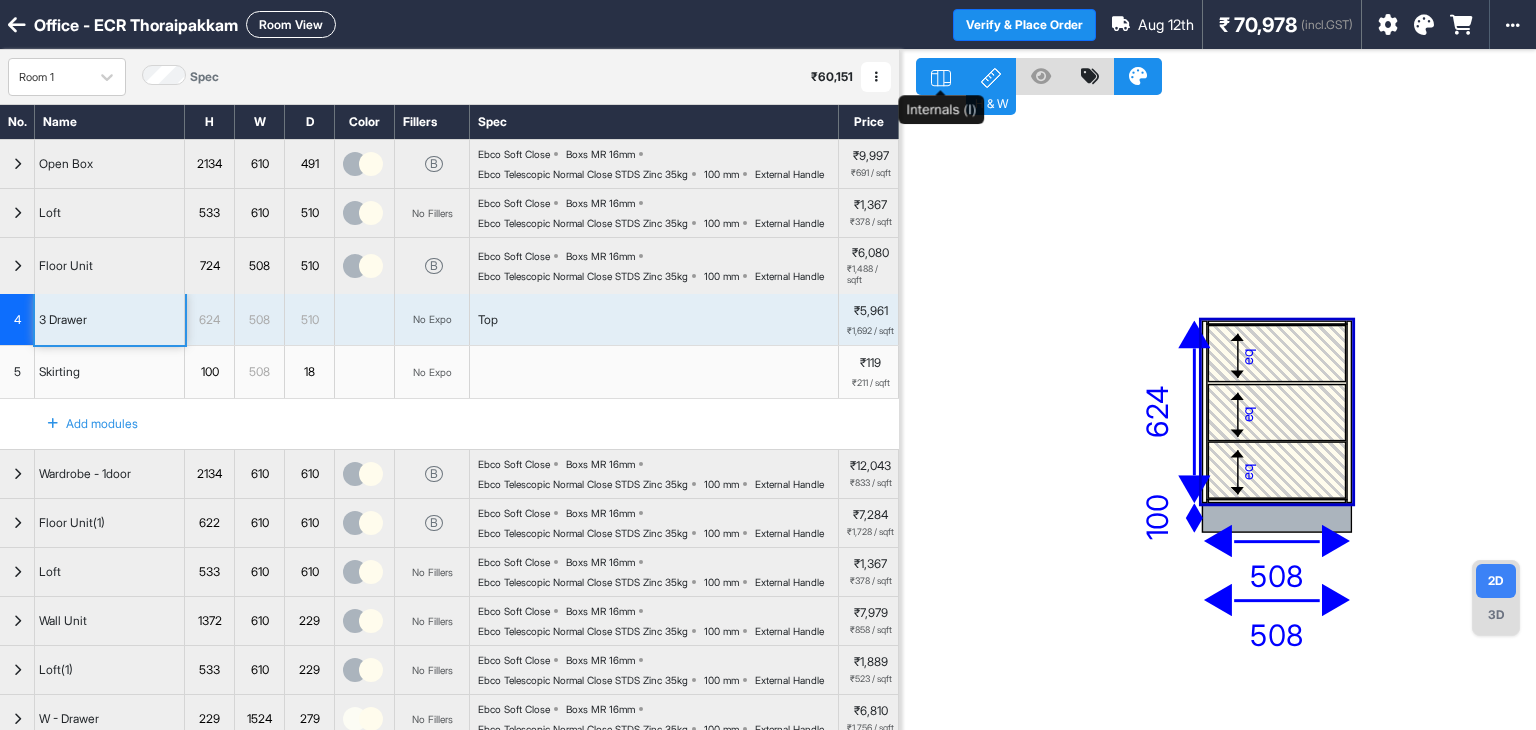 click at bounding box center [941, 76] 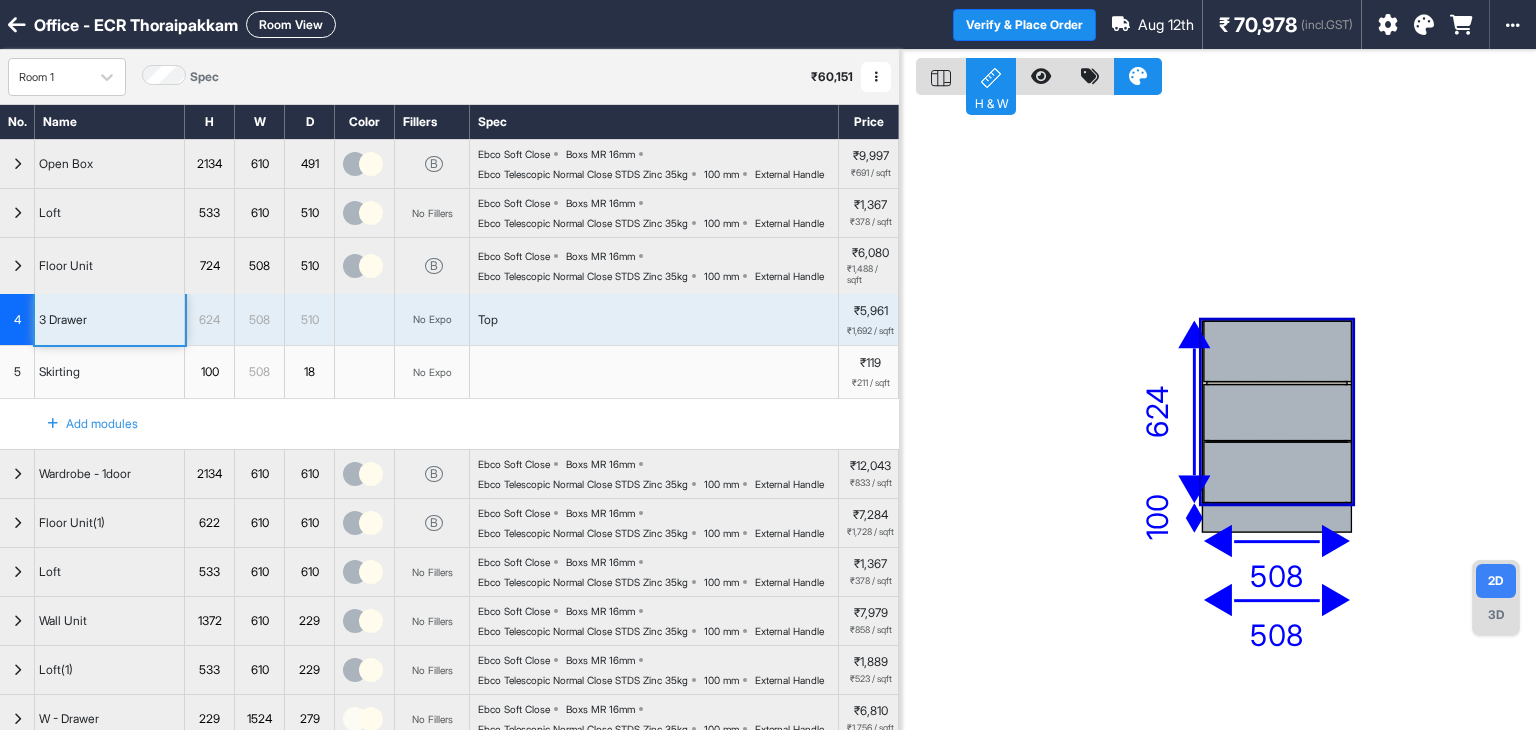 click 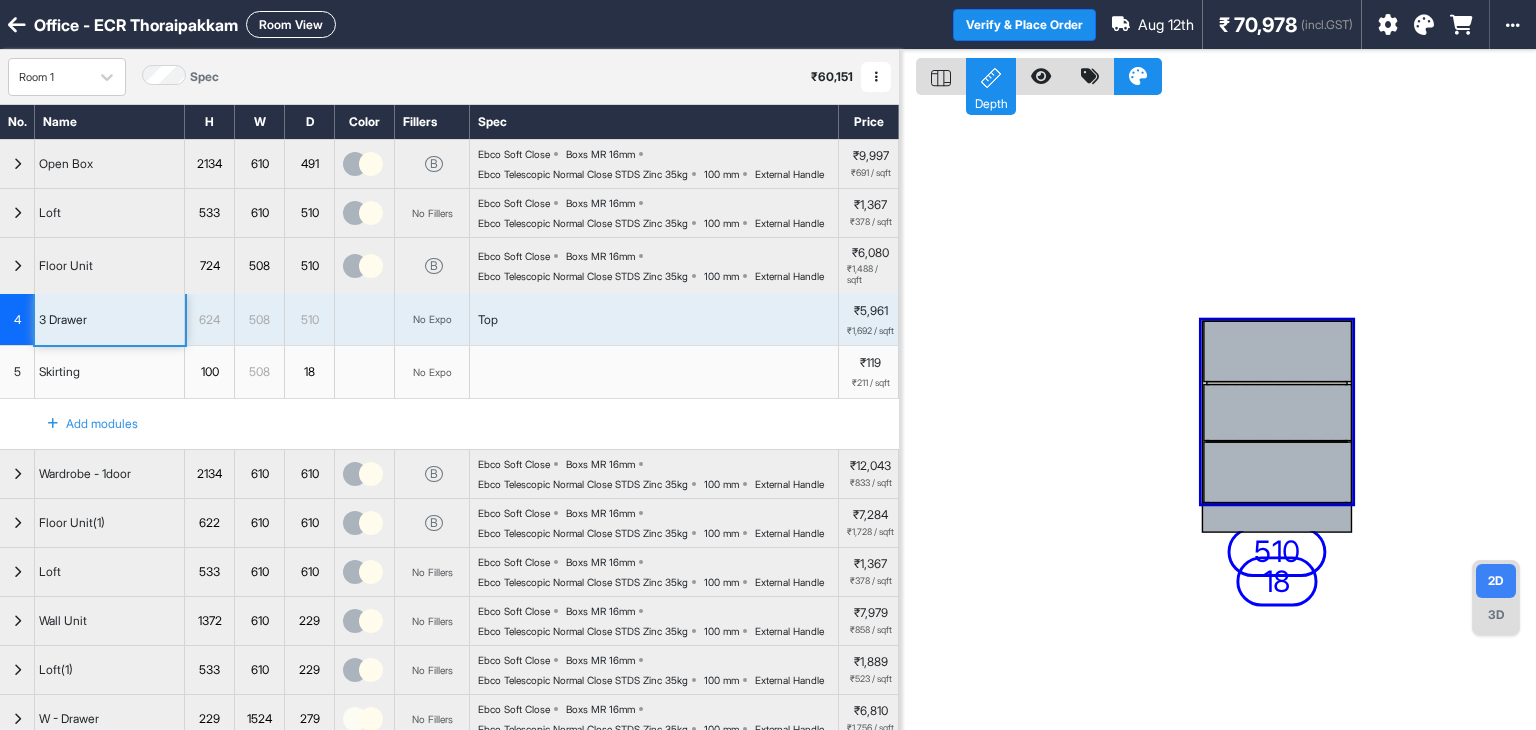 click on "eq eq eq 510   18" at bounding box center [1218, 415] 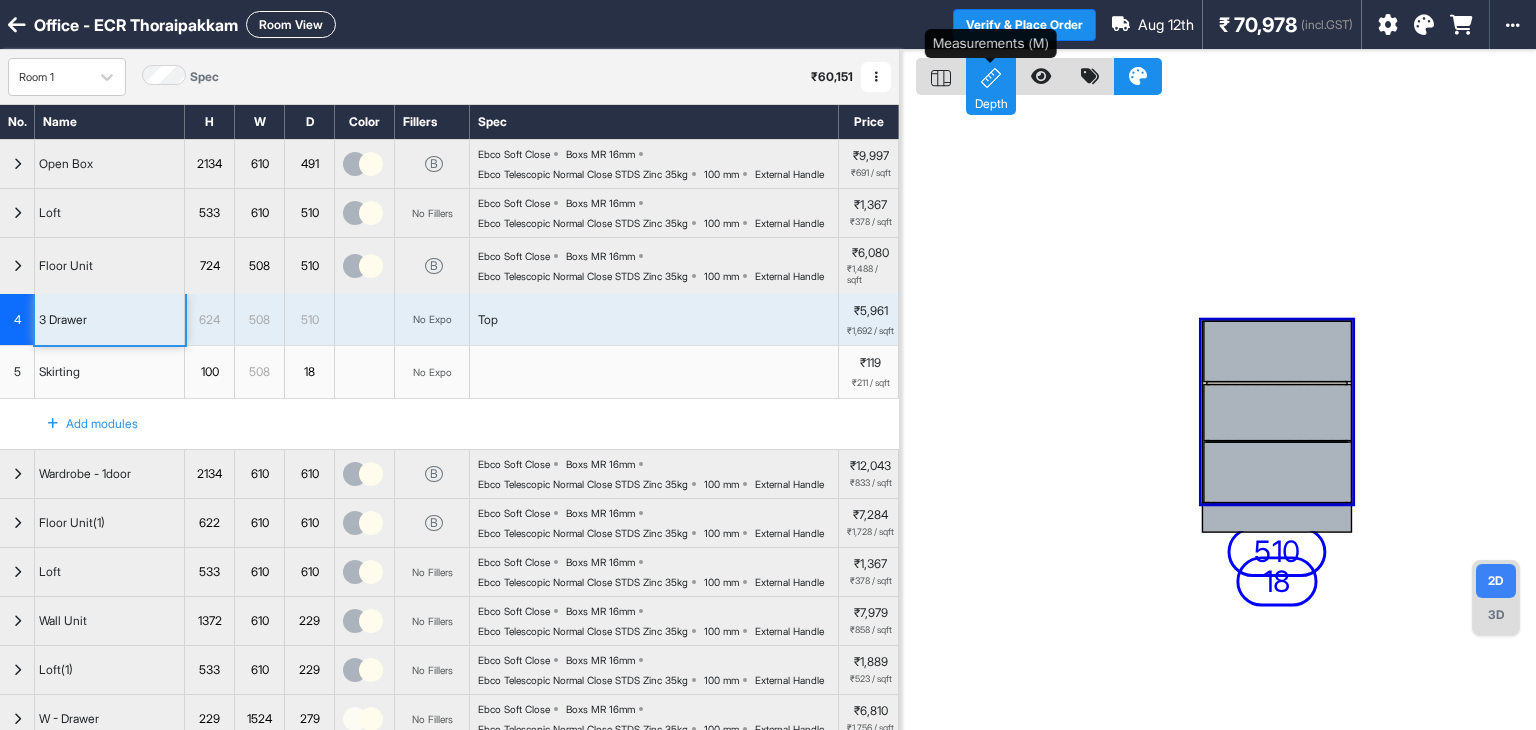 click on "Depth" at bounding box center [991, 76] 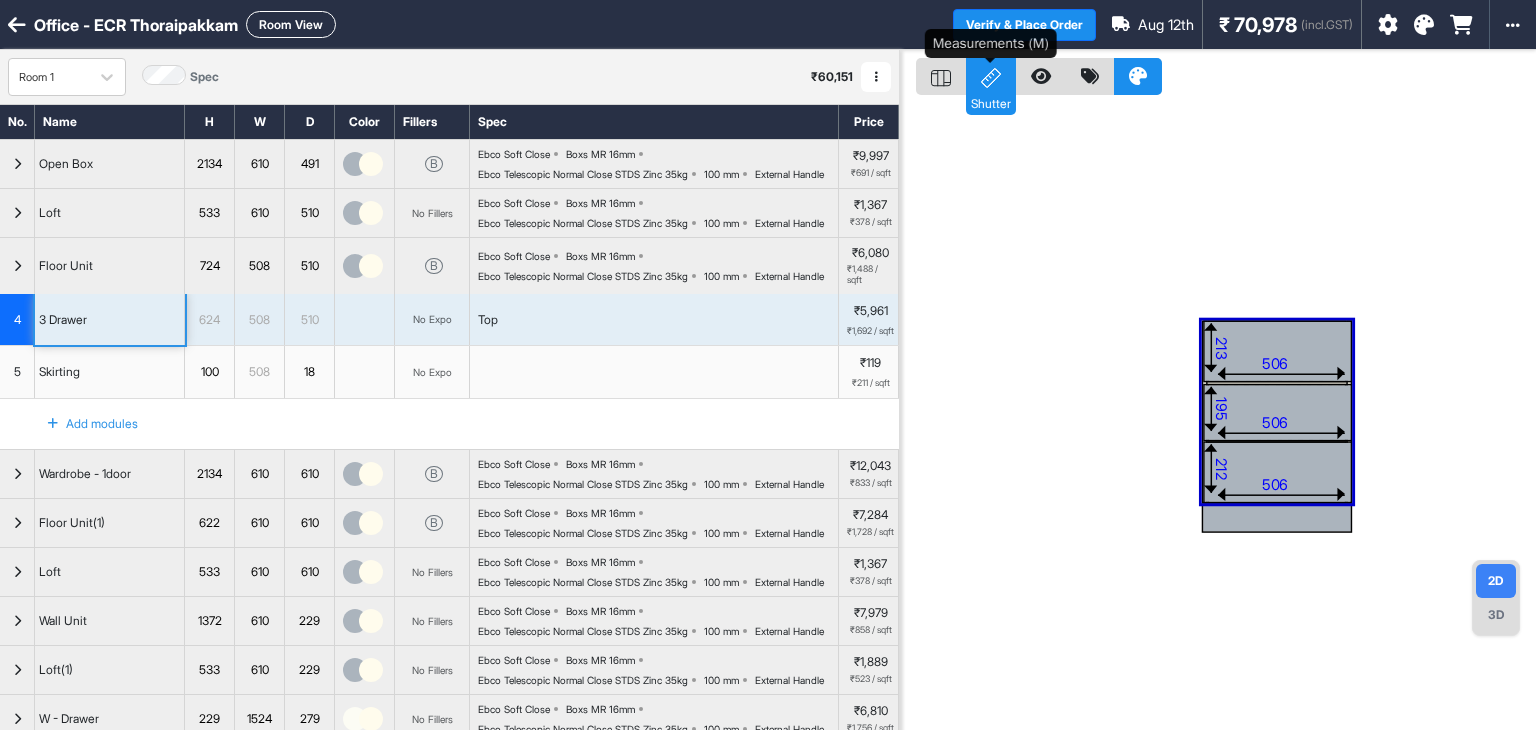 click on "Shutter" at bounding box center [991, 76] 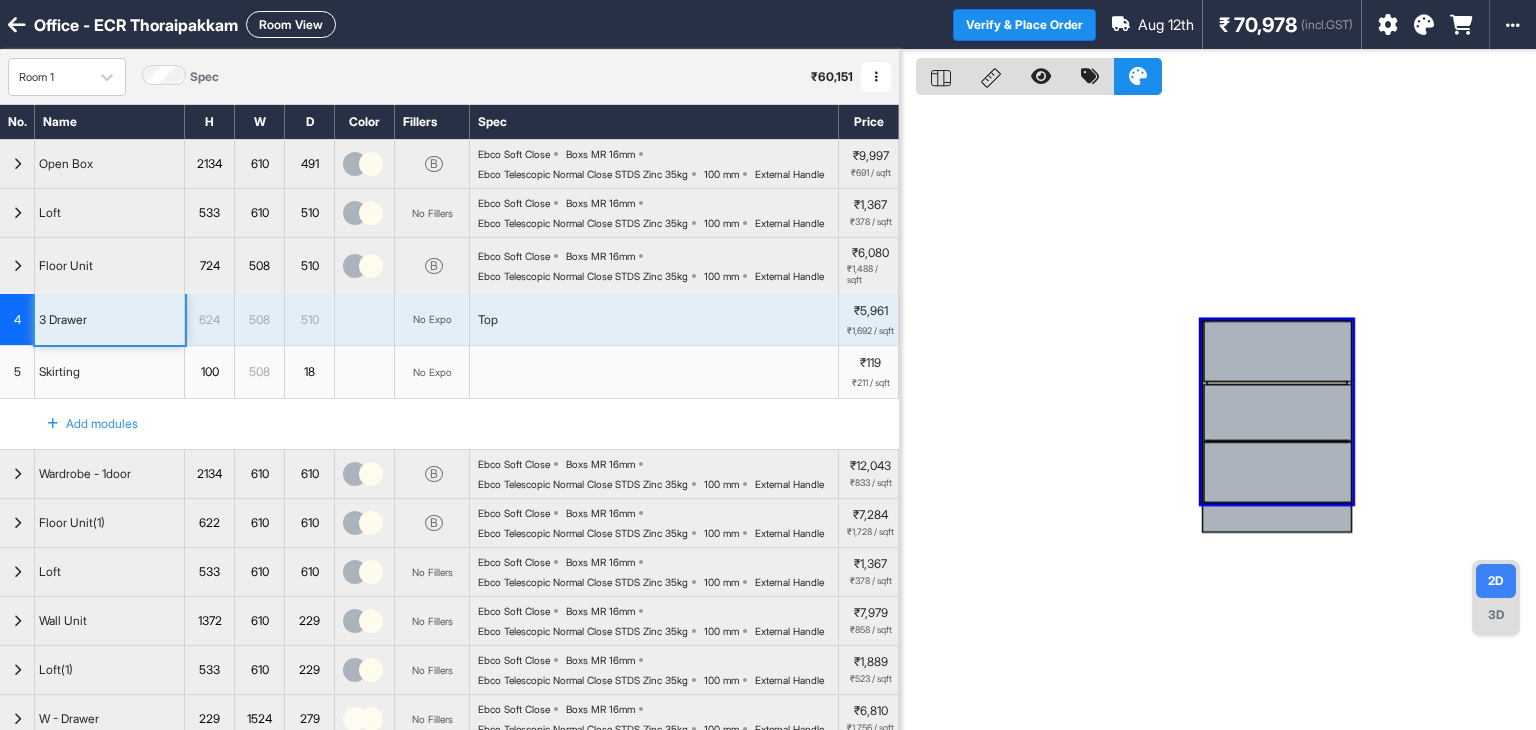 click 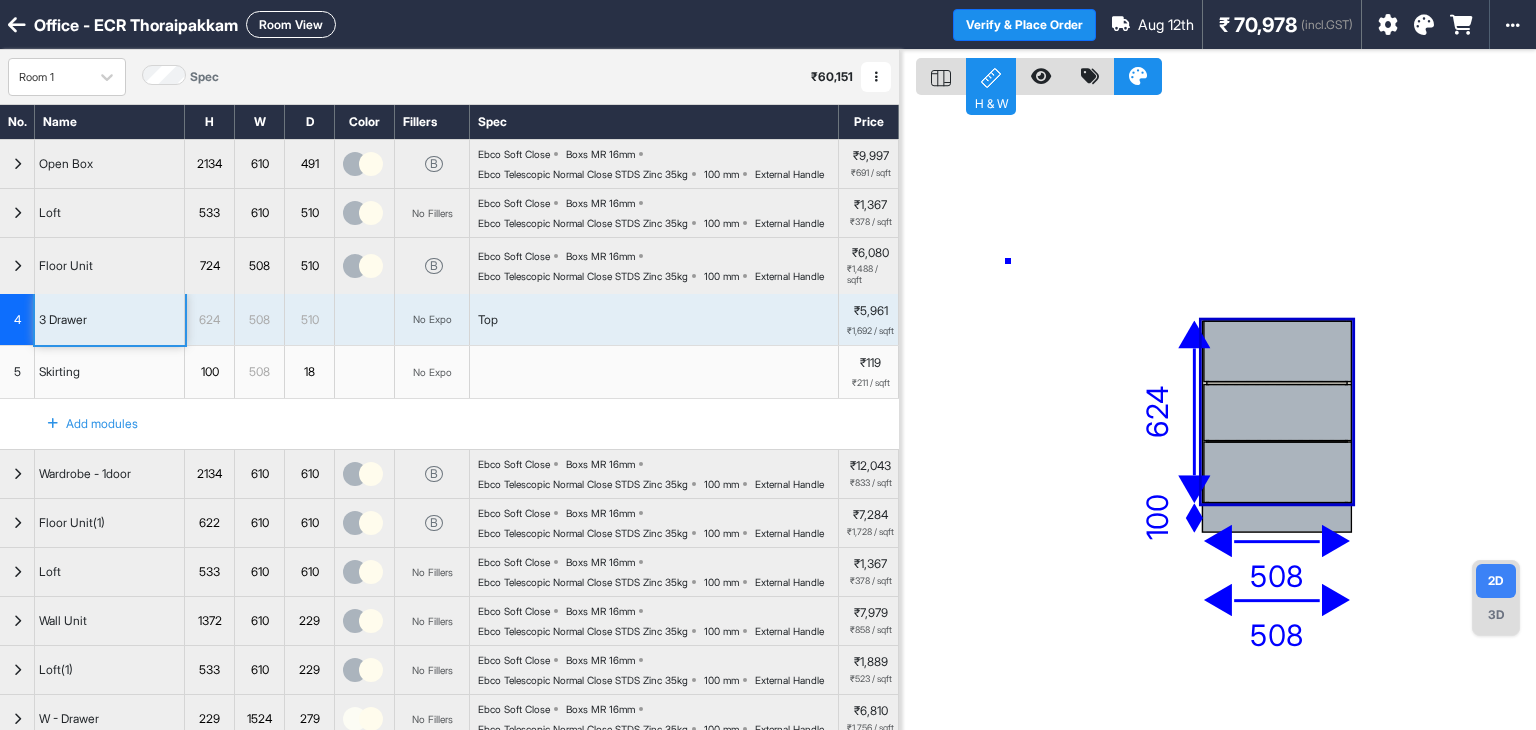 click on "eq eq eq 508 624 100 508" at bounding box center [1218, 415] 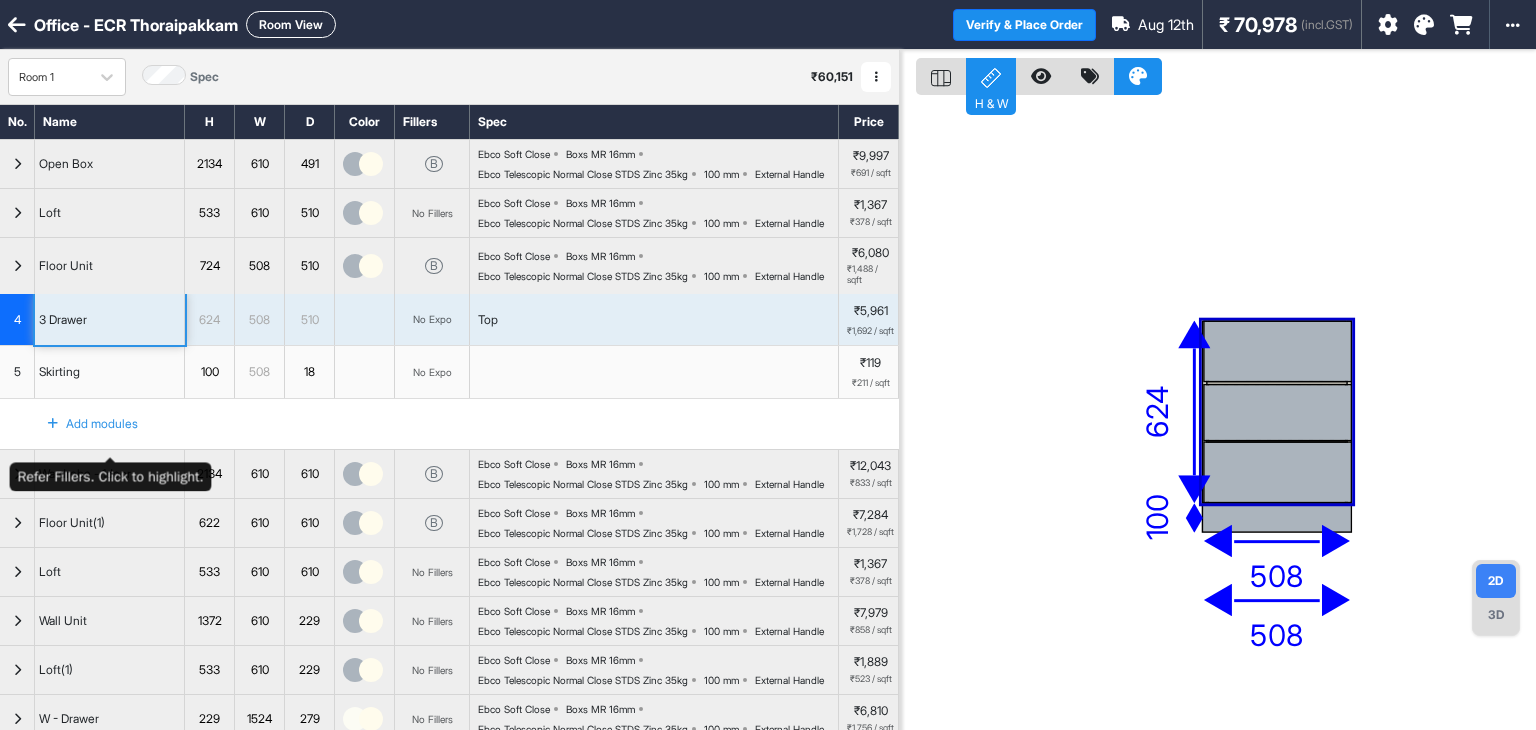 click on "Skirting" at bounding box center [110, 372] 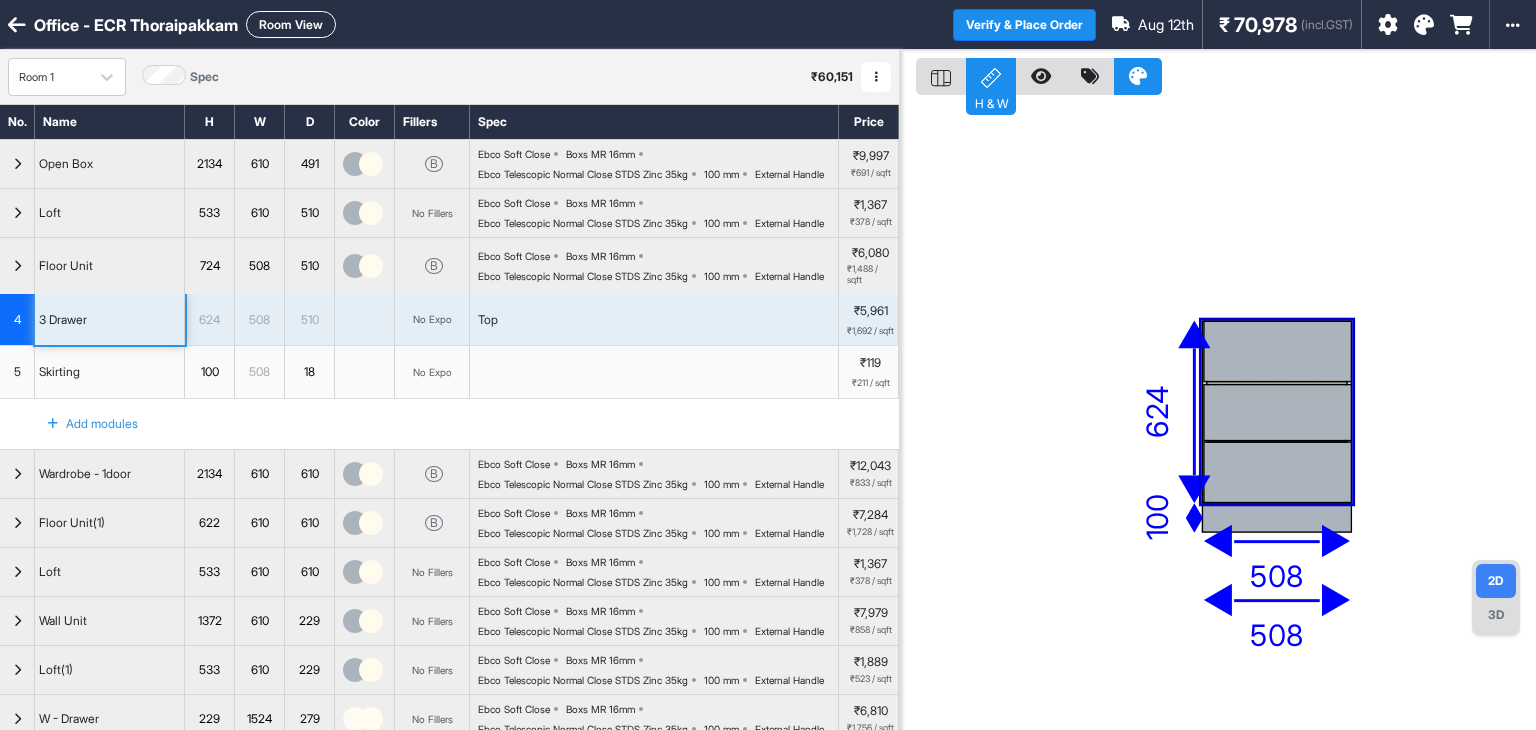 click on "eq eq eq 508 624 100 508" at bounding box center (1218, 415) 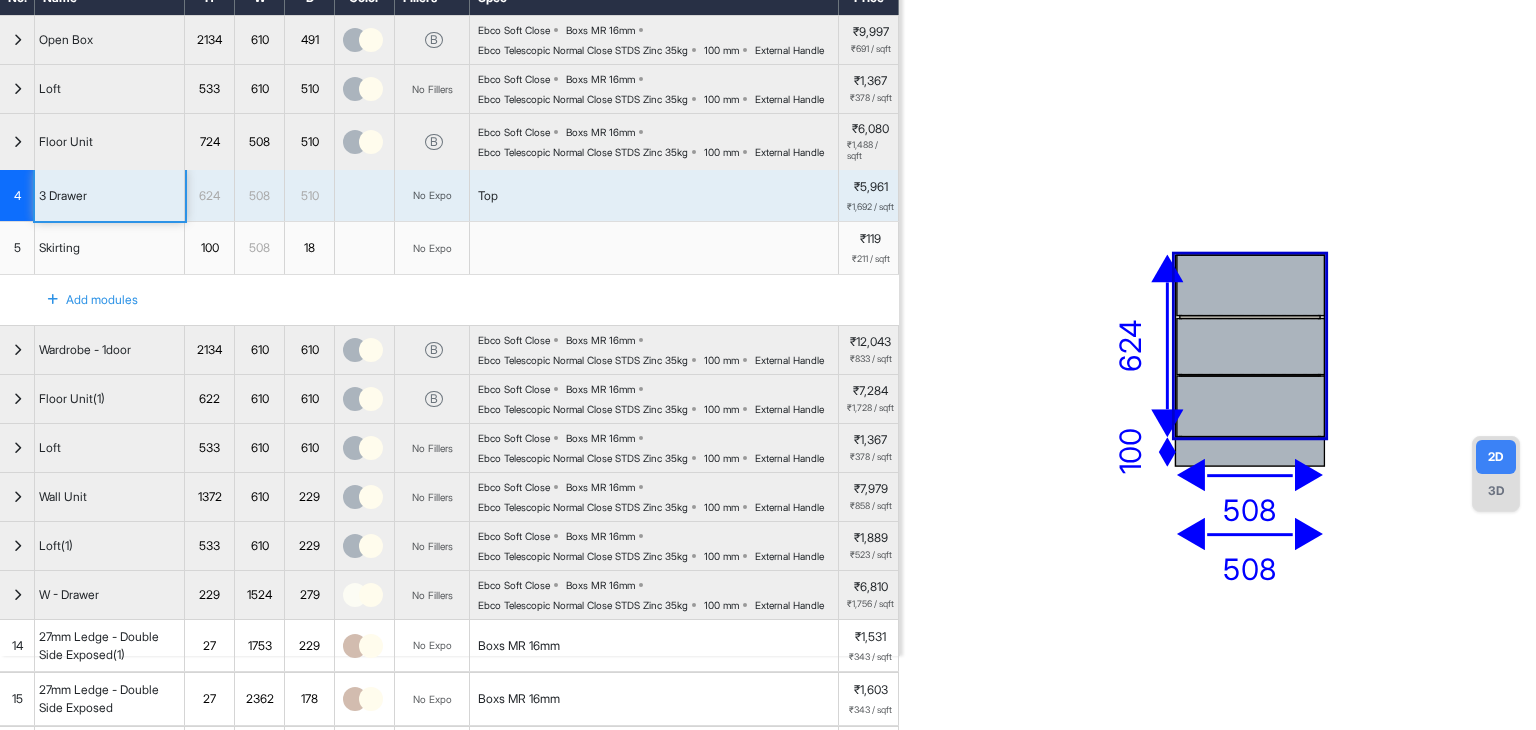 drag, startPoint x: 1103, startPoint y: 413, endPoint x: 1083, endPoint y: 488, distance: 77.62087 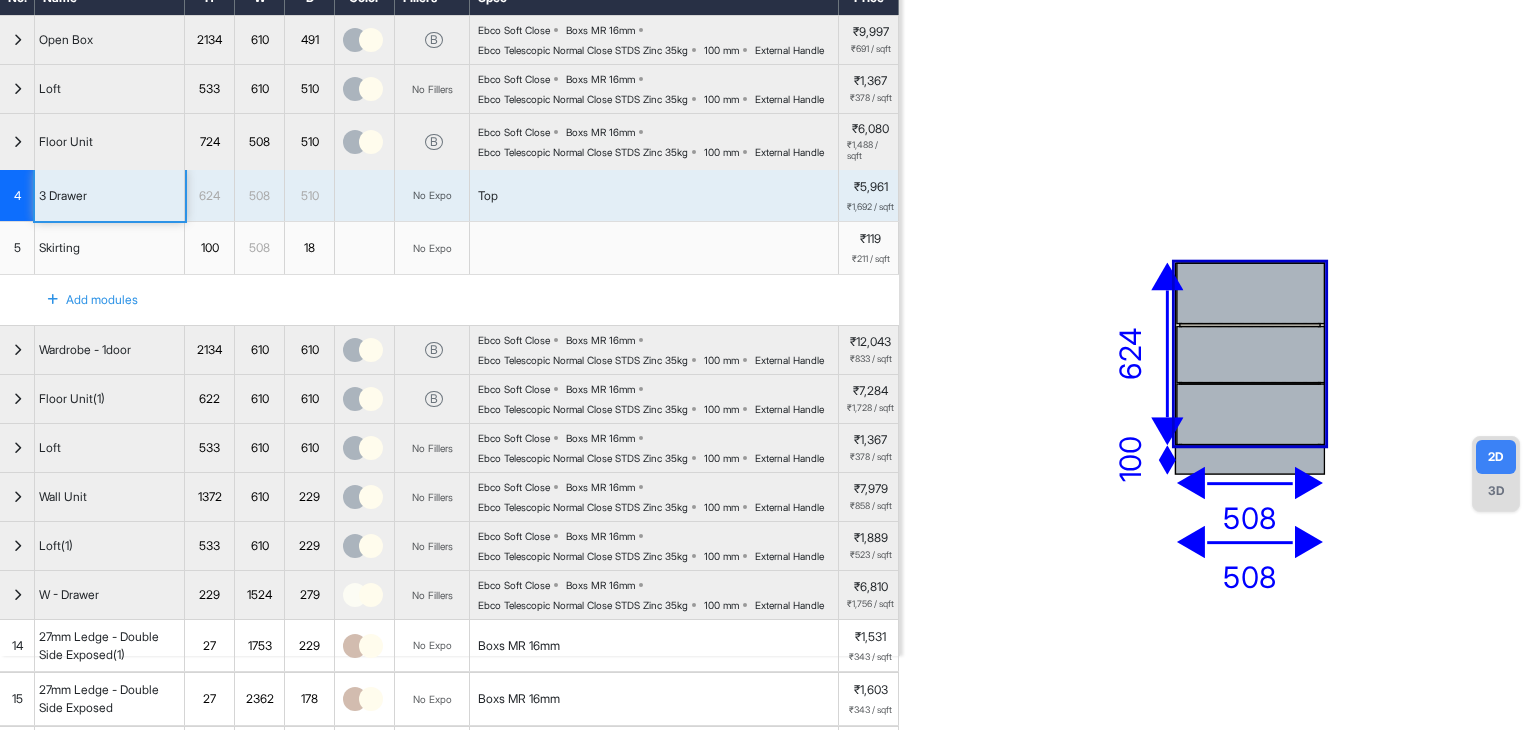 scroll, scrollTop: 126, scrollLeft: 0, axis: vertical 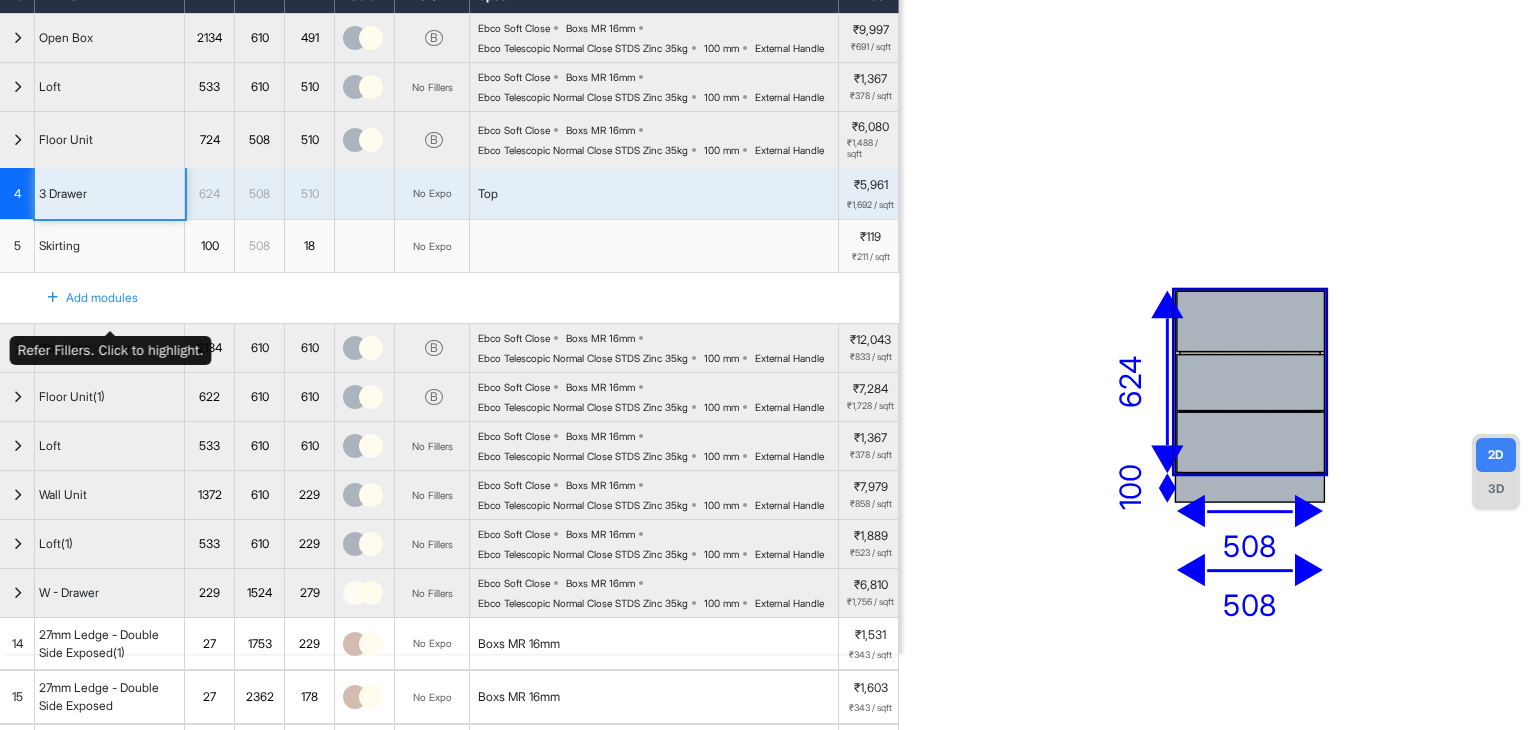 click on "Skirting" at bounding box center [110, 246] 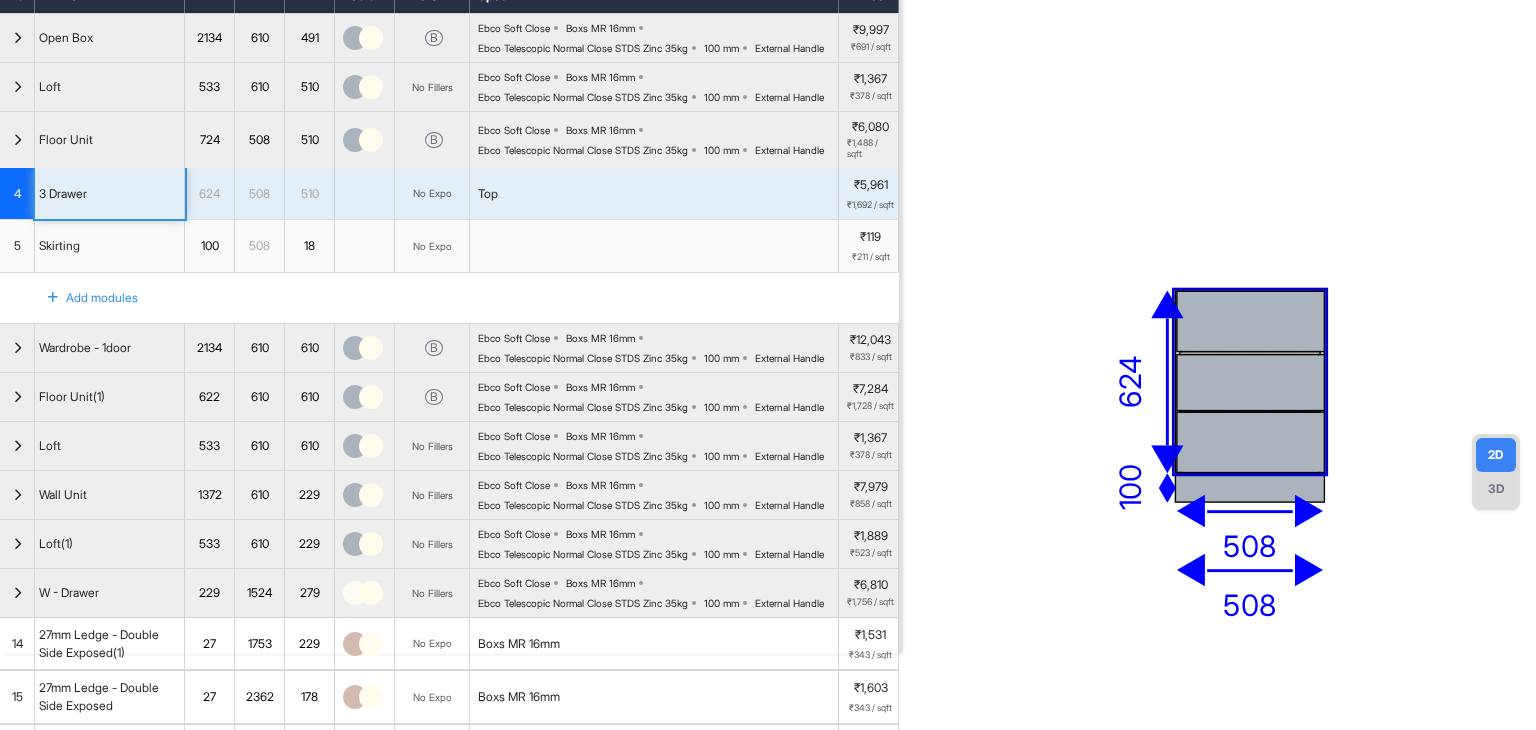 click at bounding box center [17, 140] 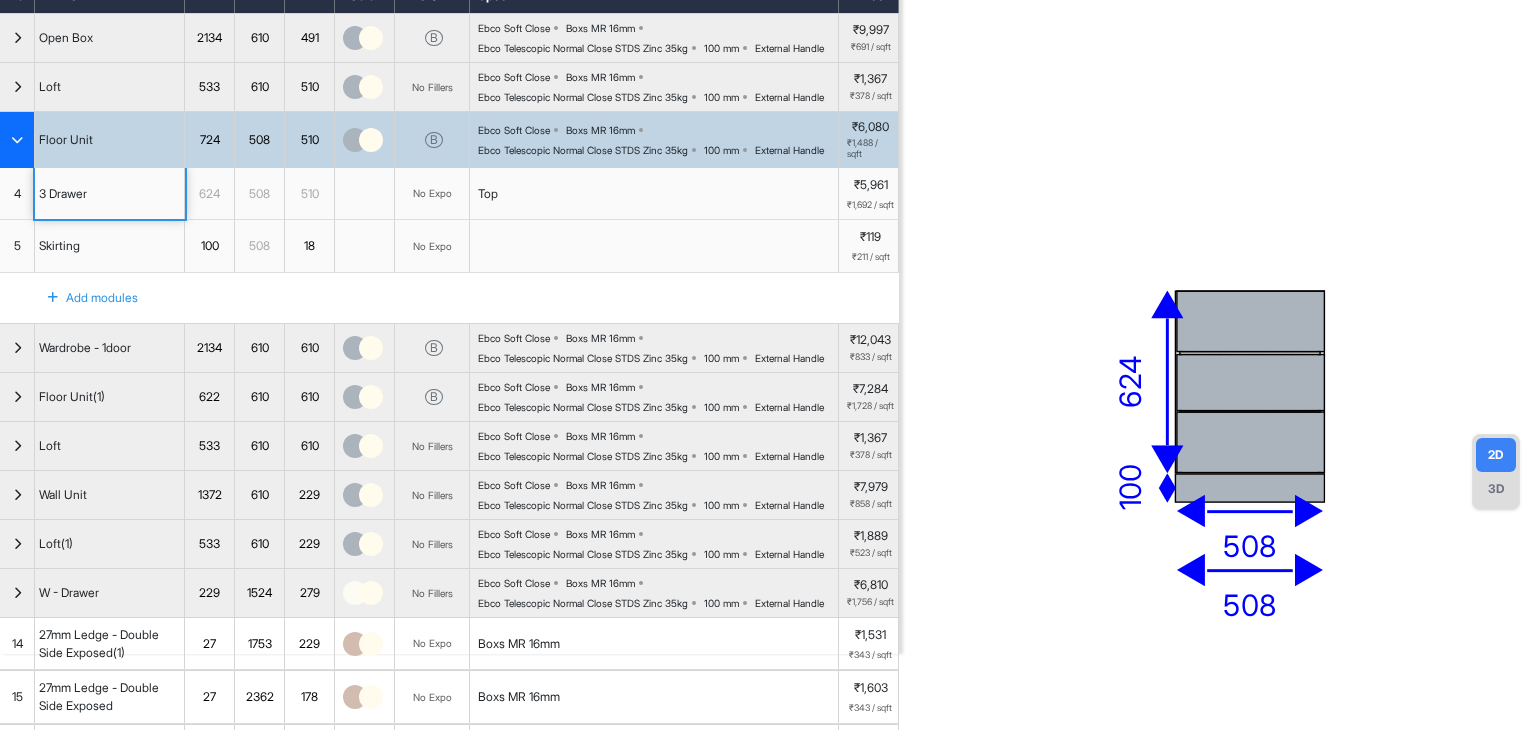 click at bounding box center (17, 140) 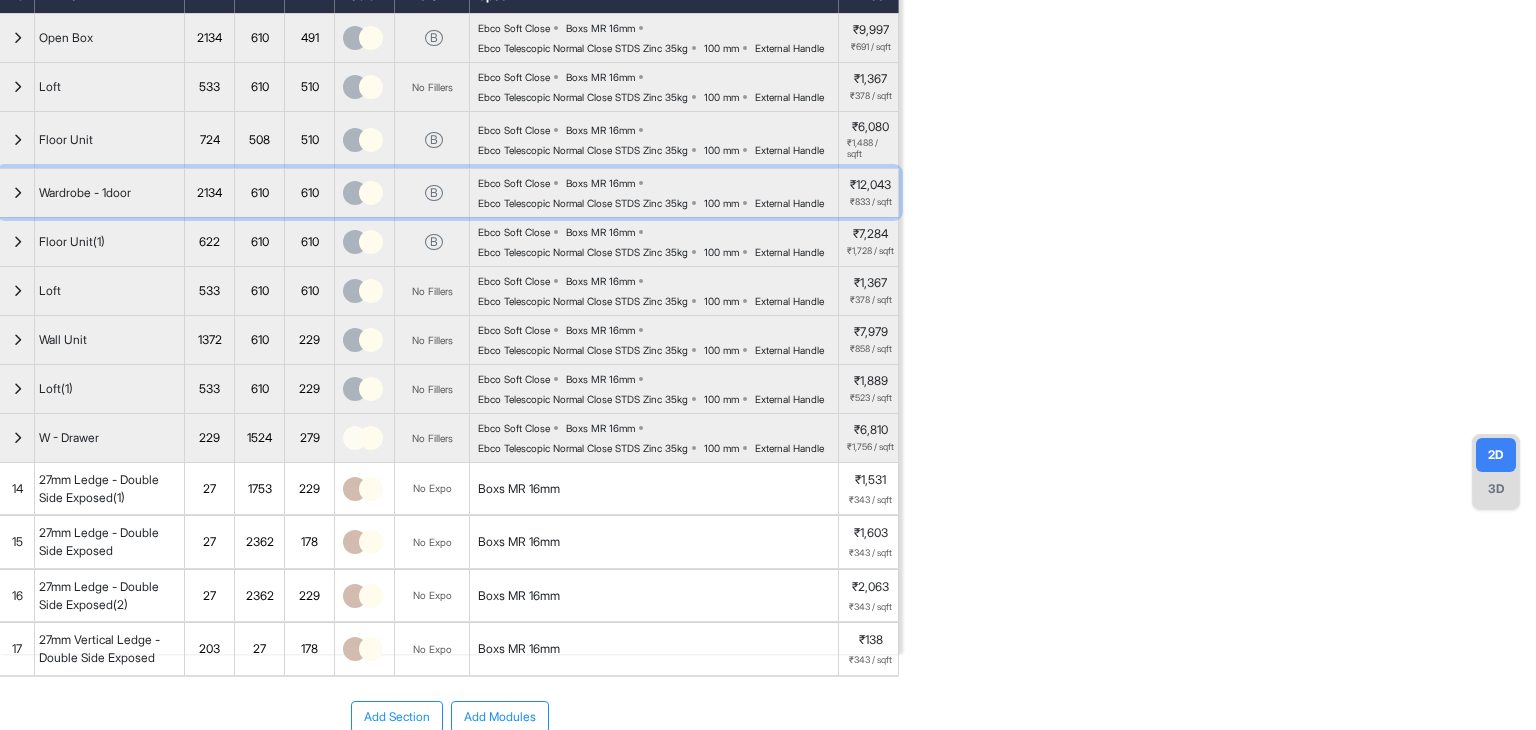 click at bounding box center (17, 193) 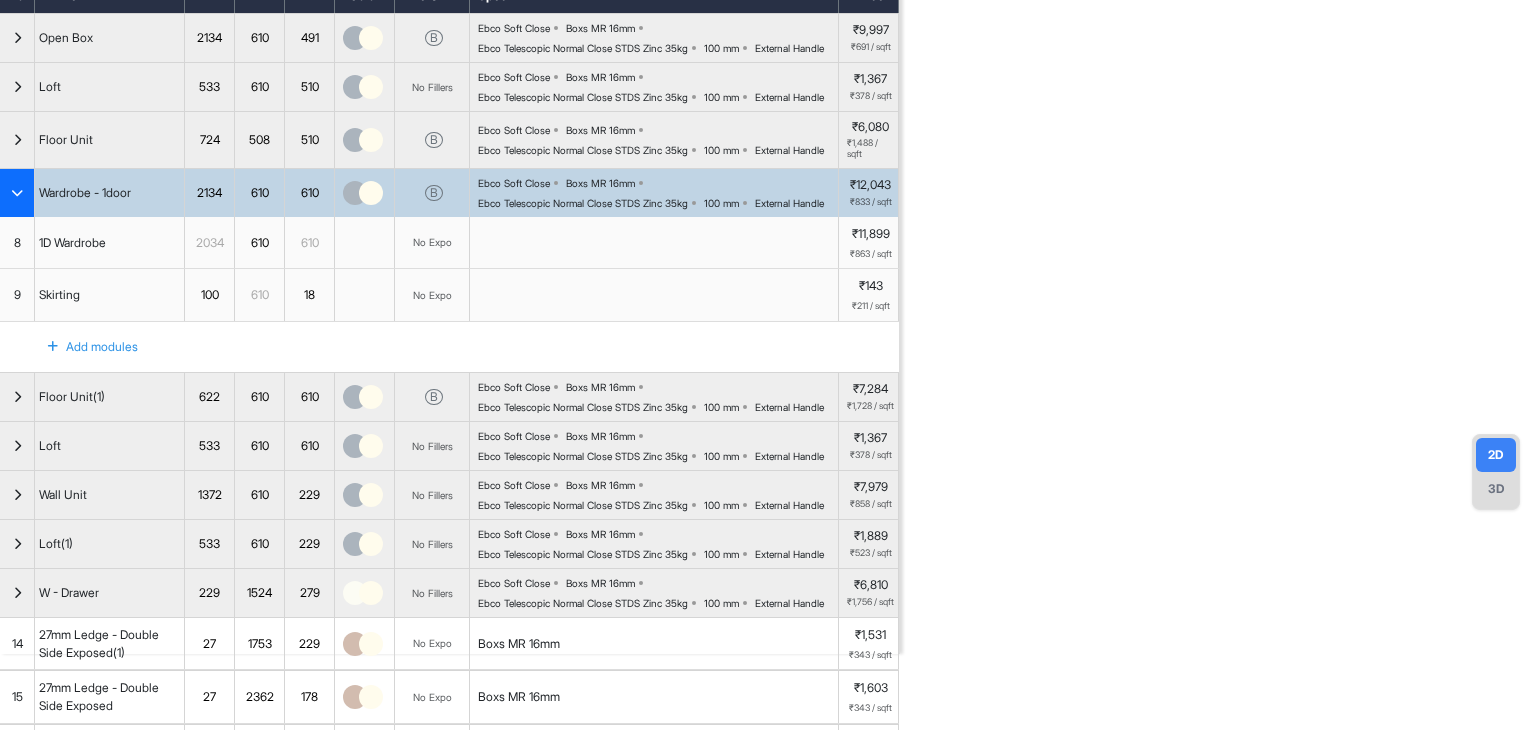 click on "1D Wardrobe" at bounding box center (72, 243) 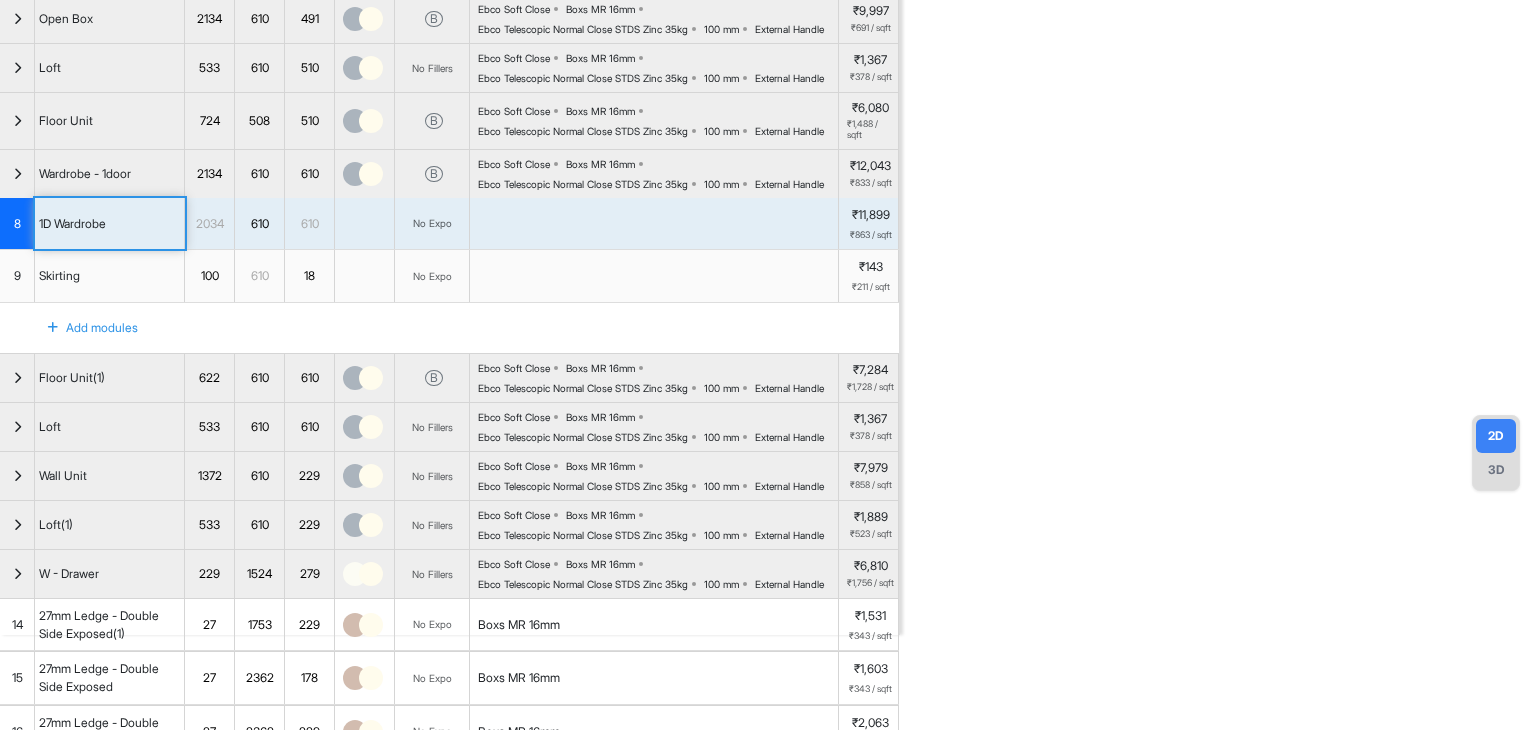 drag, startPoint x: 1099, startPoint y: 515, endPoint x: 1096, endPoint y: 525, distance: 10.440307 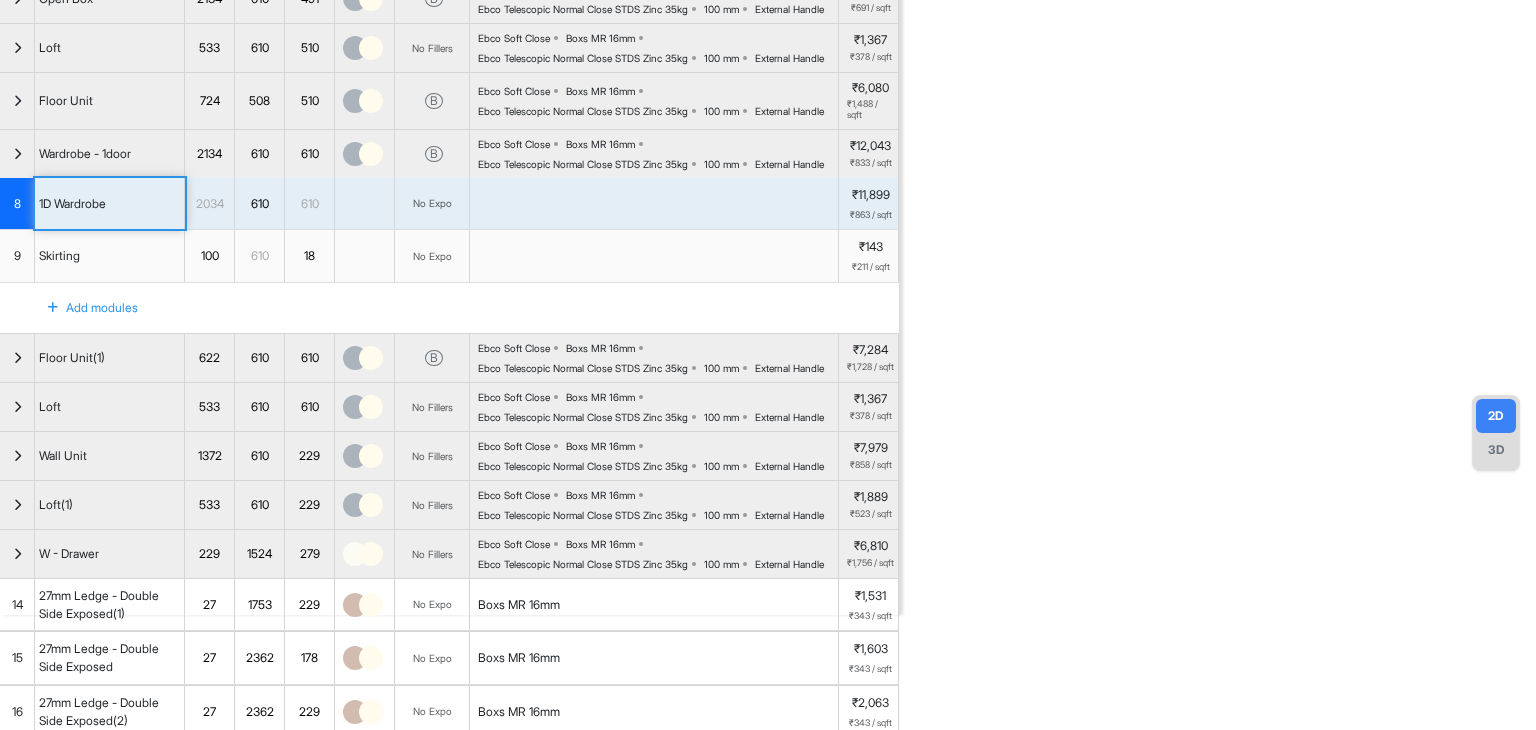 click on "eq eq eq eq eq 610 2034 100 610" at bounding box center [1218, 250] 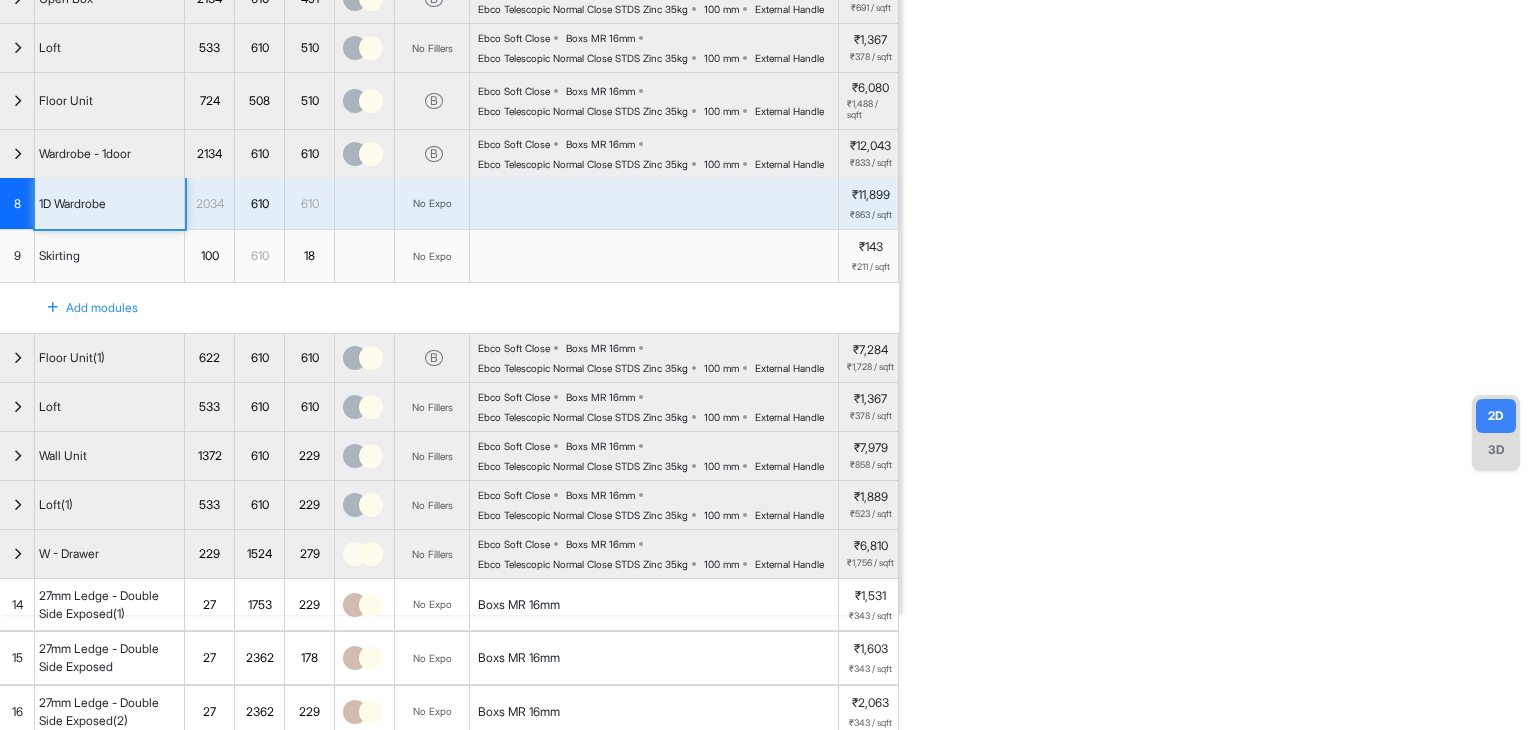 click at bounding box center [17, 154] 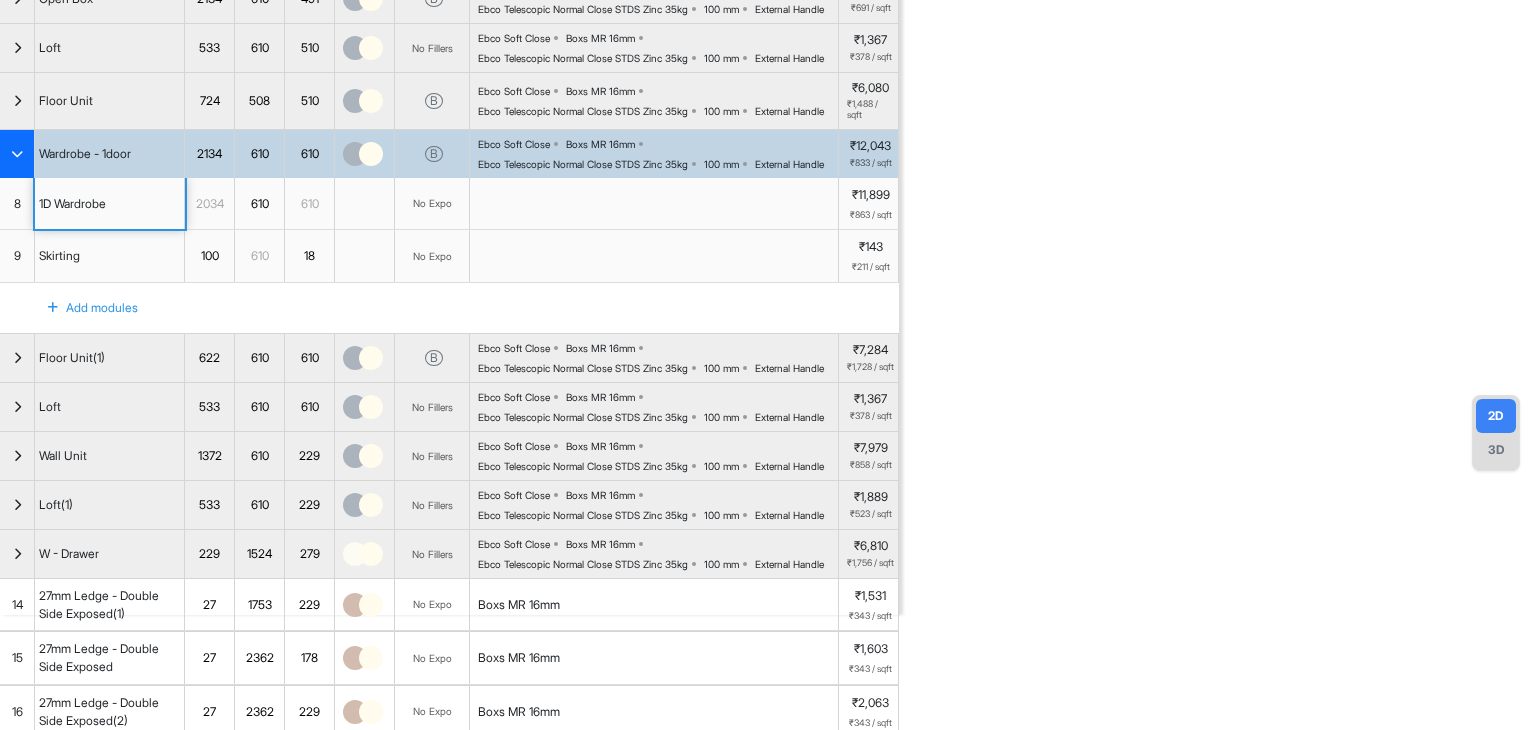 click at bounding box center (17, 154) 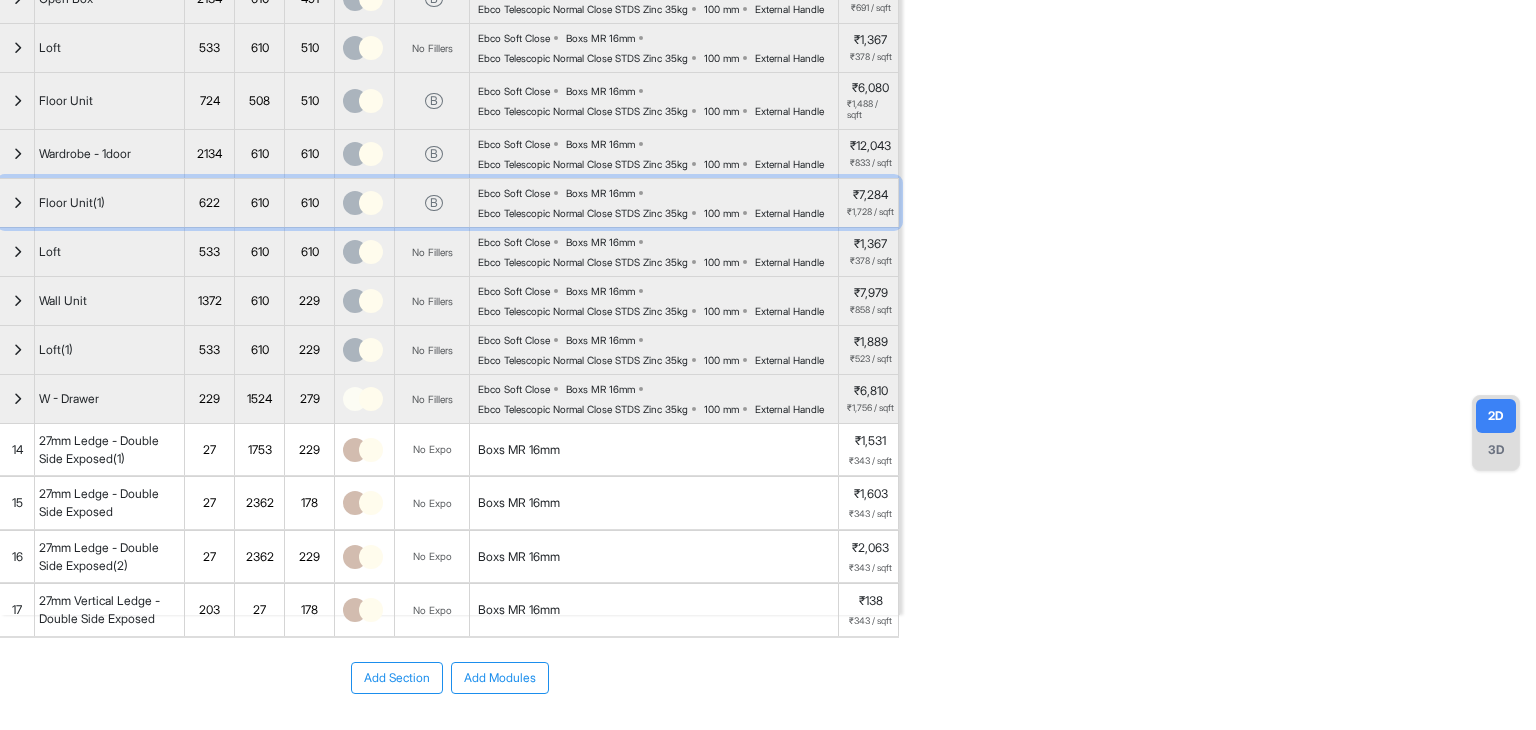 click at bounding box center [17, 203] 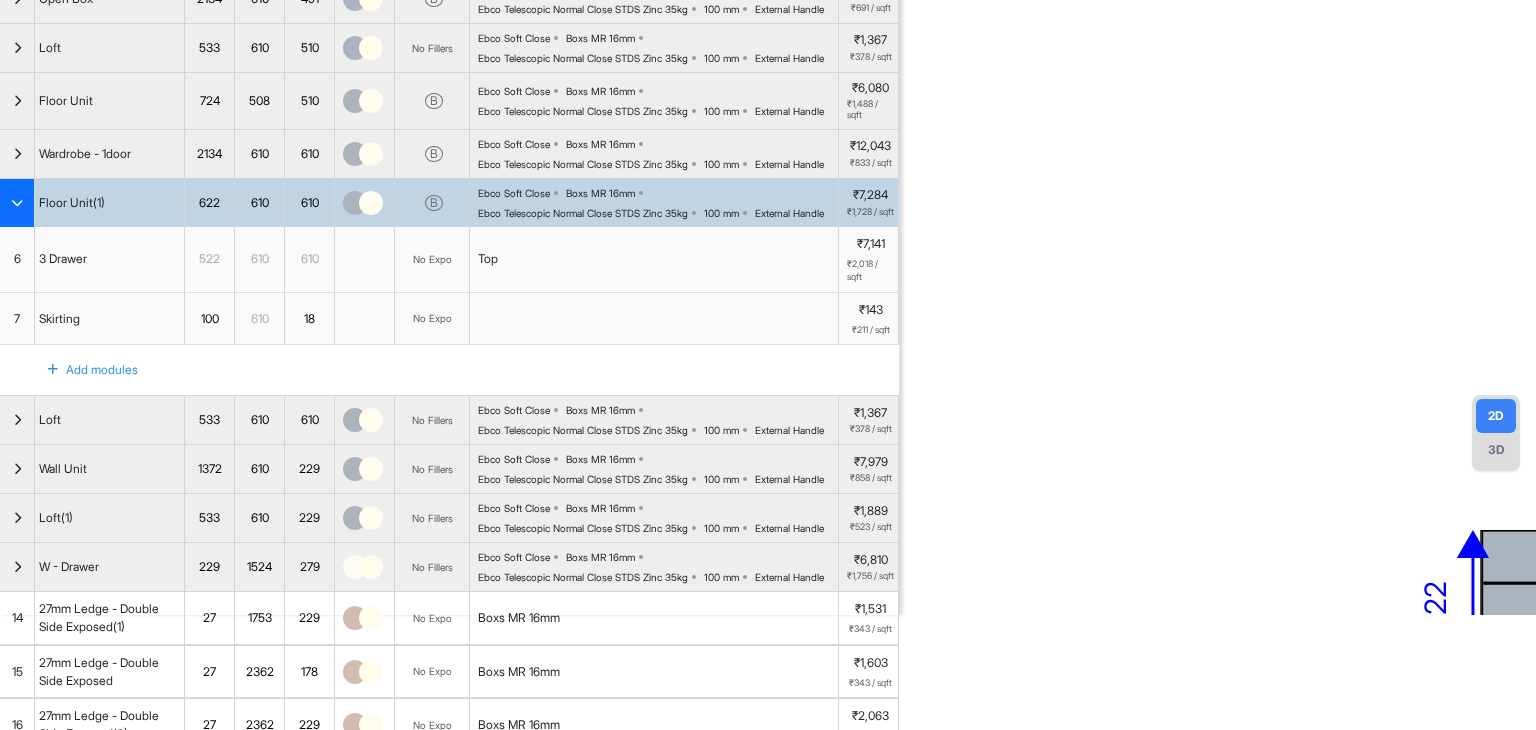 click at bounding box center (17, 203) 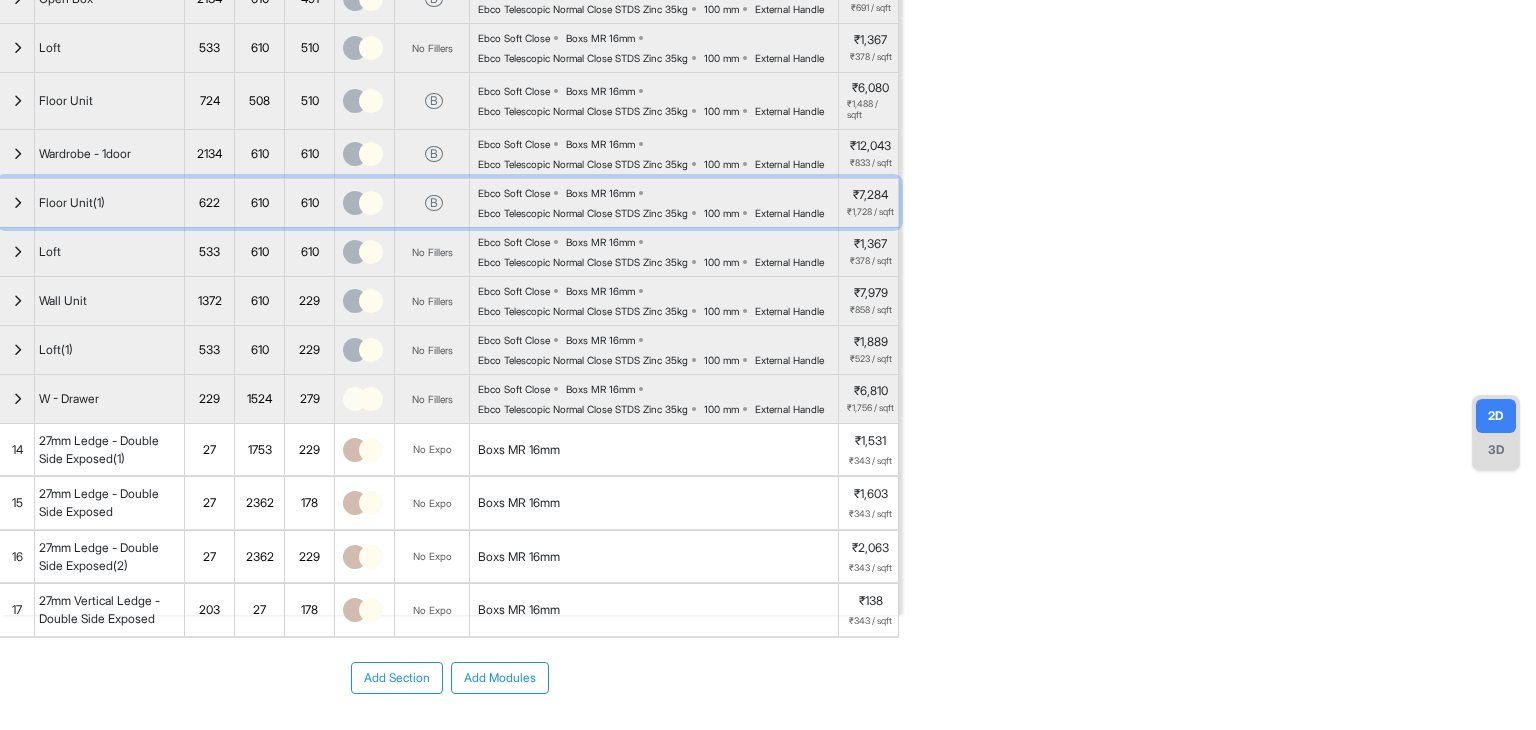 click at bounding box center [17, 203] 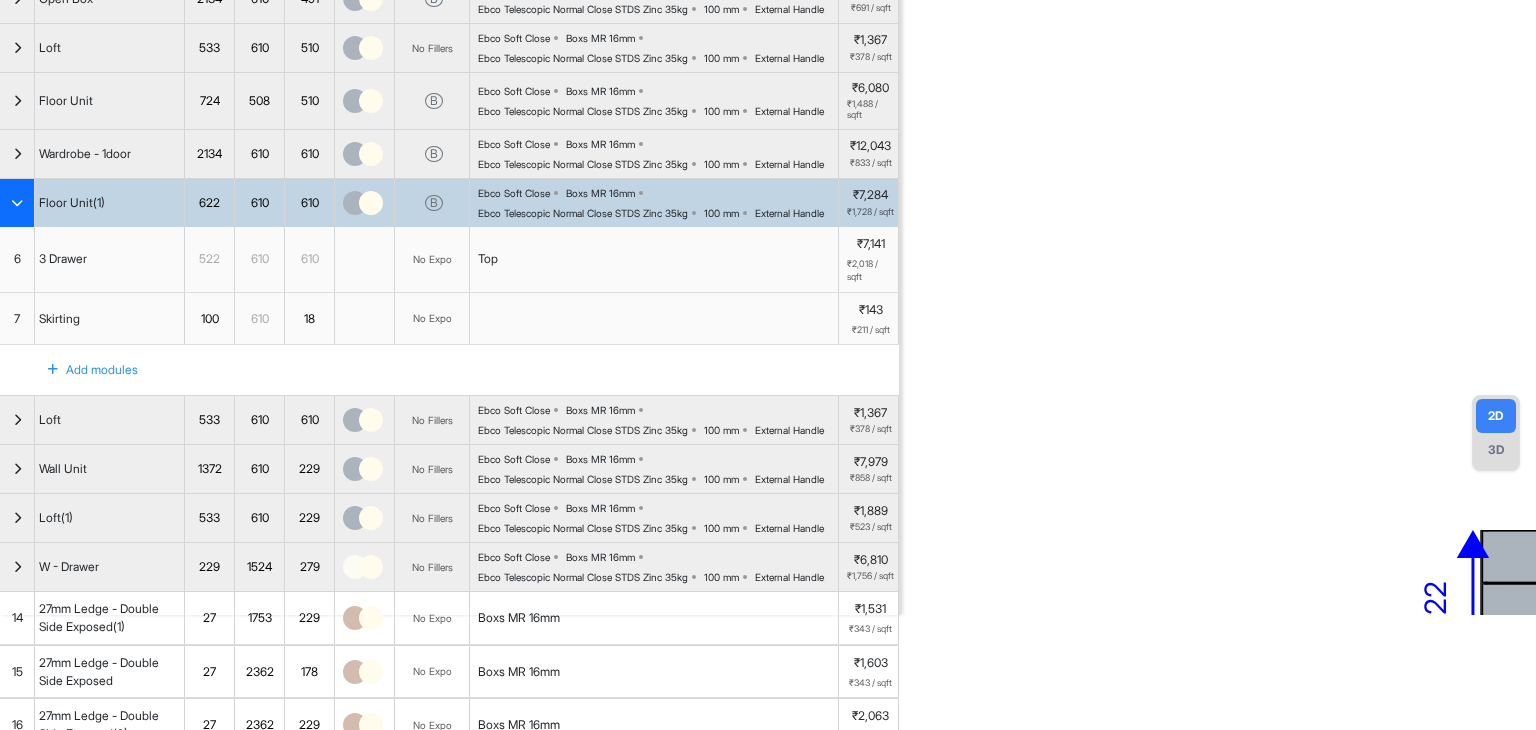 click at bounding box center [17, 203] 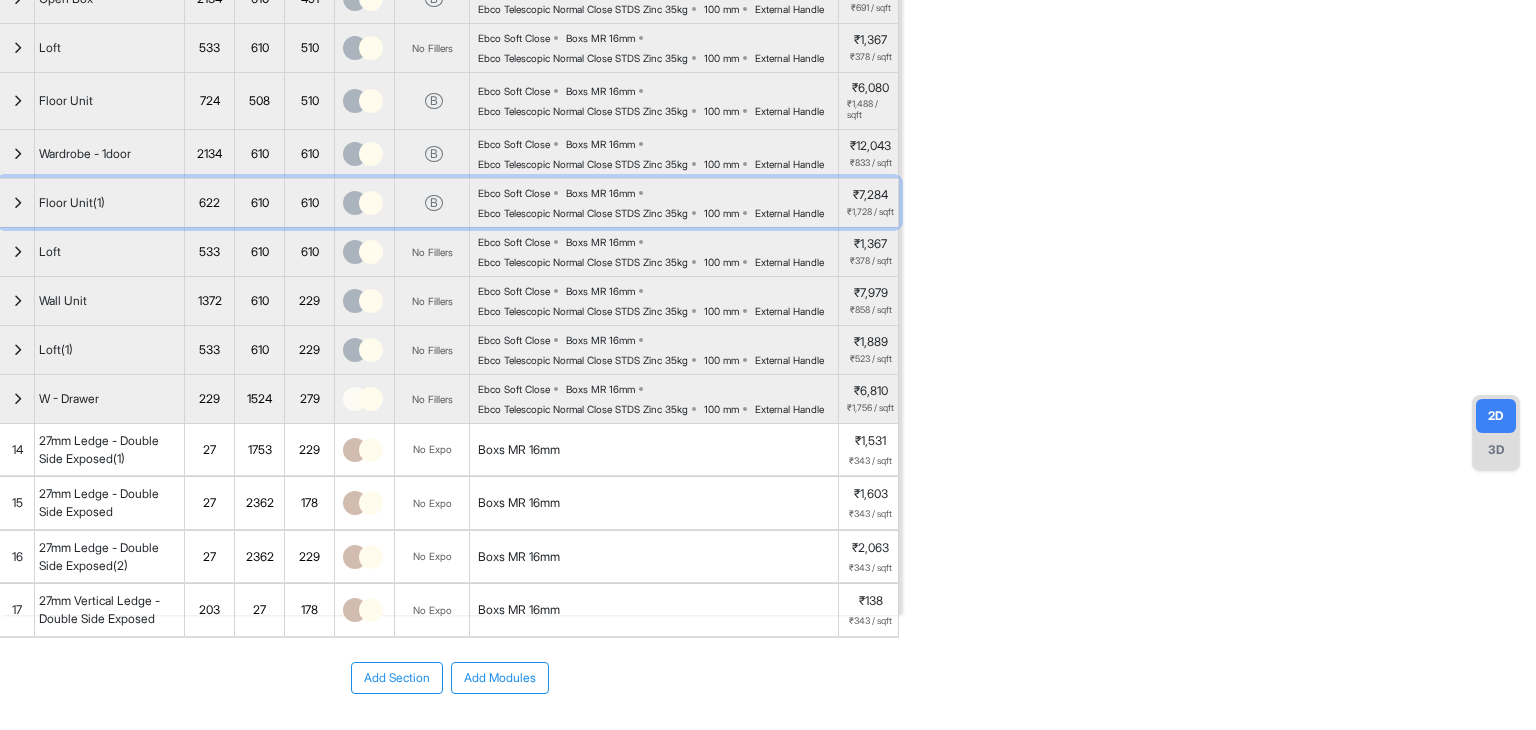 click at bounding box center [17, 203] 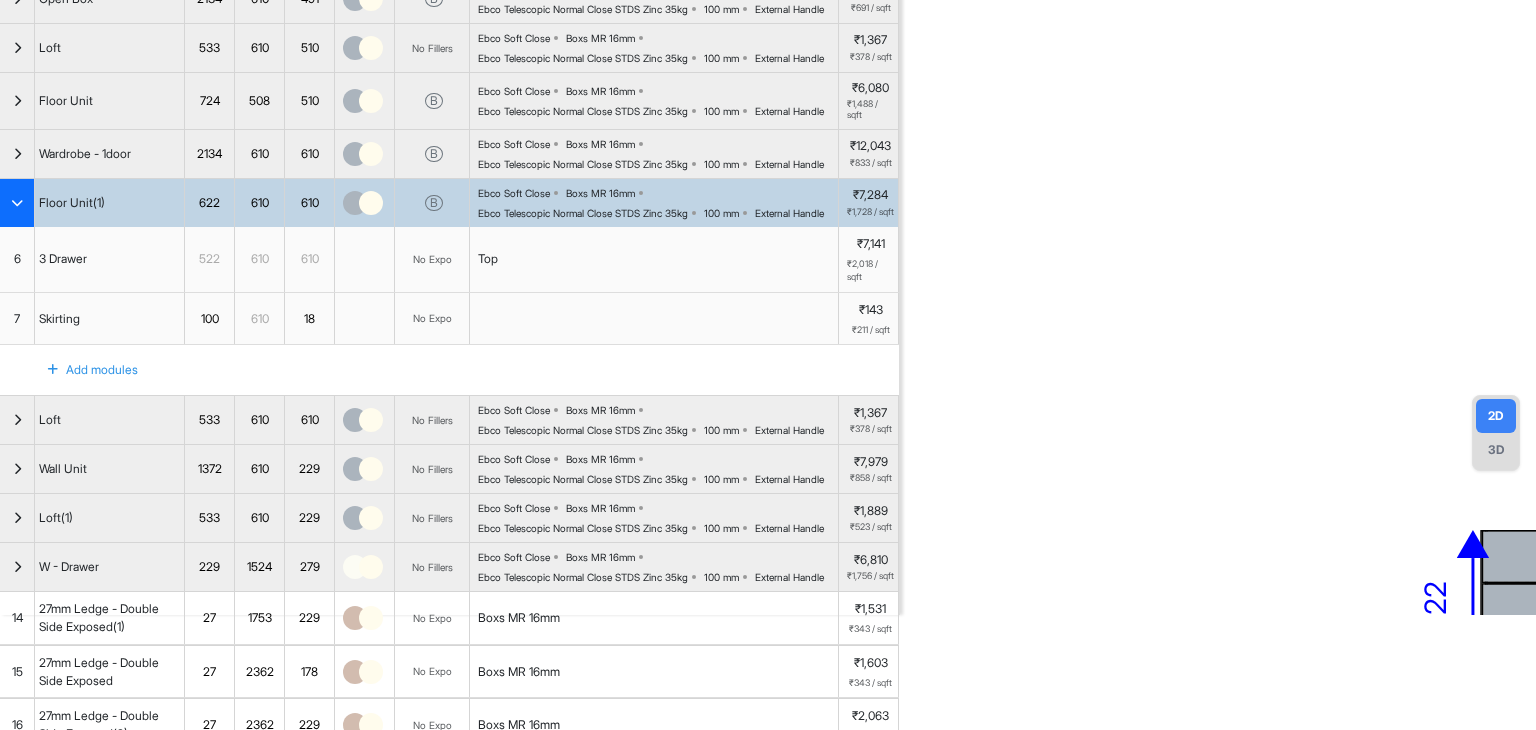 click at bounding box center [17, 203] 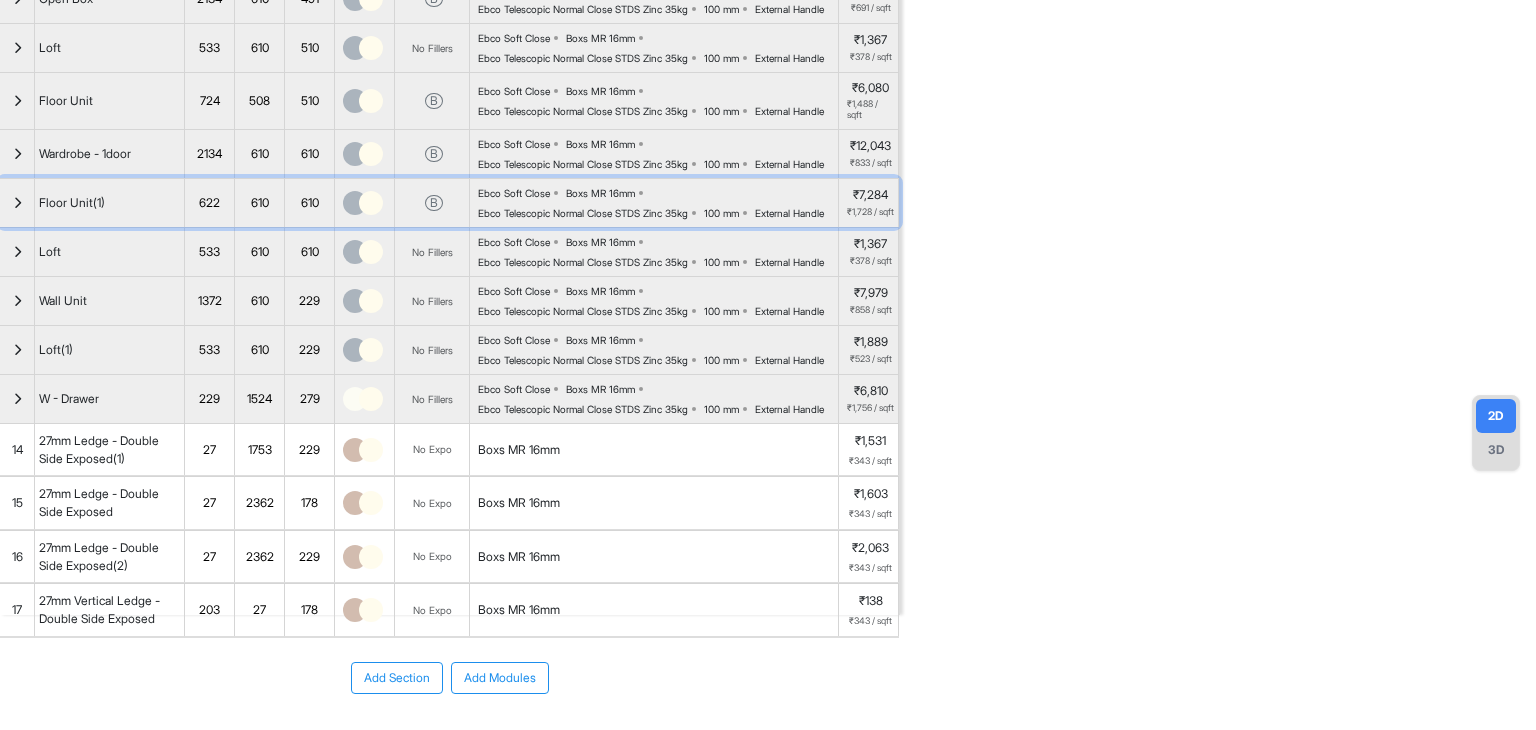 click at bounding box center [17, 203] 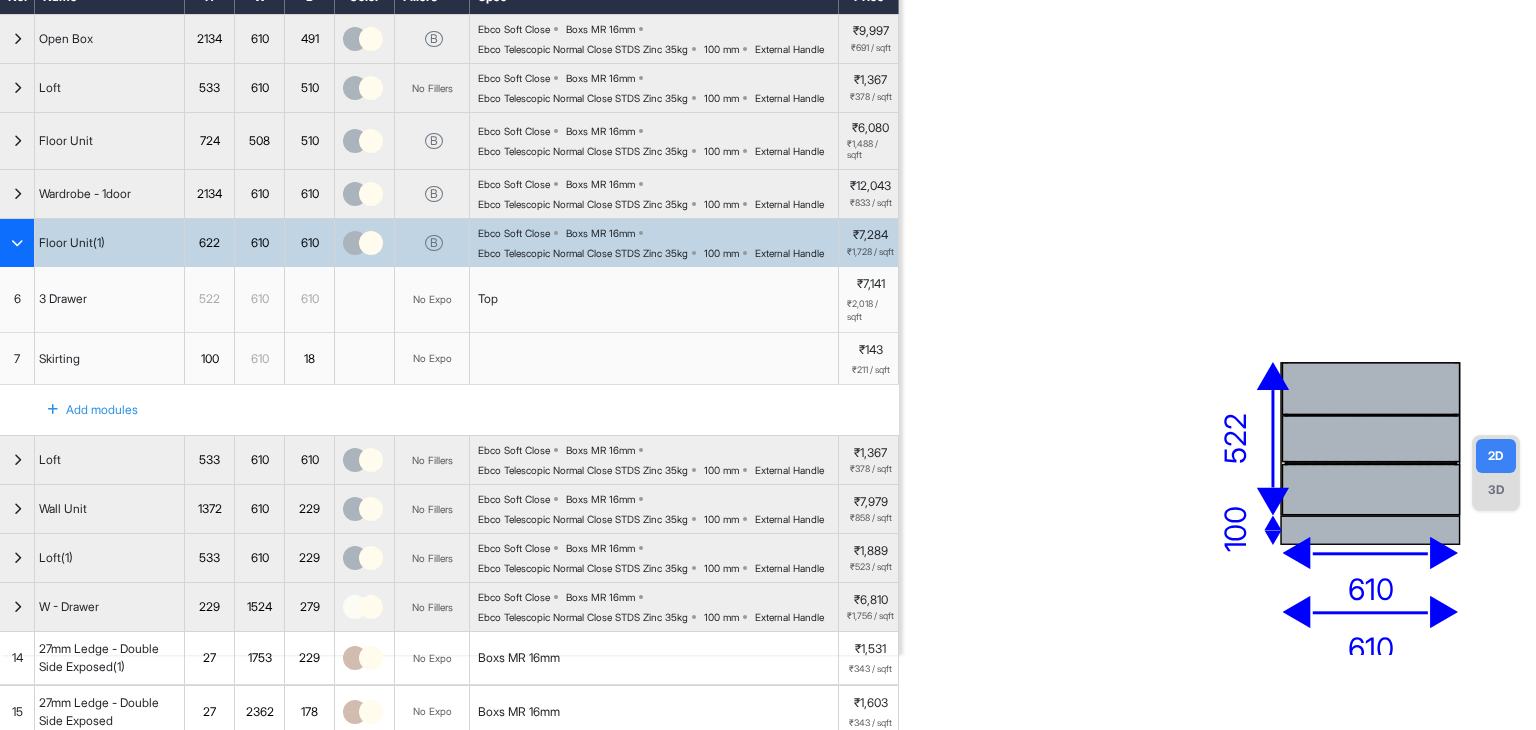 drag, startPoint x: 1352, startPoint y: 451, endPoint x: 1124, endPoint y: 341, distance: 253.14818 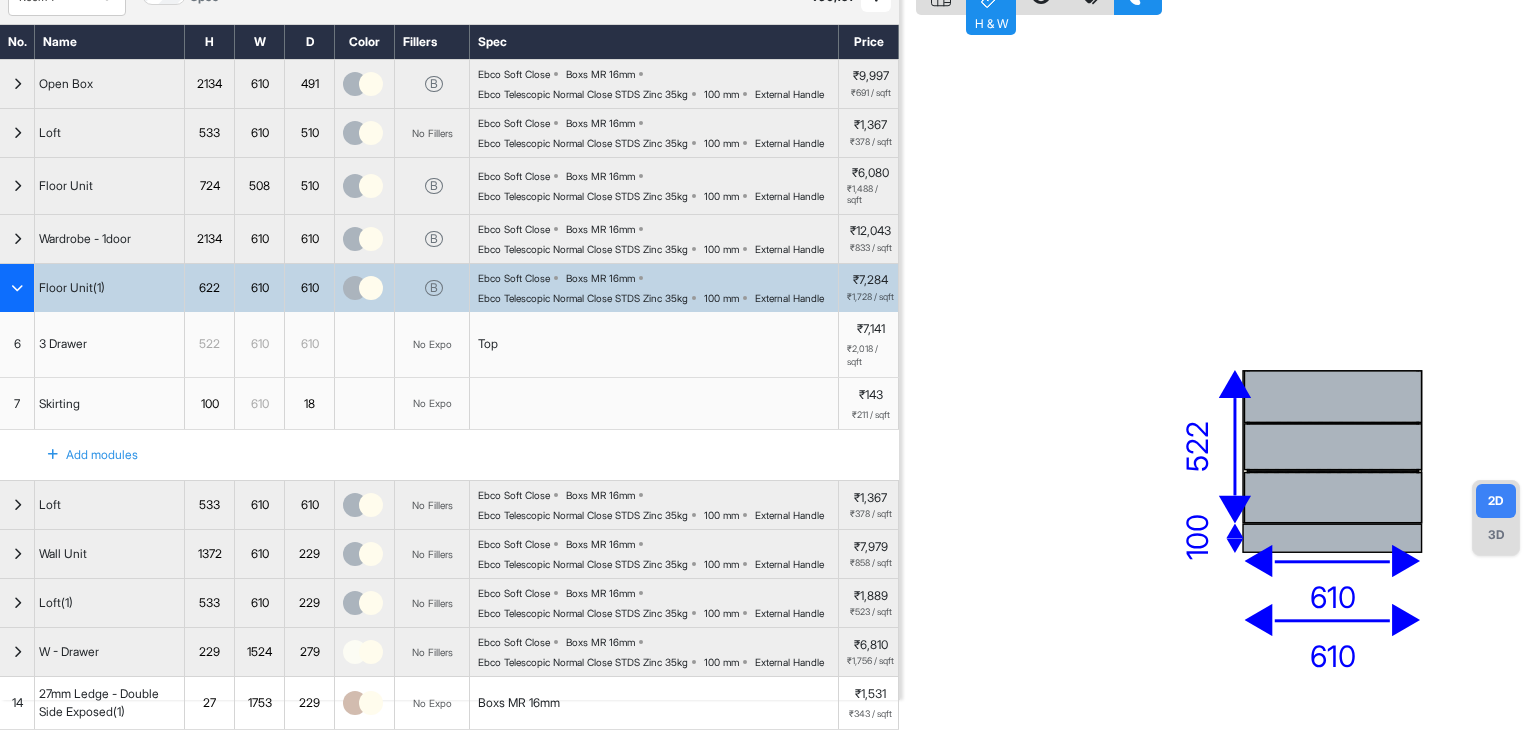 scroll, scrollTop: 16, scrollLeft: 0, axis: vertical 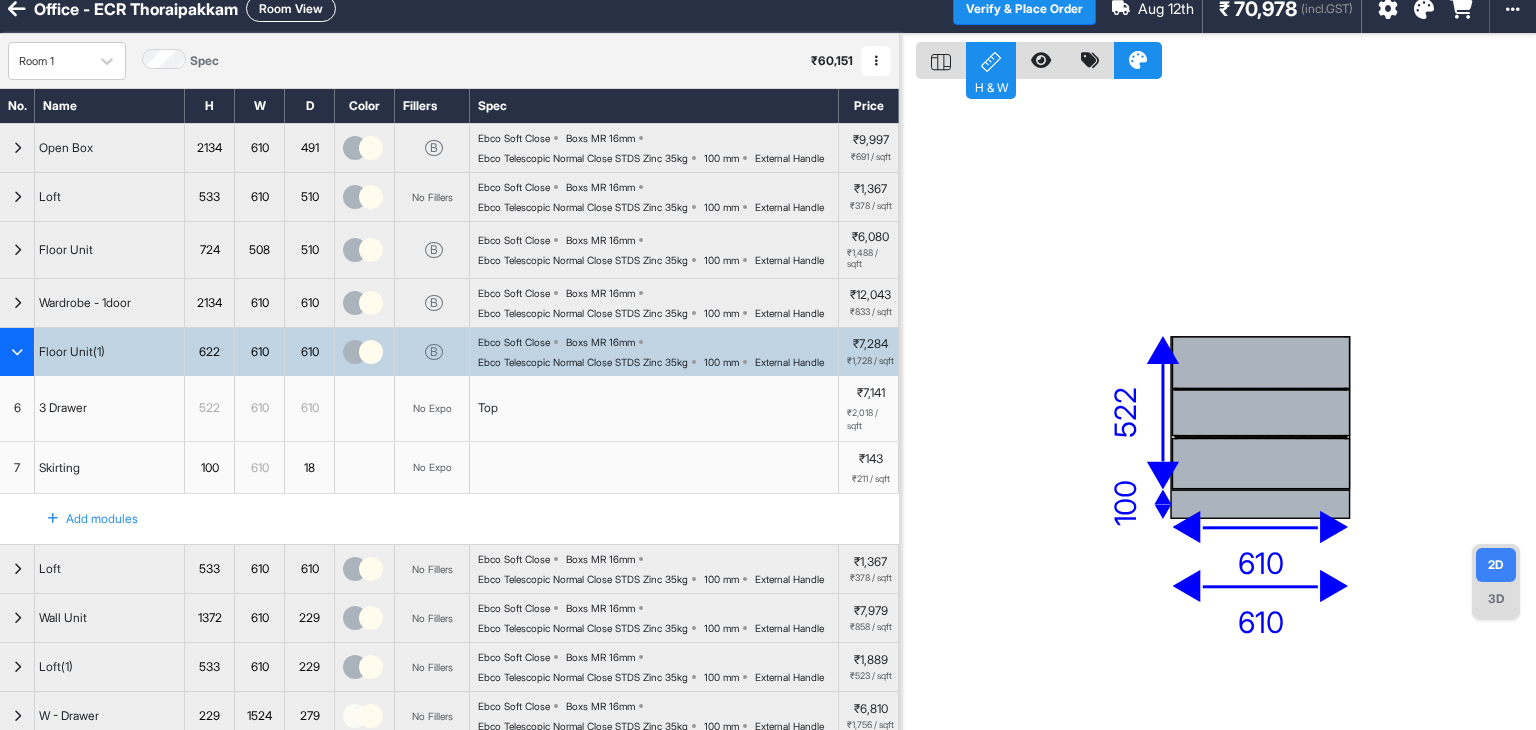drag, startPoint x: 1204, startPoint y: 420, endPoint x: 1121, endPoint y: 317, distance: 132.28 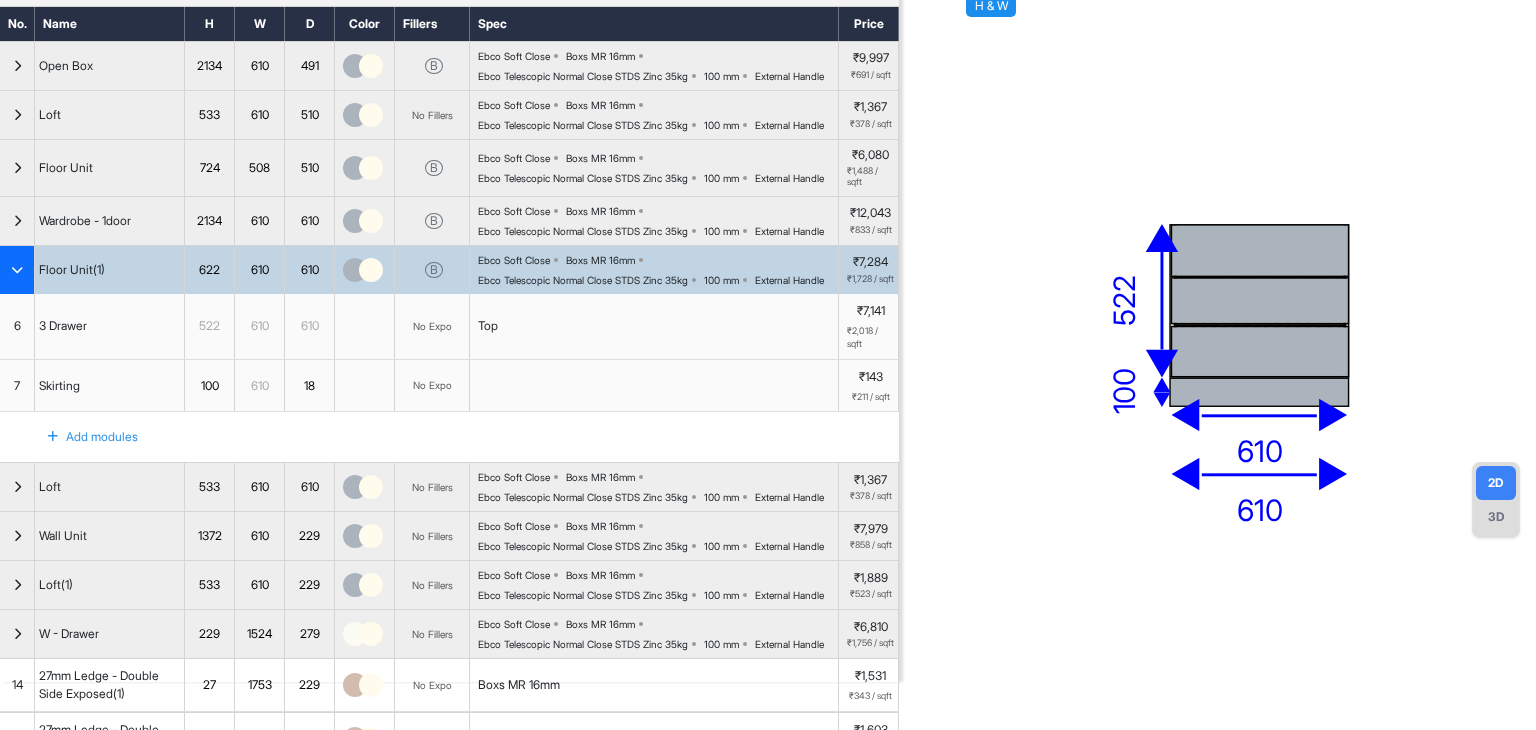 scroll, scrollTop: 100, scrollLeft: 0, axis: vertical 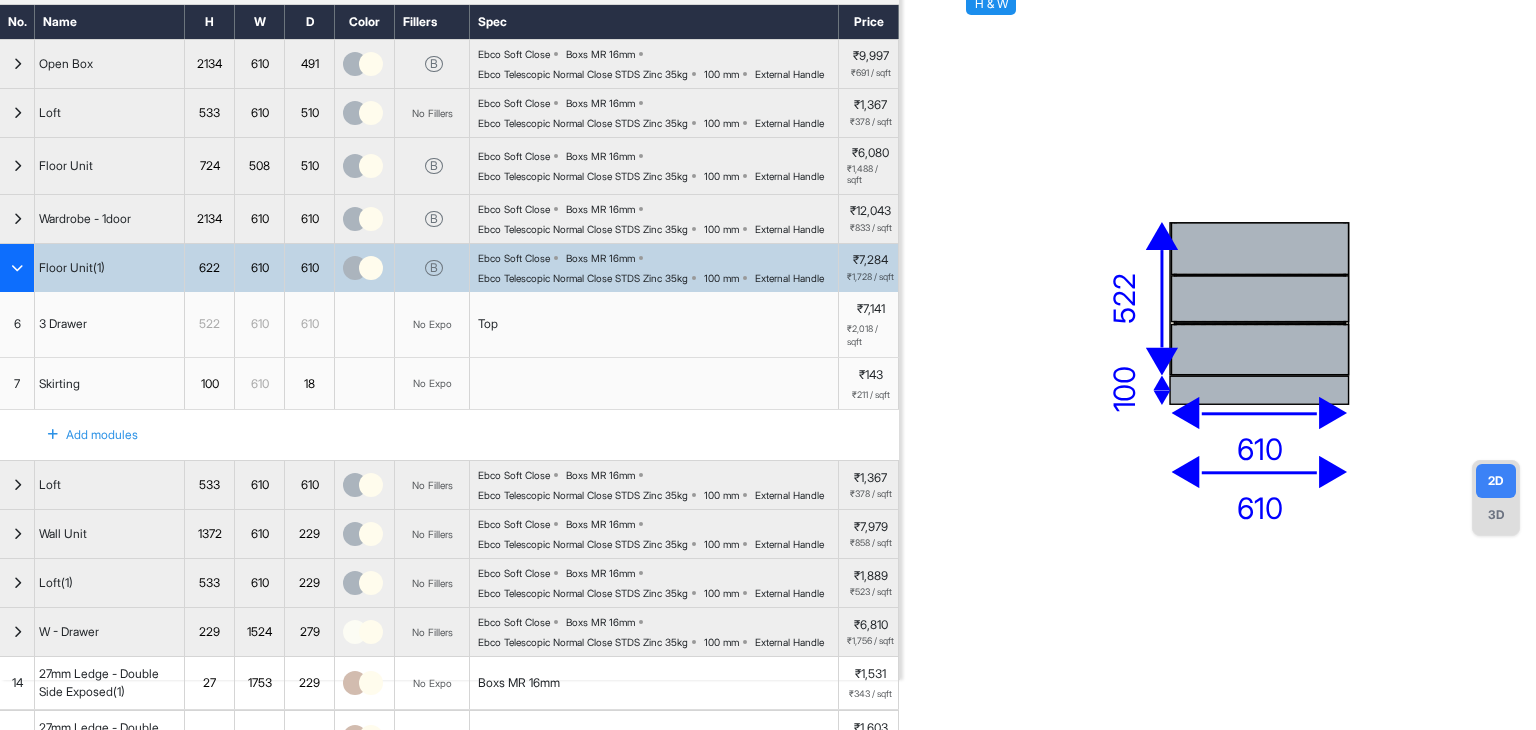click at bounding box center [17, 268] 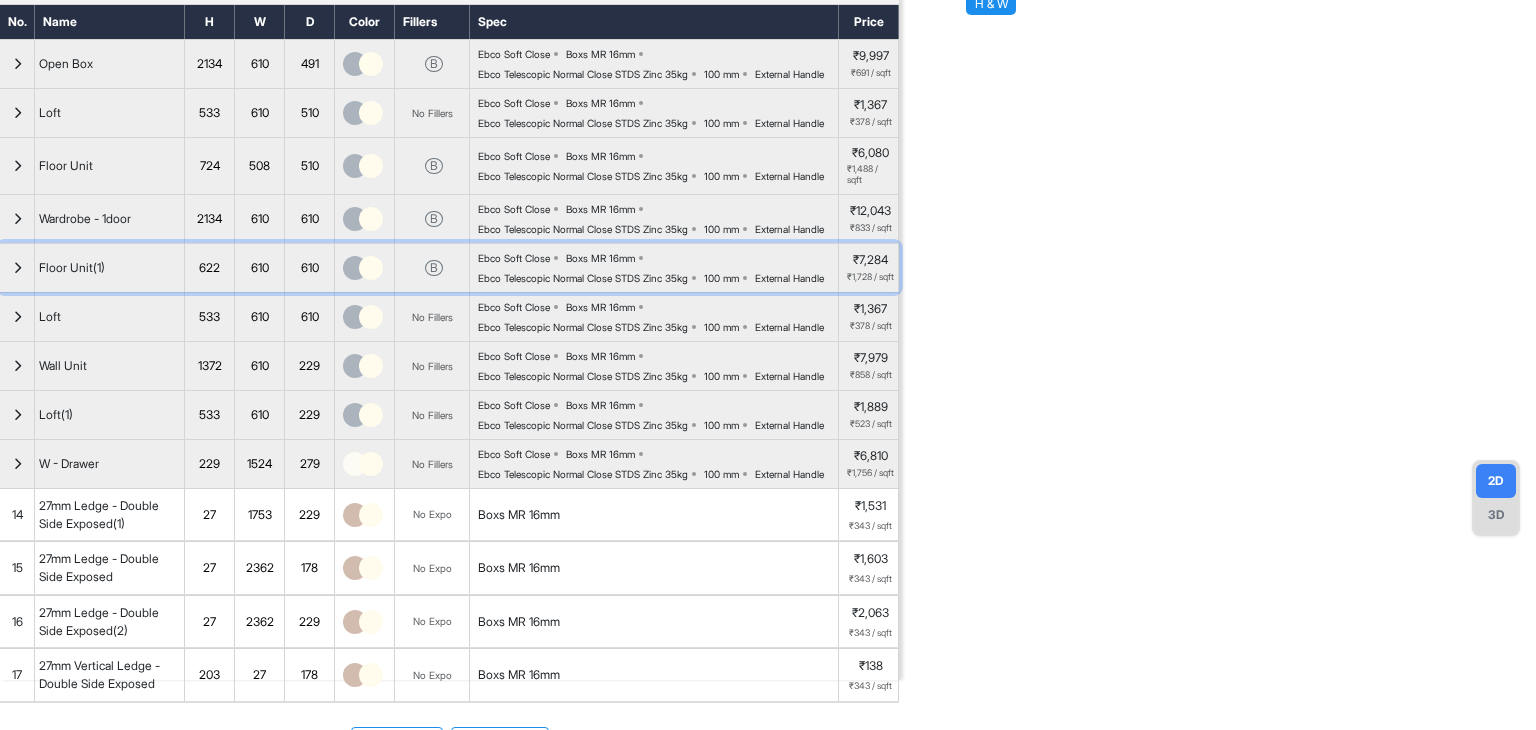 click at bounding box center (17, 268) 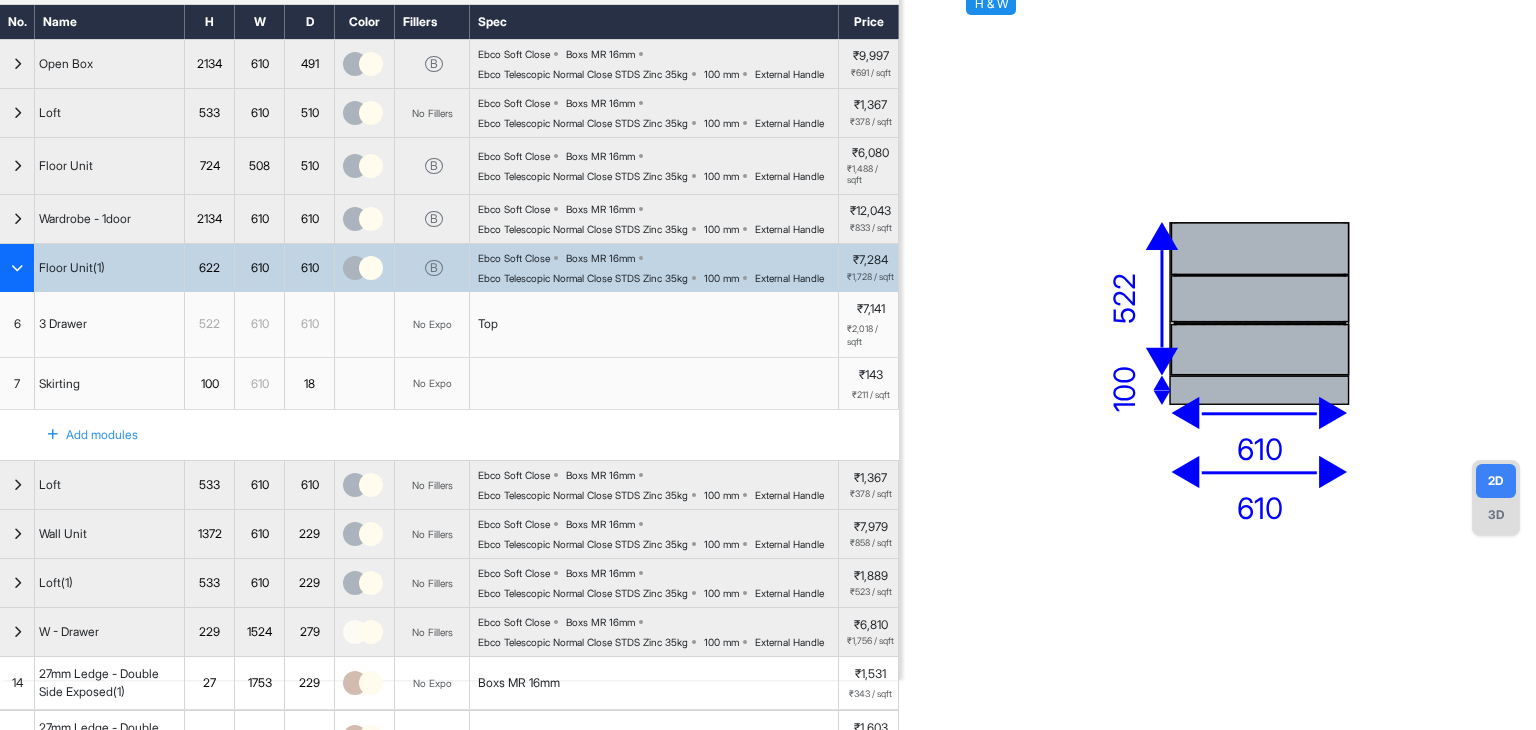 click at bounding box center [17, 268] 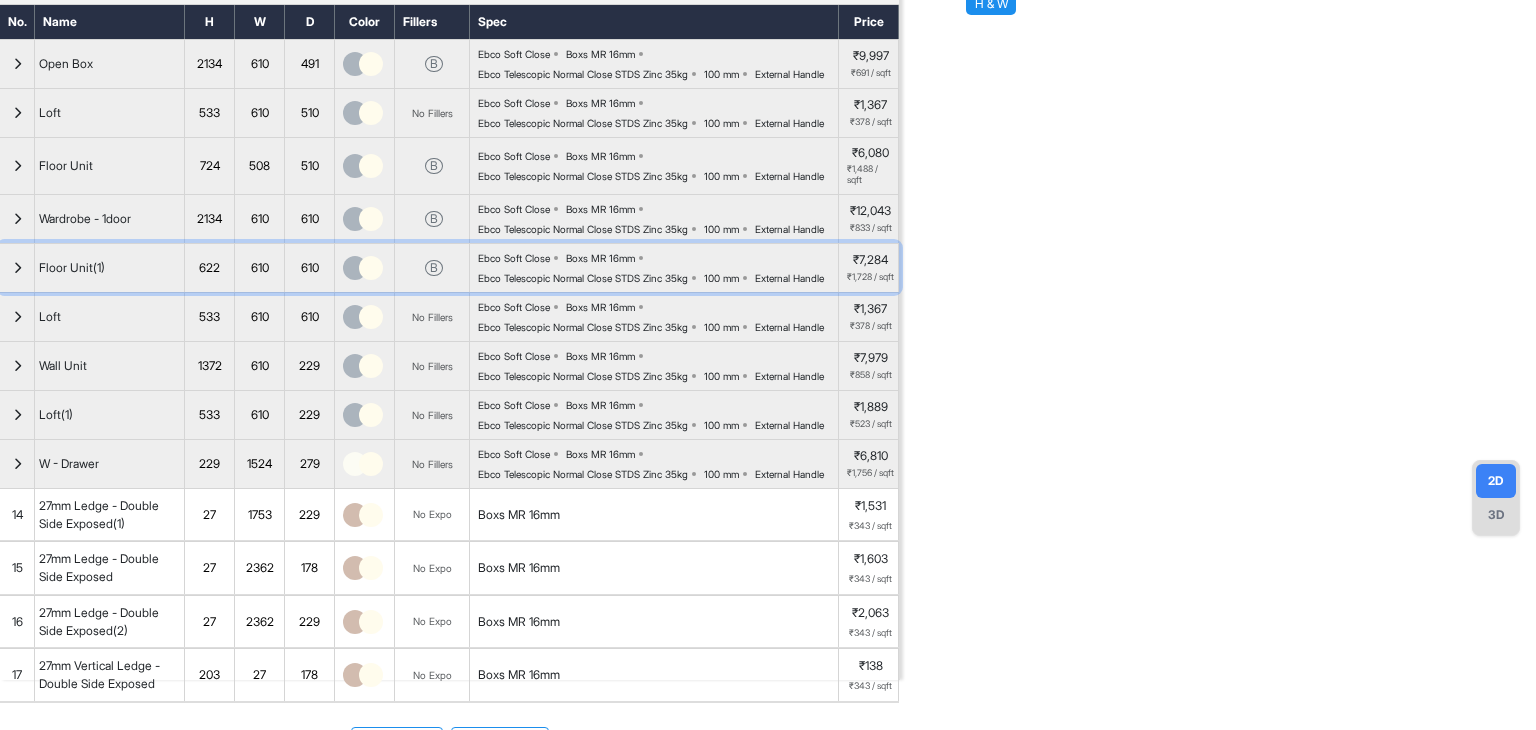 click at bounding box center [17, 268] 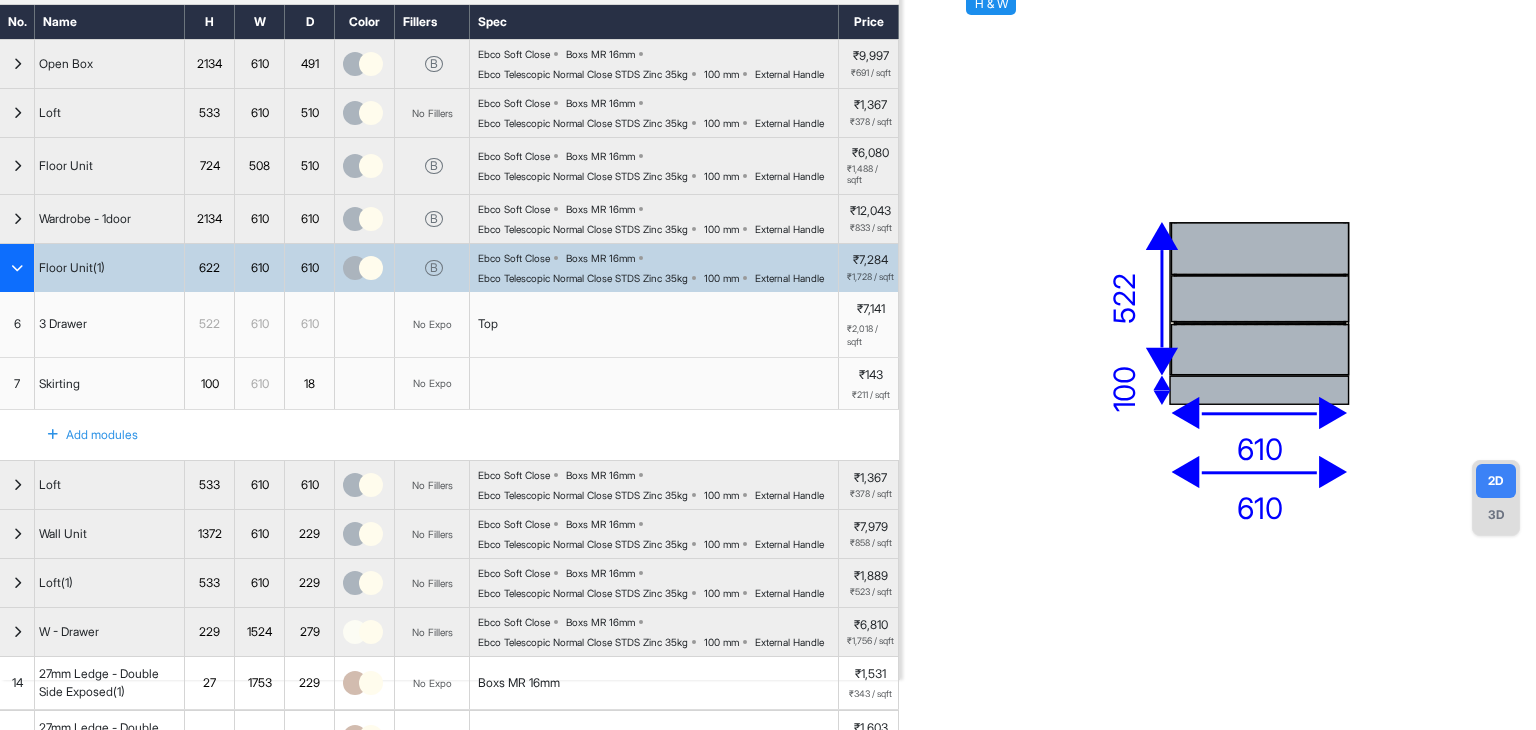 click at bounding box center (17, 268) 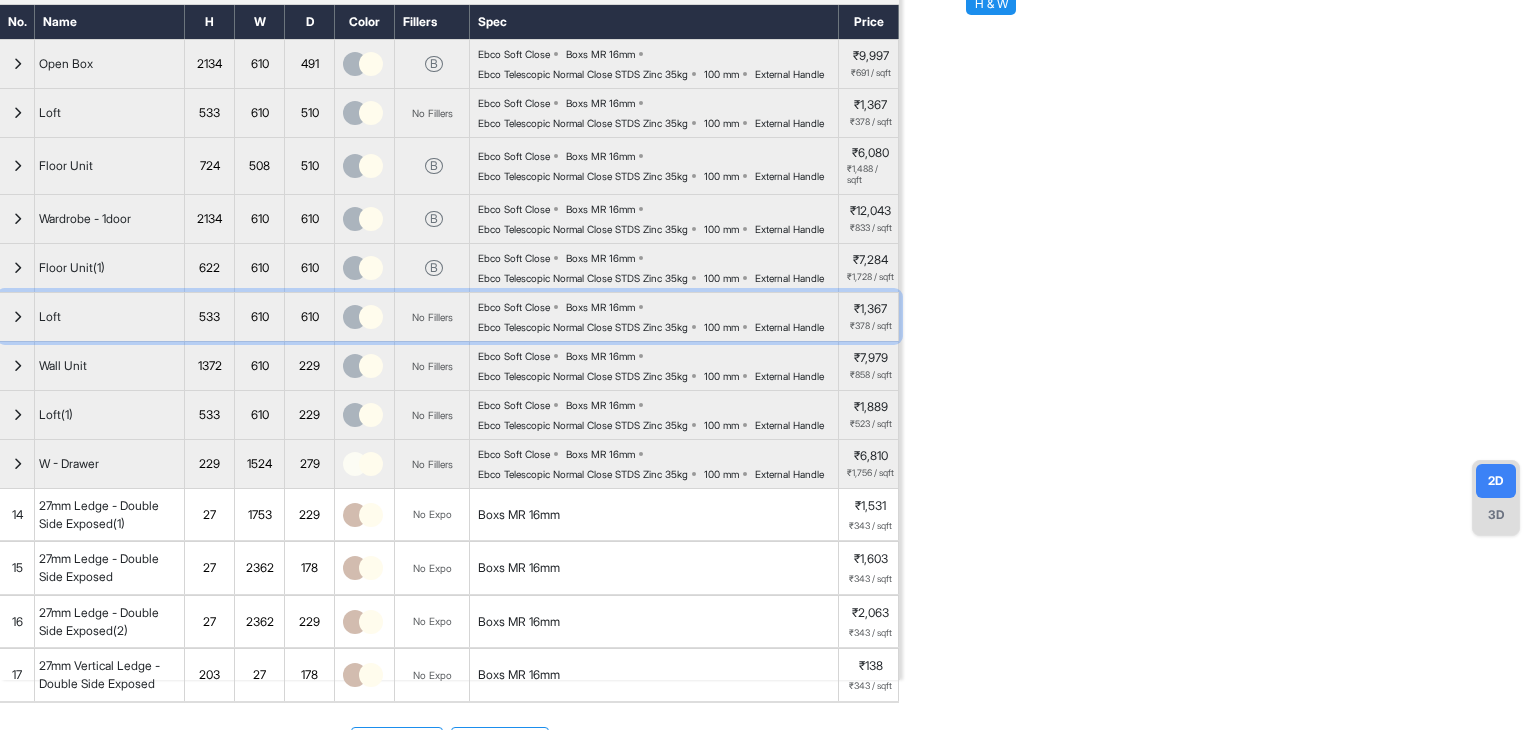 click at bounding box center (17, 317) 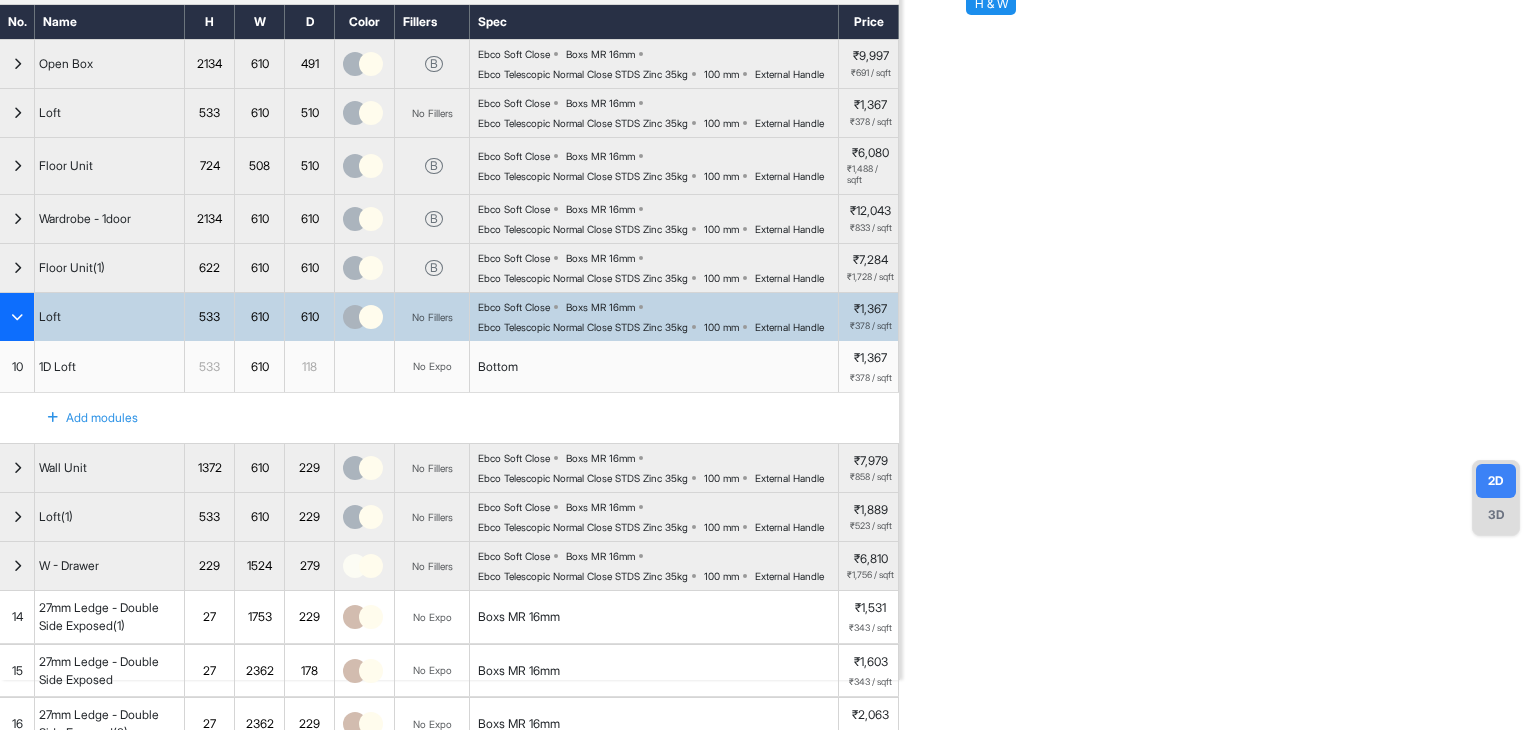 click at bounding box center [17, 317] 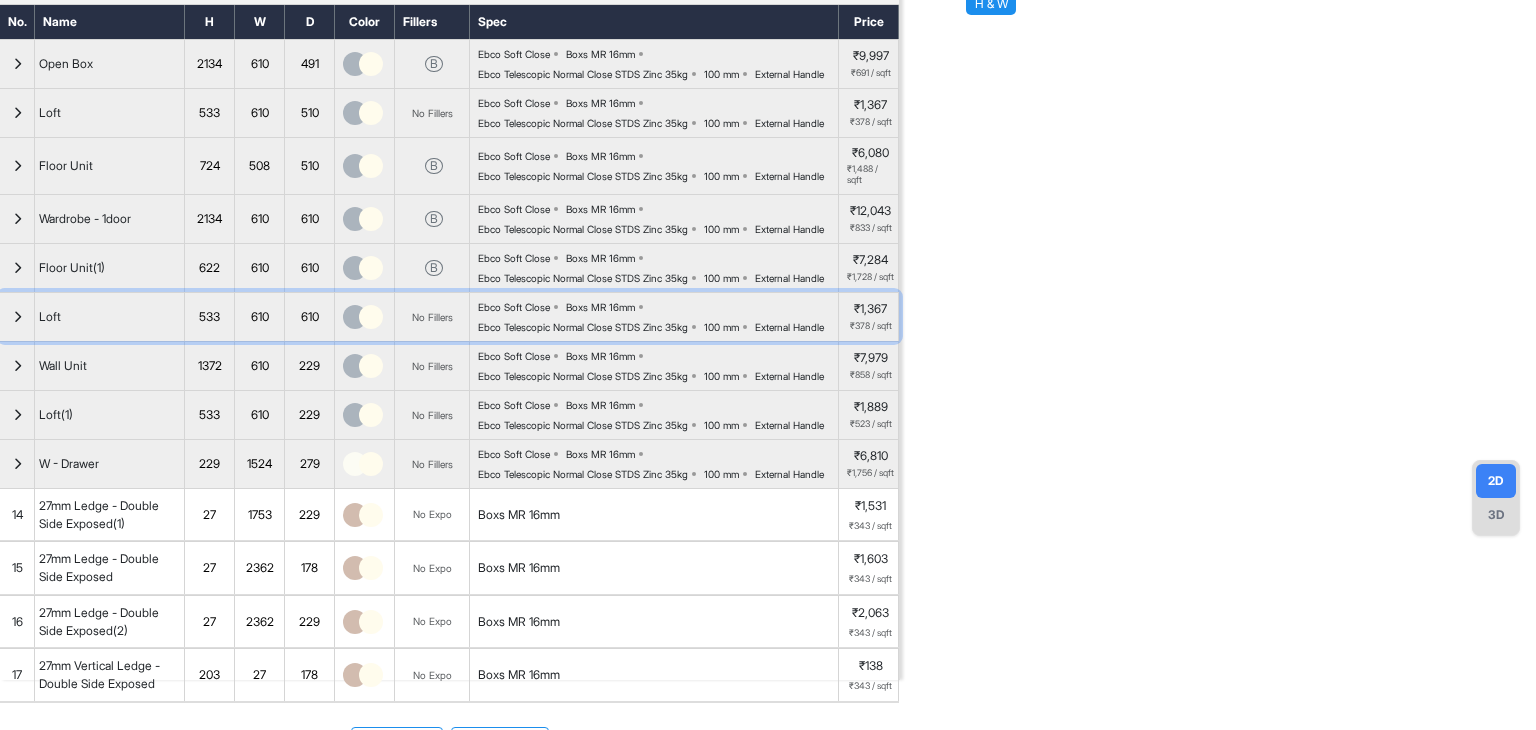 click at bounding box center (17, 317) 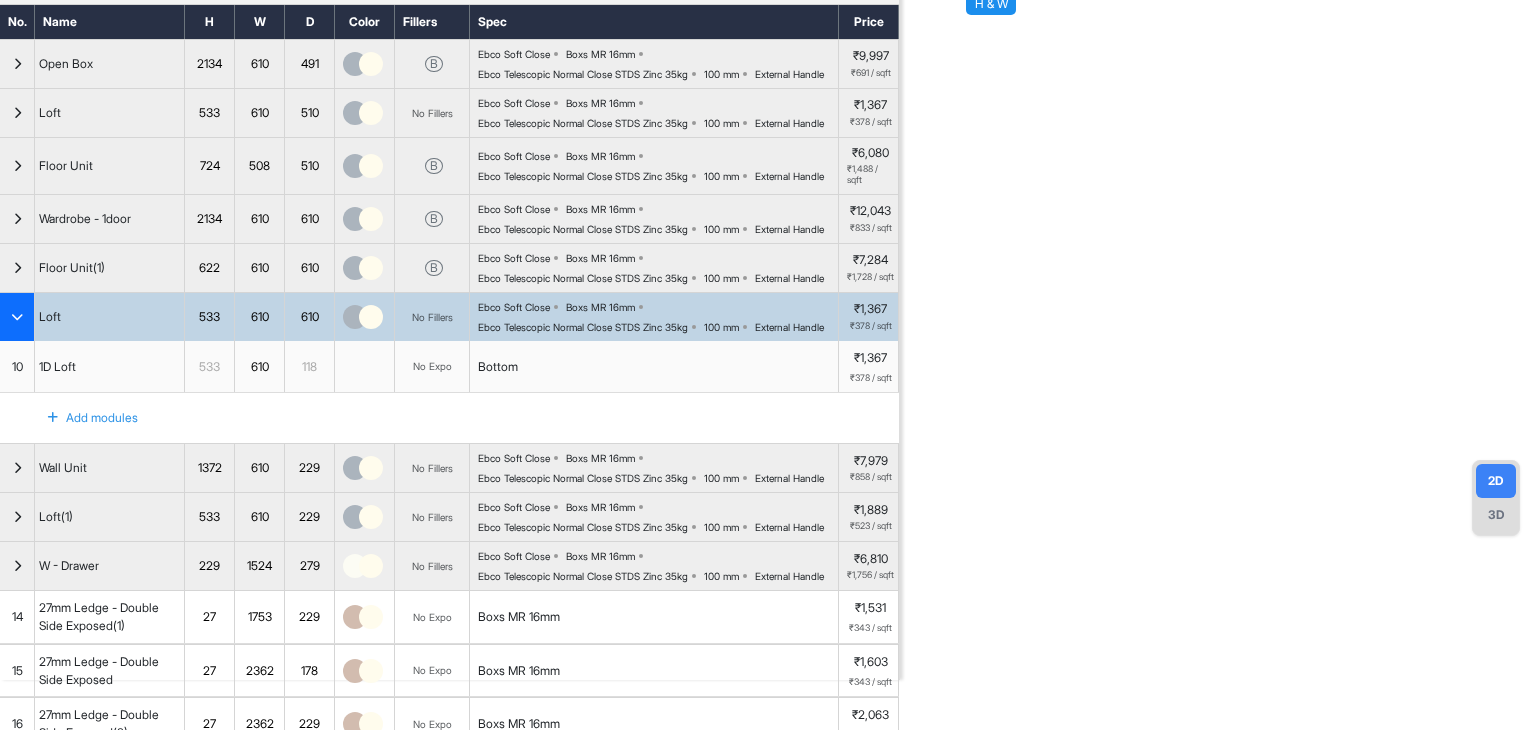 click at bounding box center [17, 317] 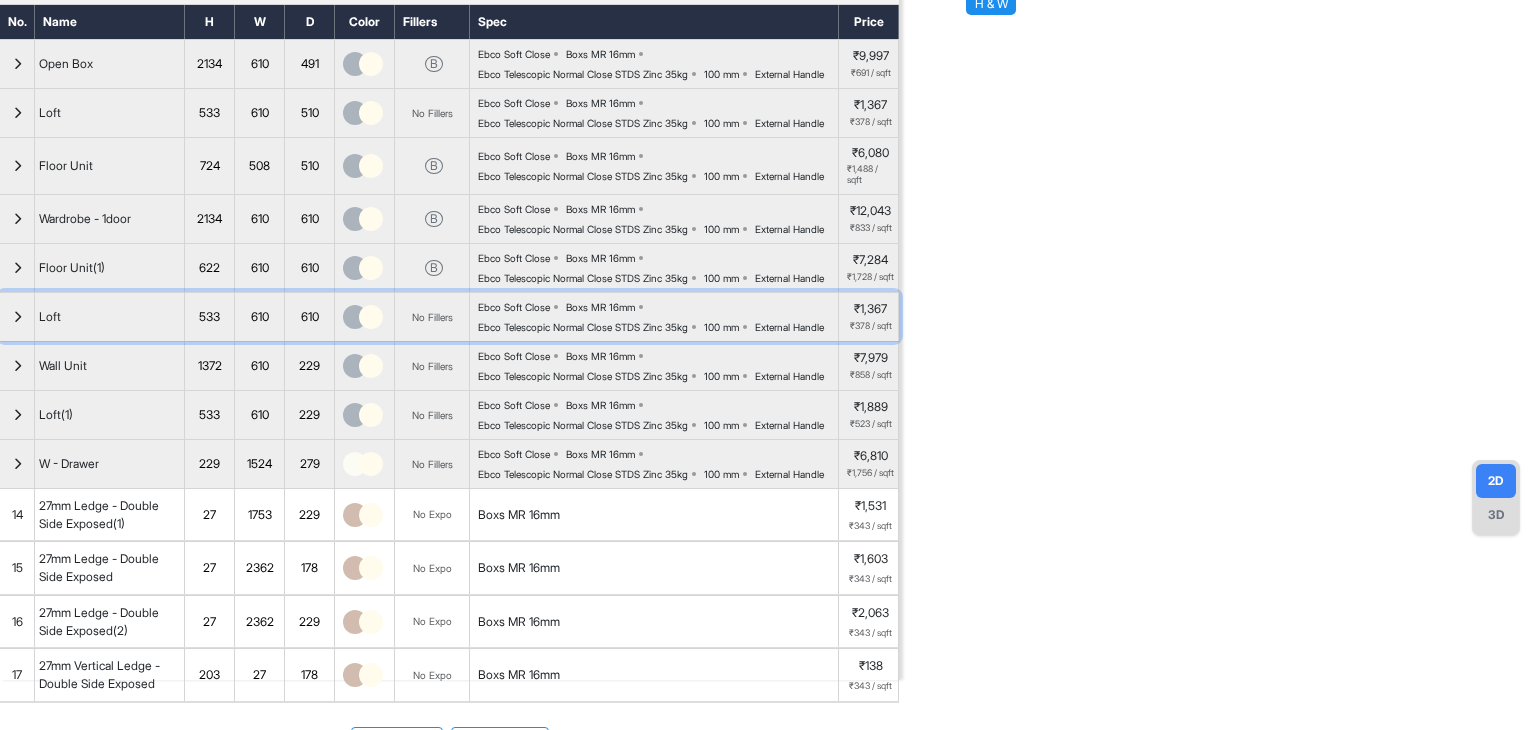 click at bounding box center (17, 317) 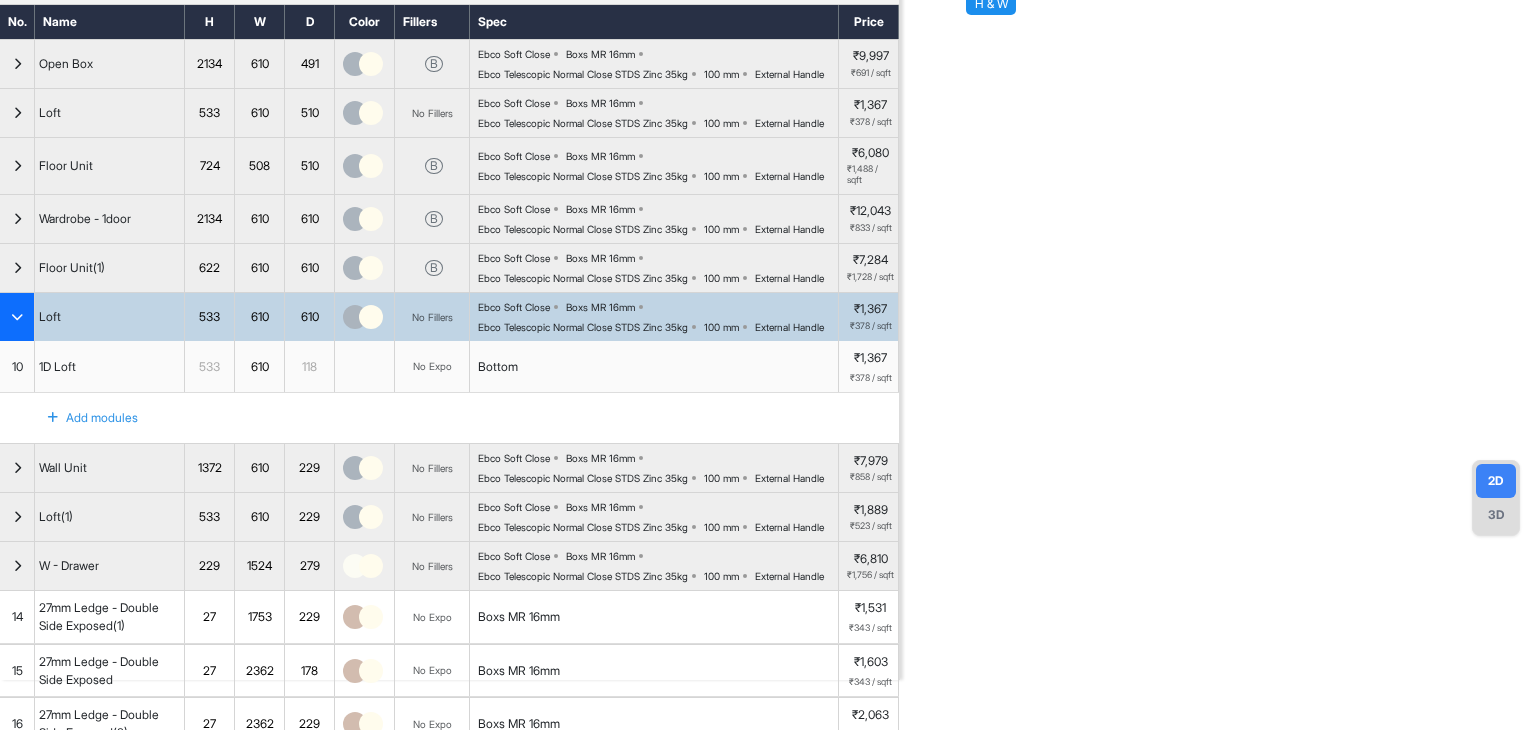 click at bounding box center [17, 317] 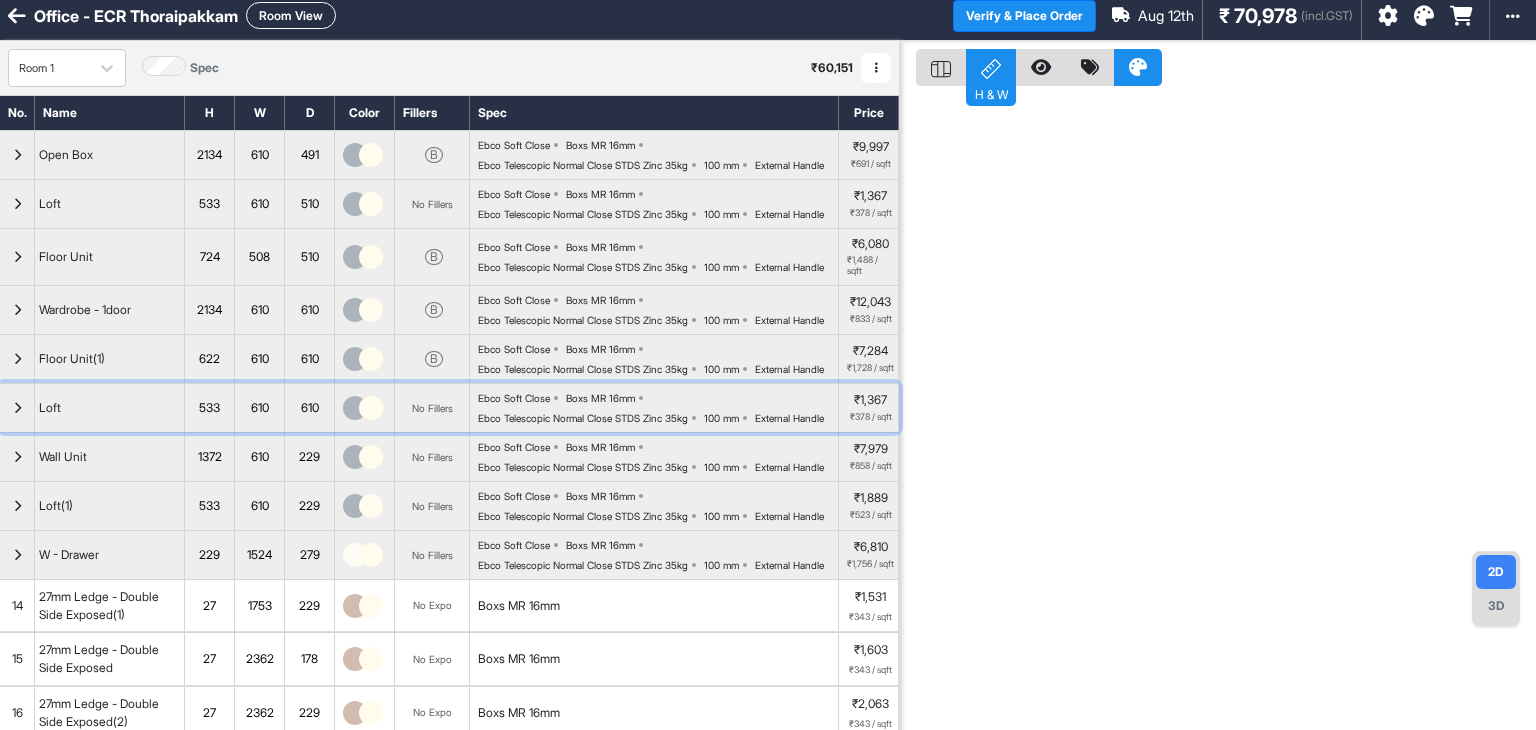 scroll, scrollTop: 0, scrollLeft: 0, axis: both 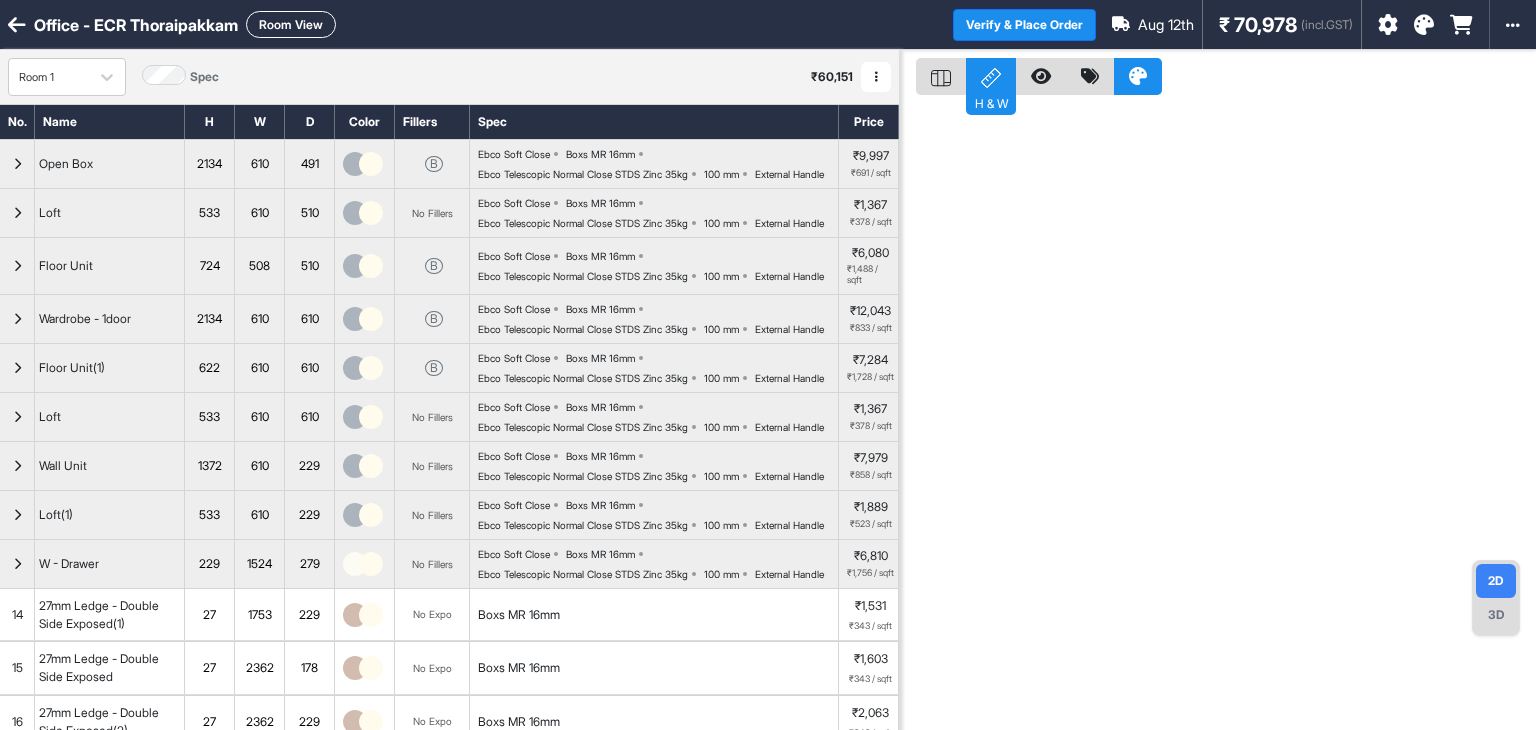 click at bounding box center (1218, 415) 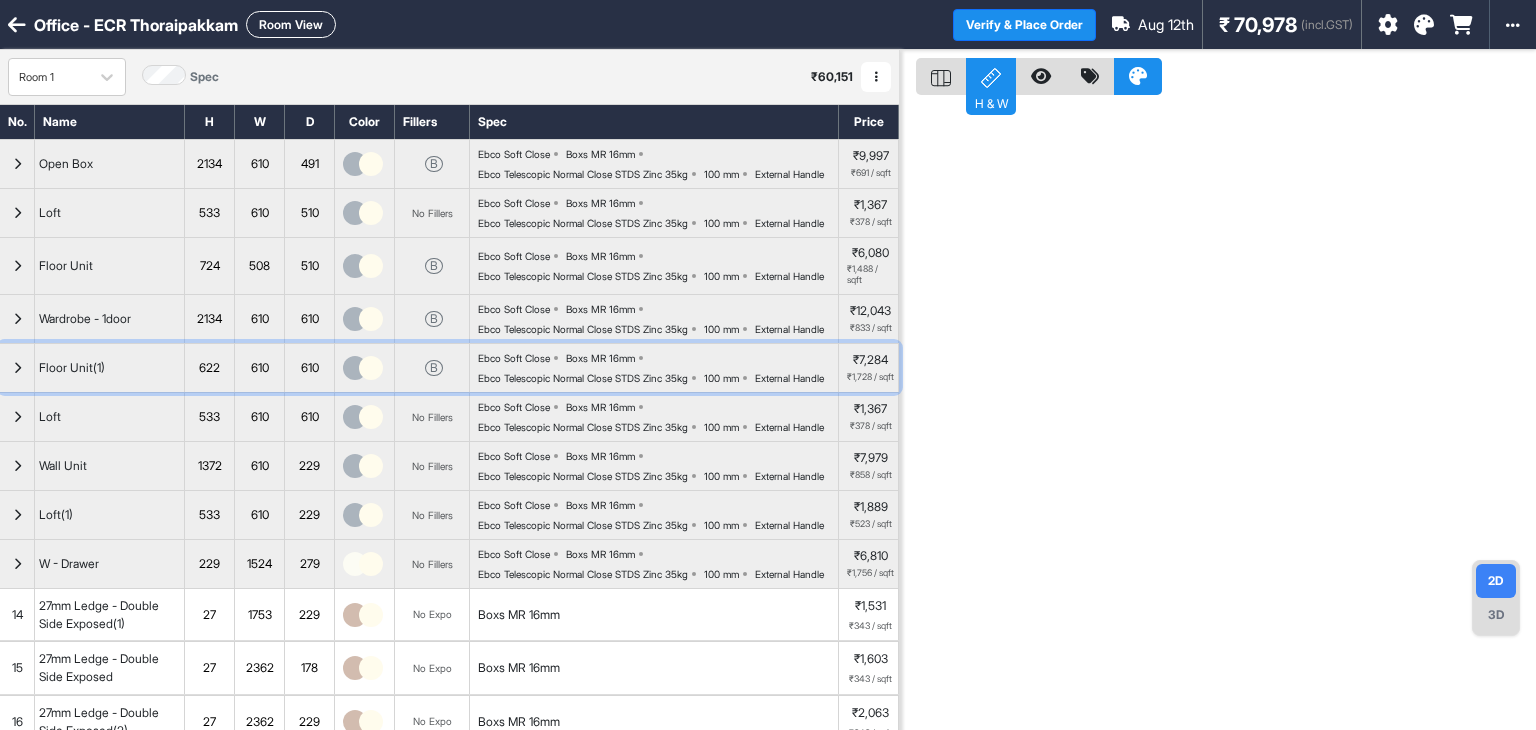 click on "Ebco Telescopic Normal Close STDS Zinc 35kg" at bounding box center [583, 378] 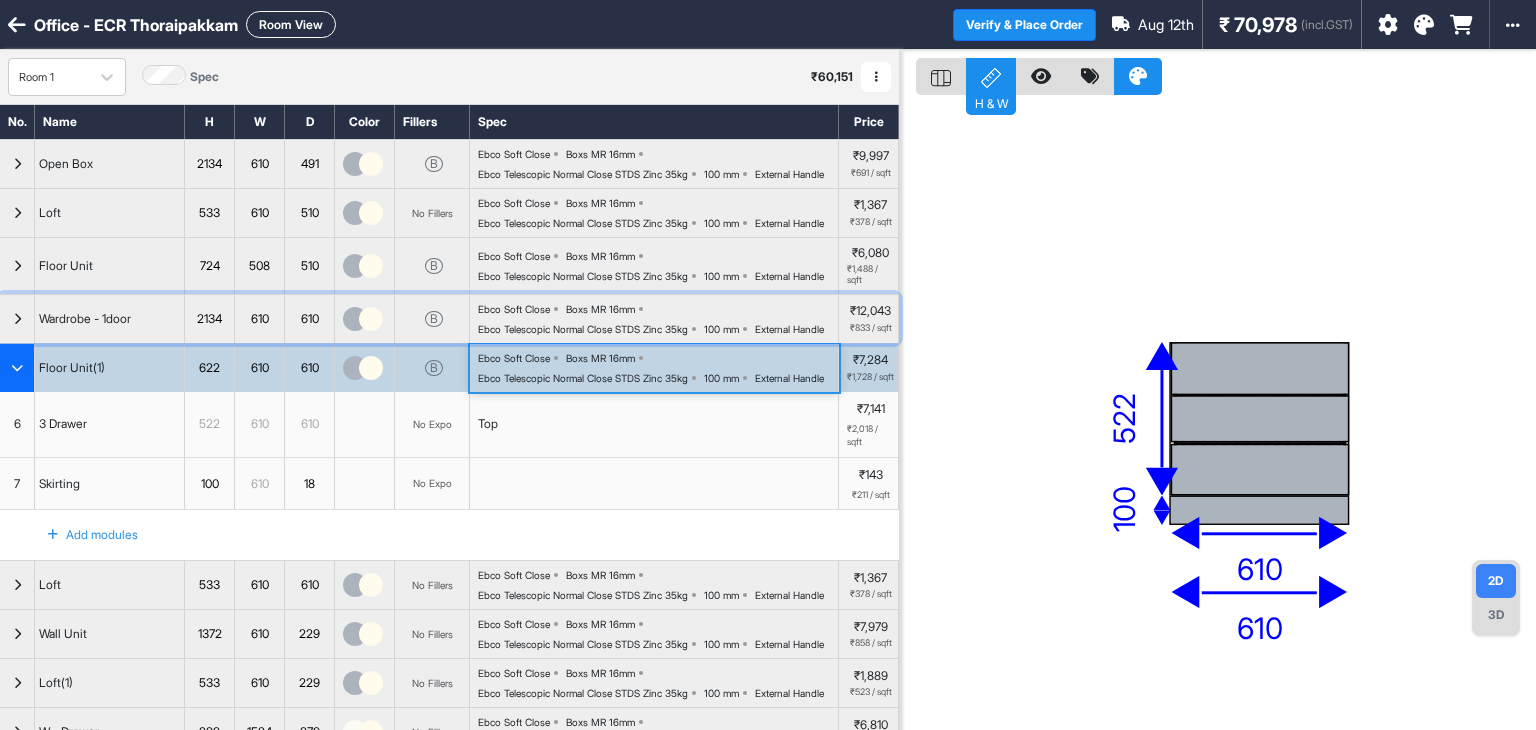 click on "Ebco Soft Close" at bounding box center [514, 309] 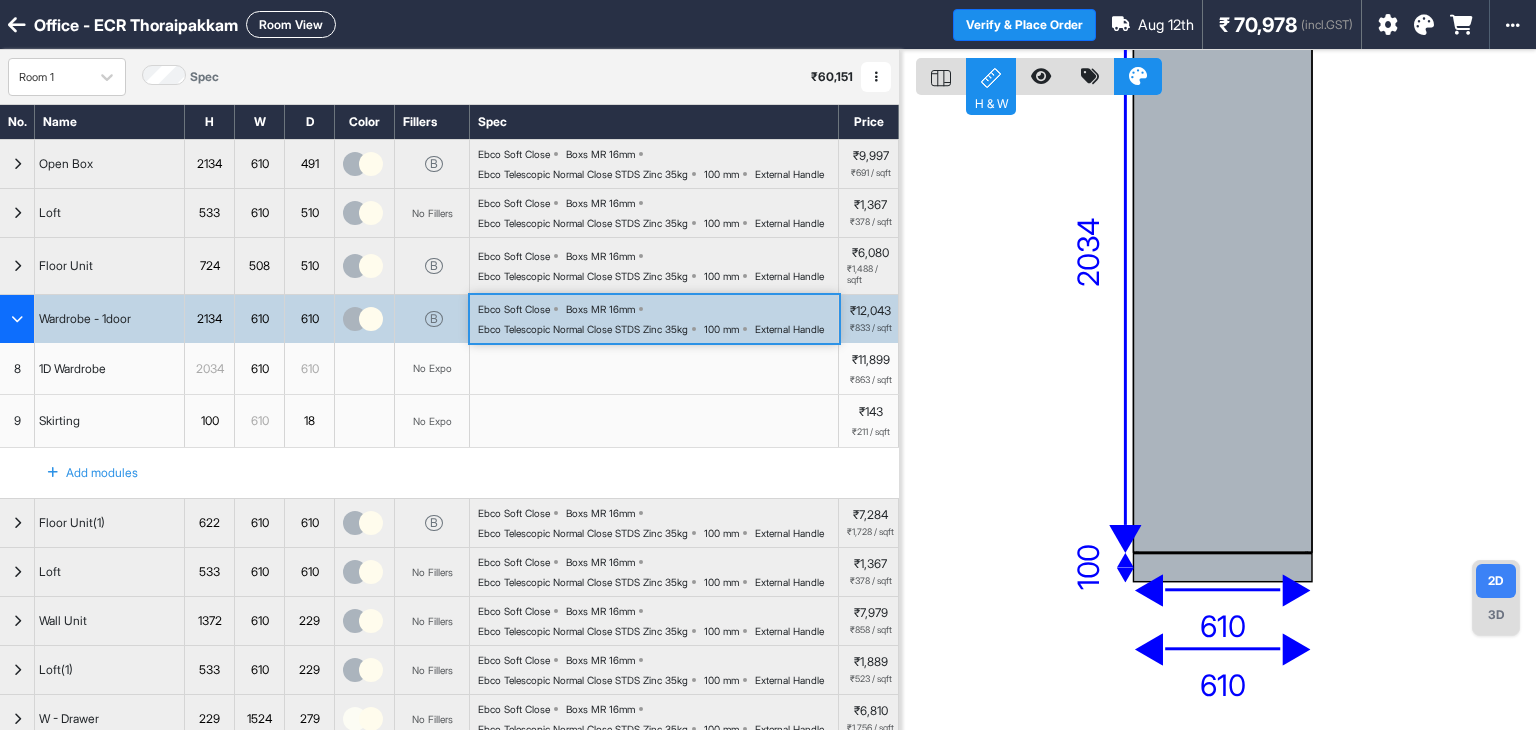 drag, startPoint x: 1188, startPoint y: 491, endPoint x: 950, endPoint y: 581, distance: 254.44843 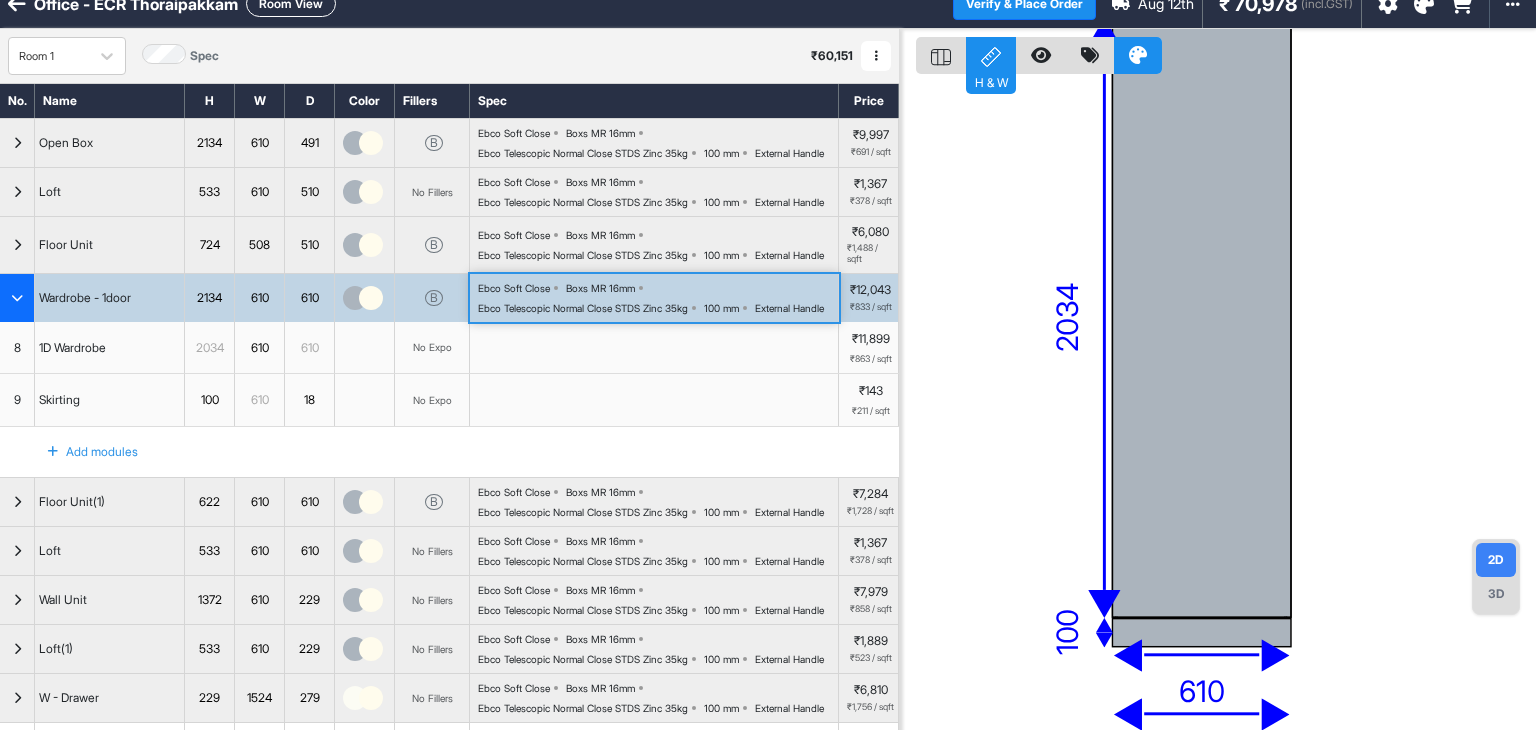 click at bounding box center [17, 298] 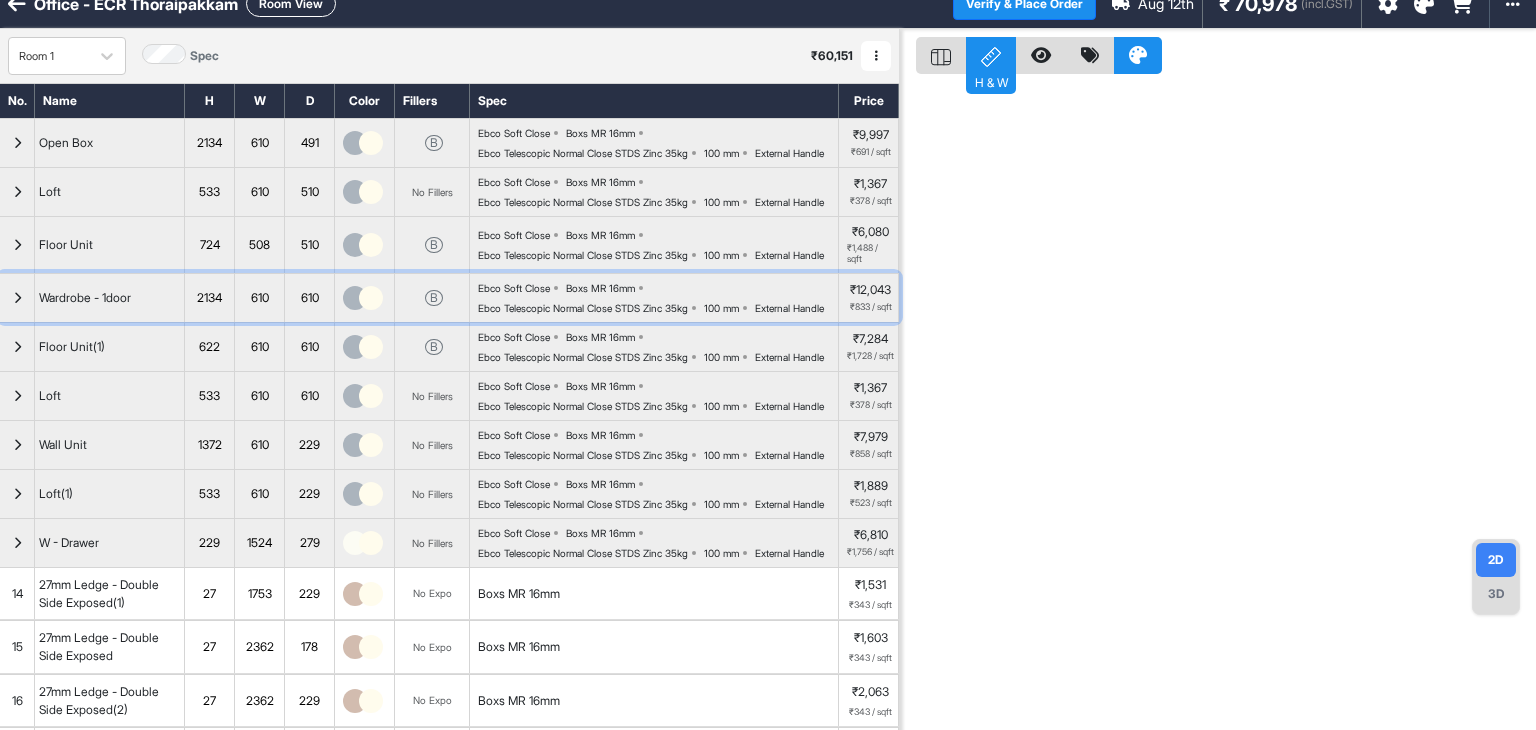 click at bounding box center (17, 298) 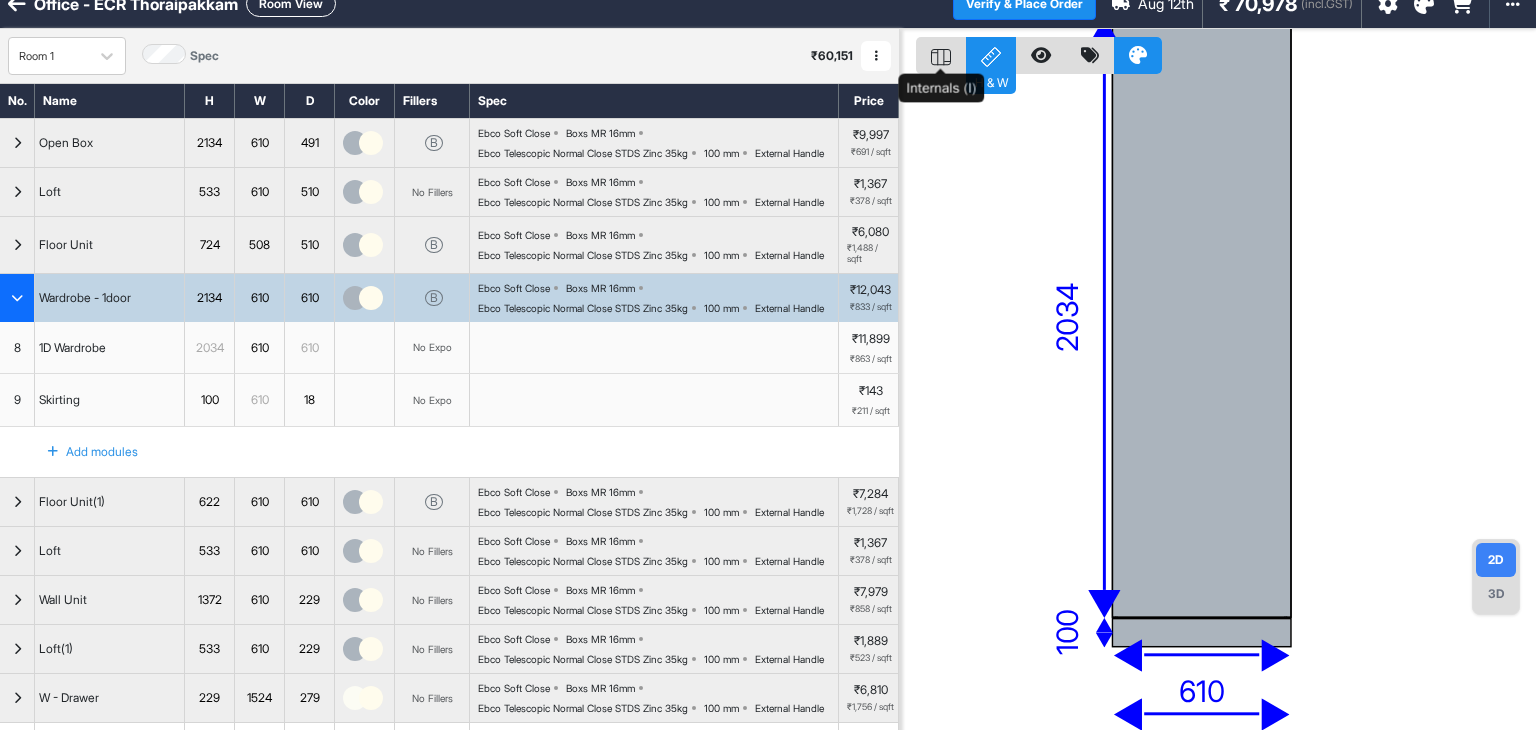 click 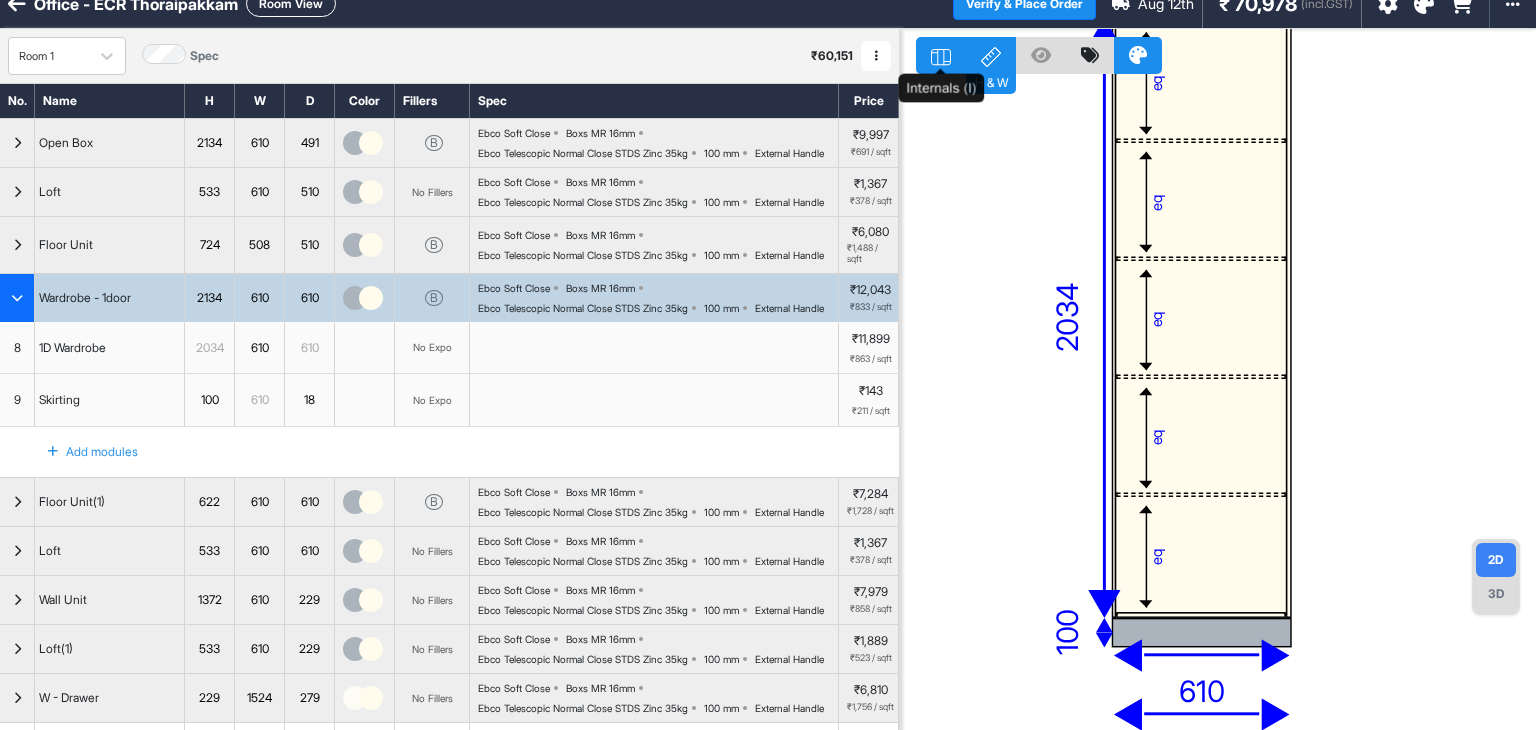 click 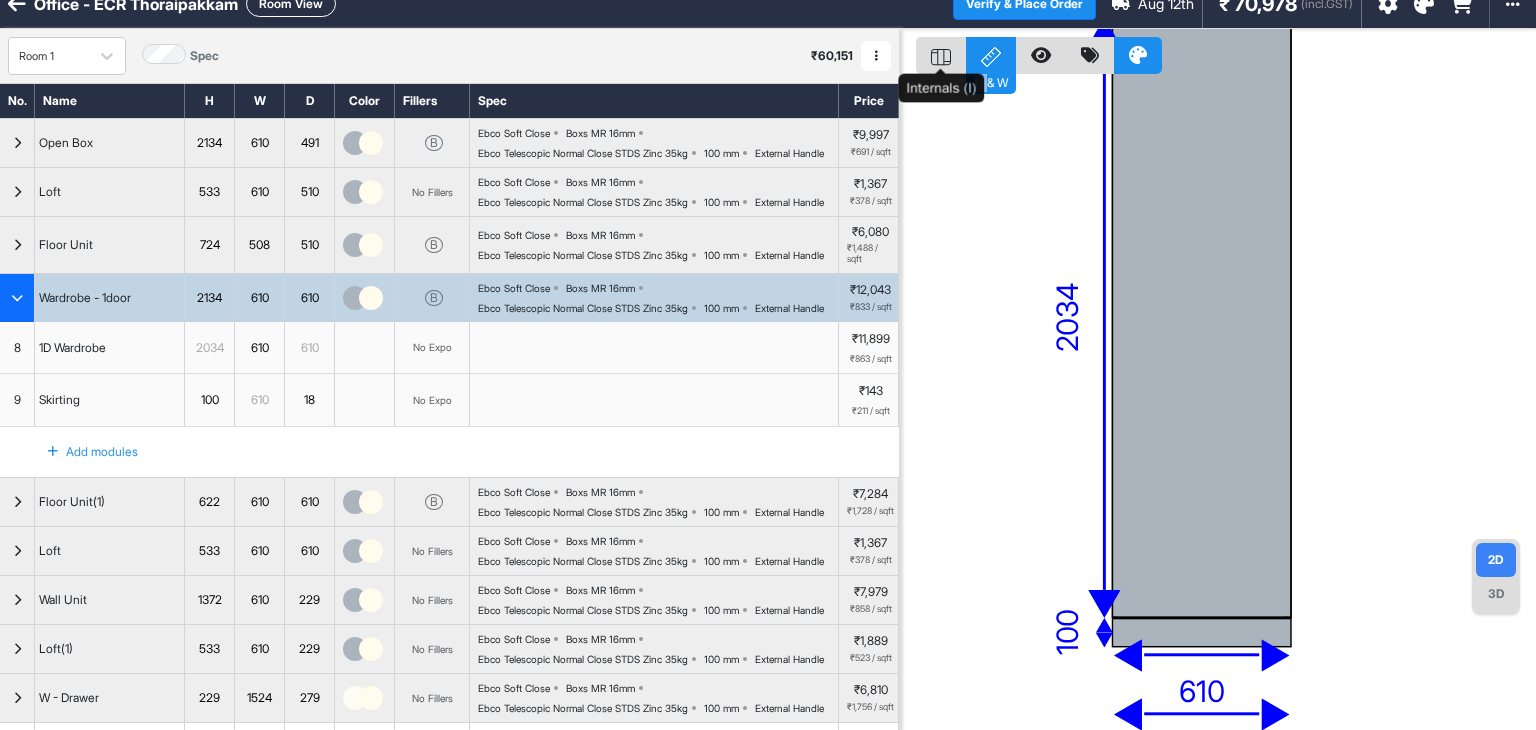 click 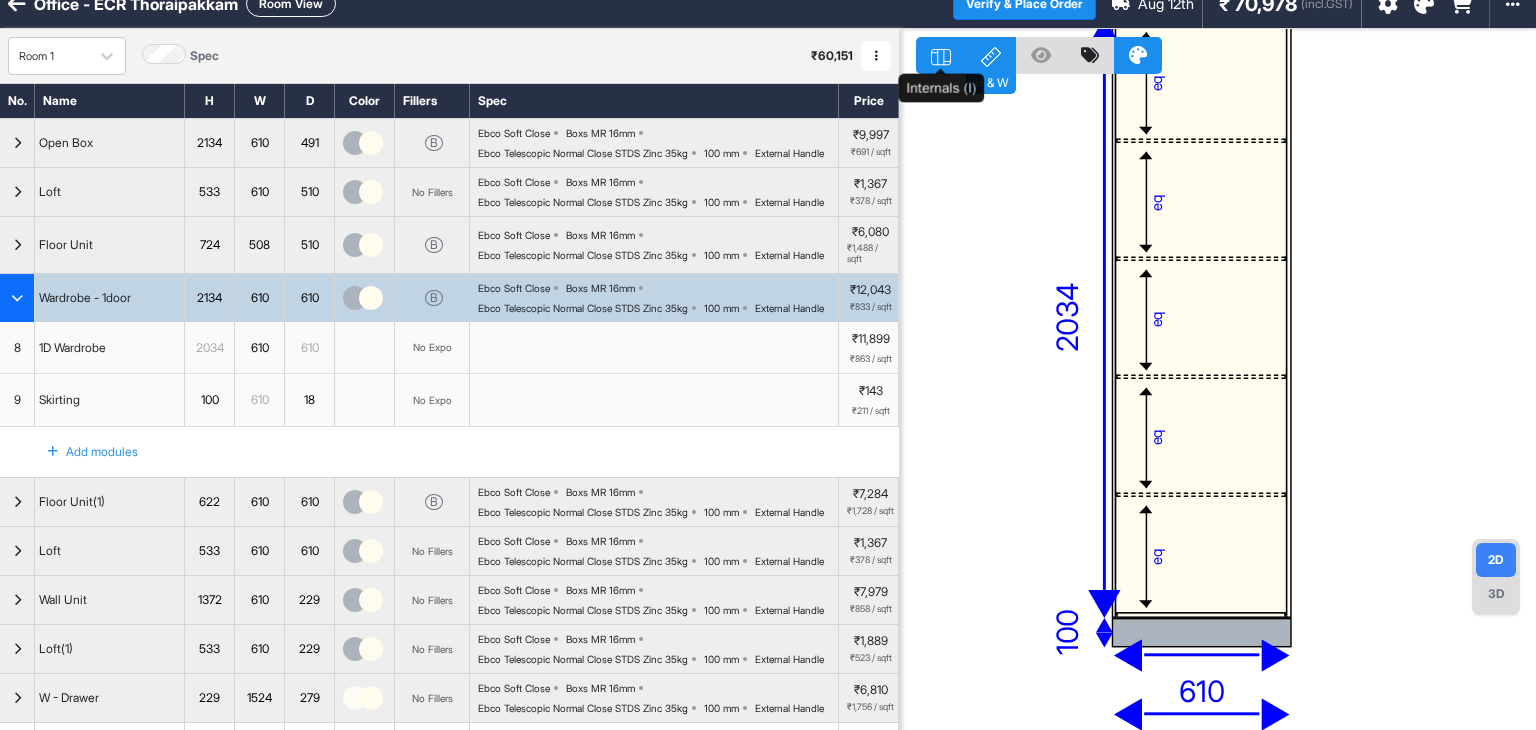 click 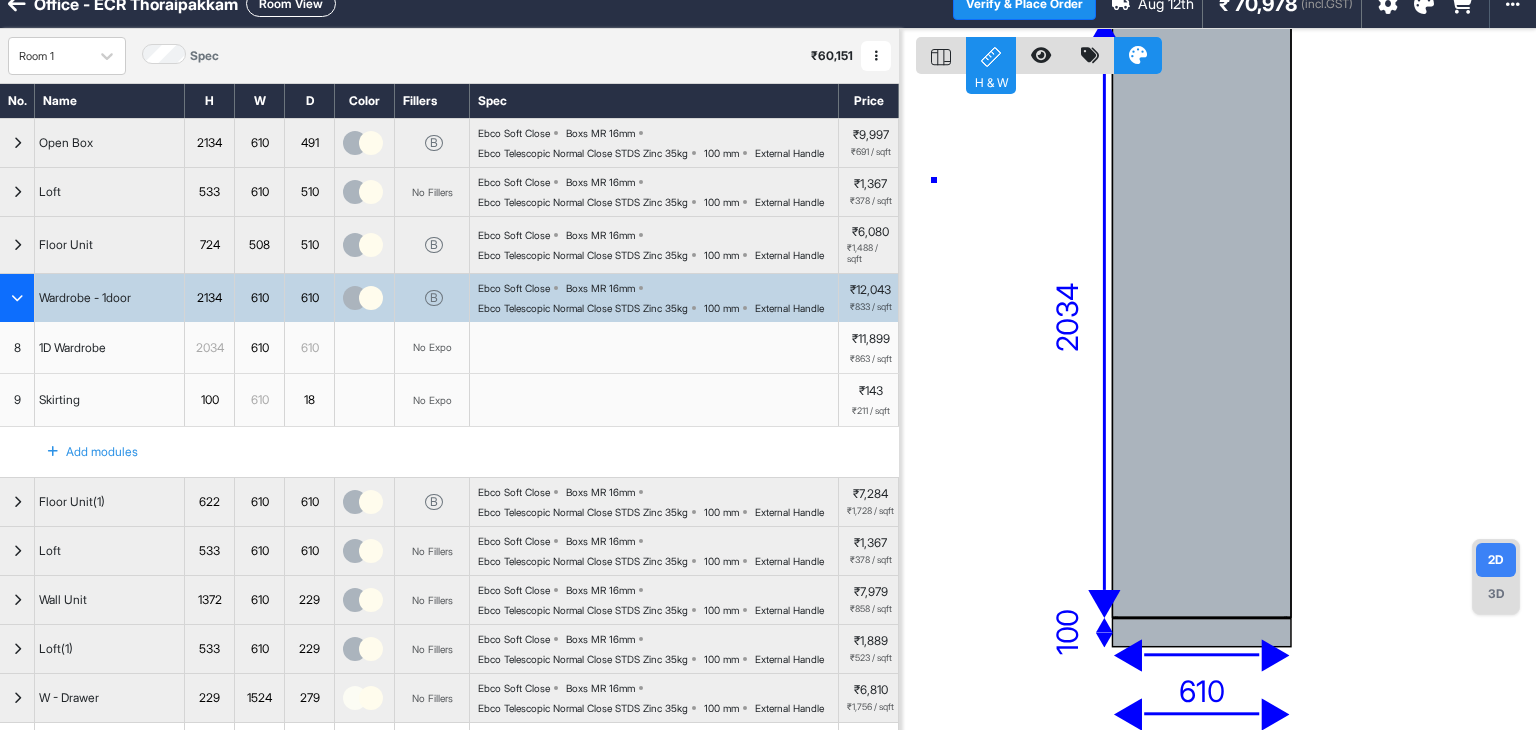 click on "eq eq eq eq eq 610 2034 100 610" at bounding box center [1218, 394] 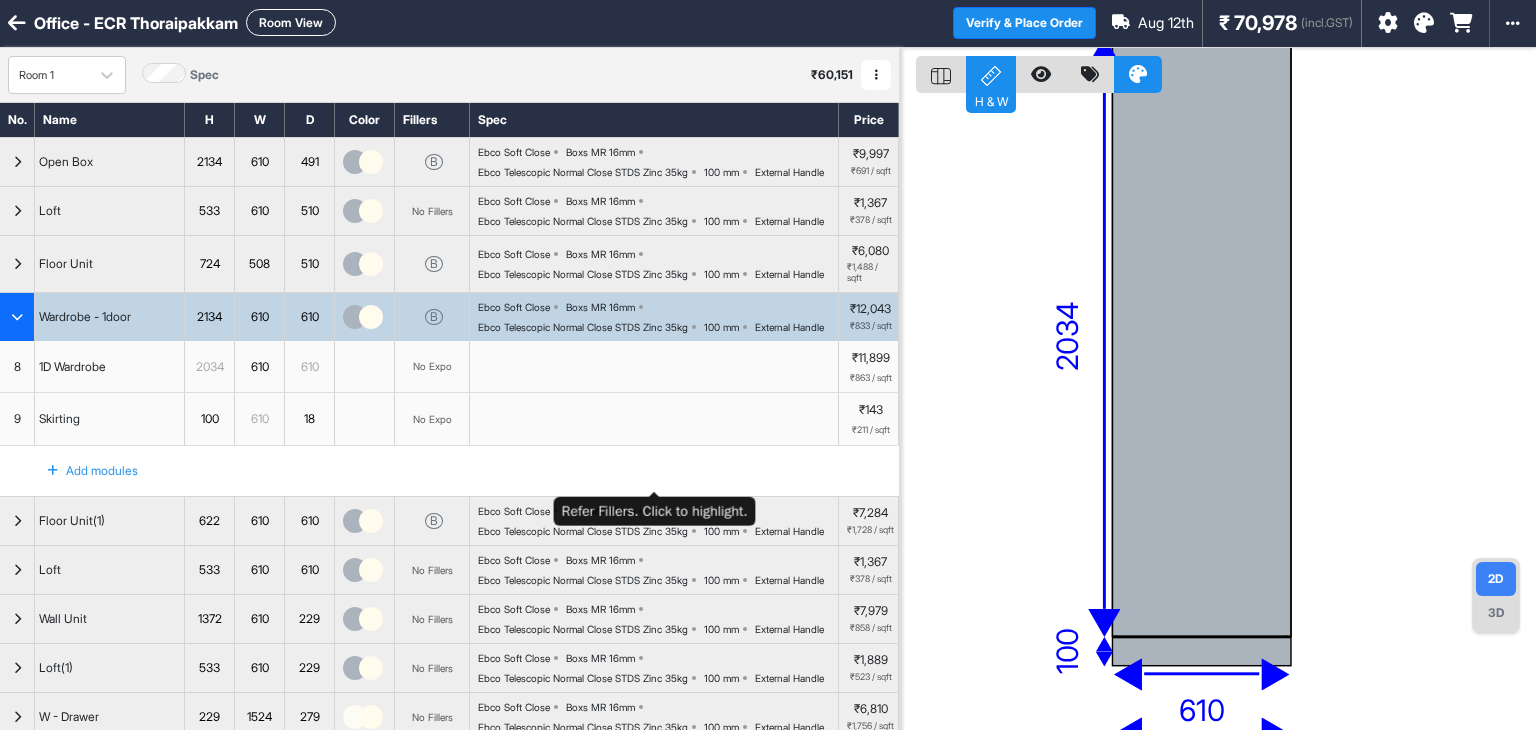 scroll, scrollTop: 0, scrollLeft: 0, axis: both 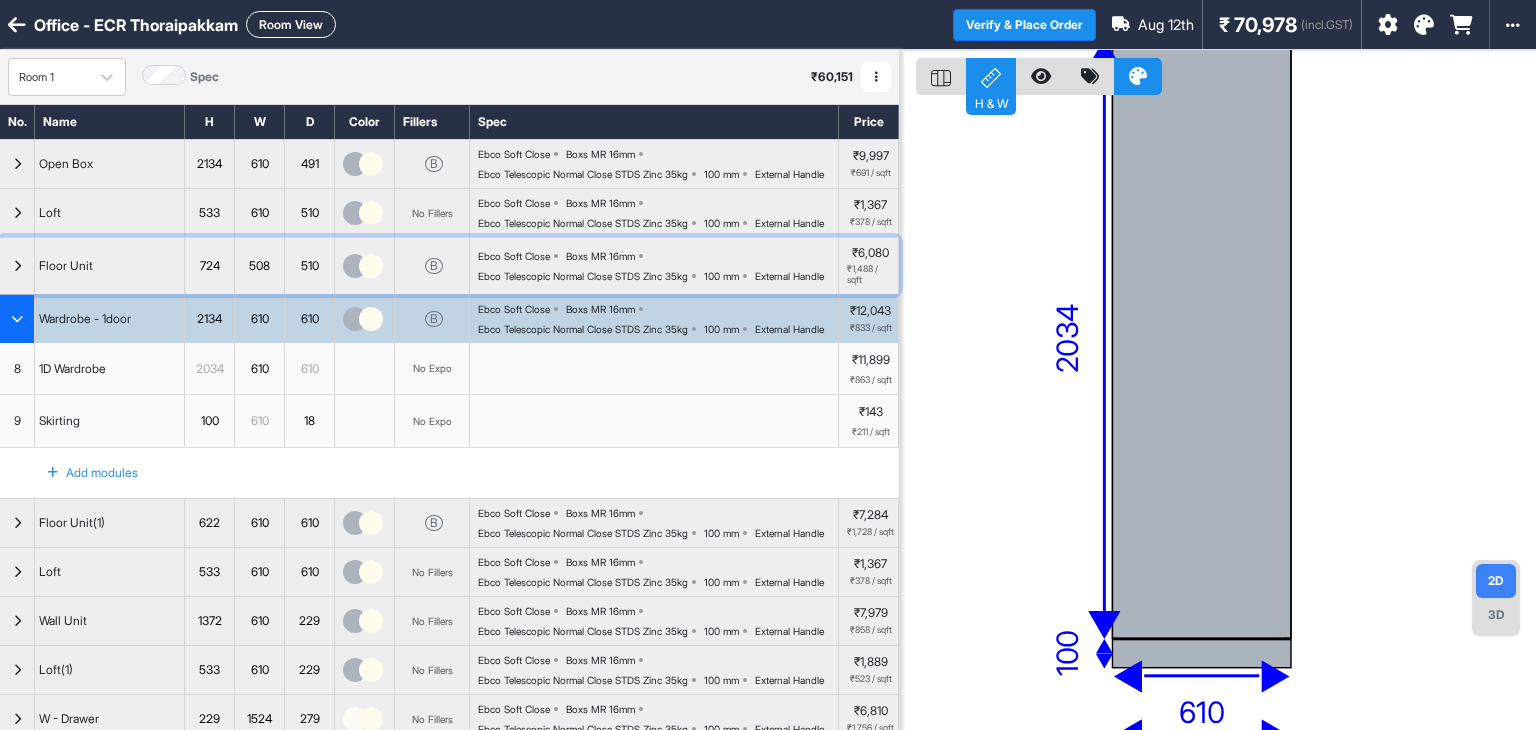 click on "Ebco Telescopic Normal Close STDS Zinc 35kg" at bounding box center (583, 276) 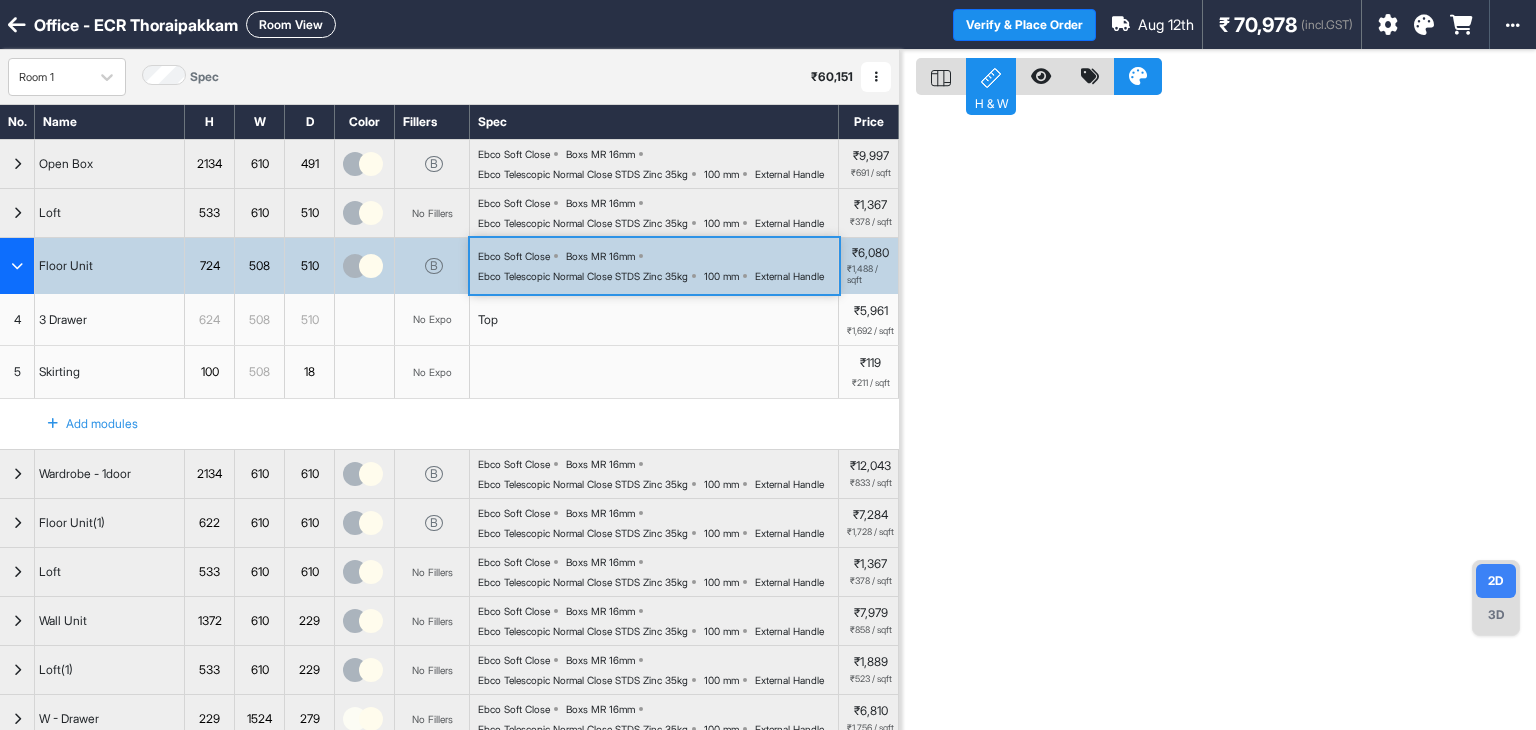 click on "Ebco Telescopic Normal Close STDS Zinc 35kg" at bounding box center [583, 276] 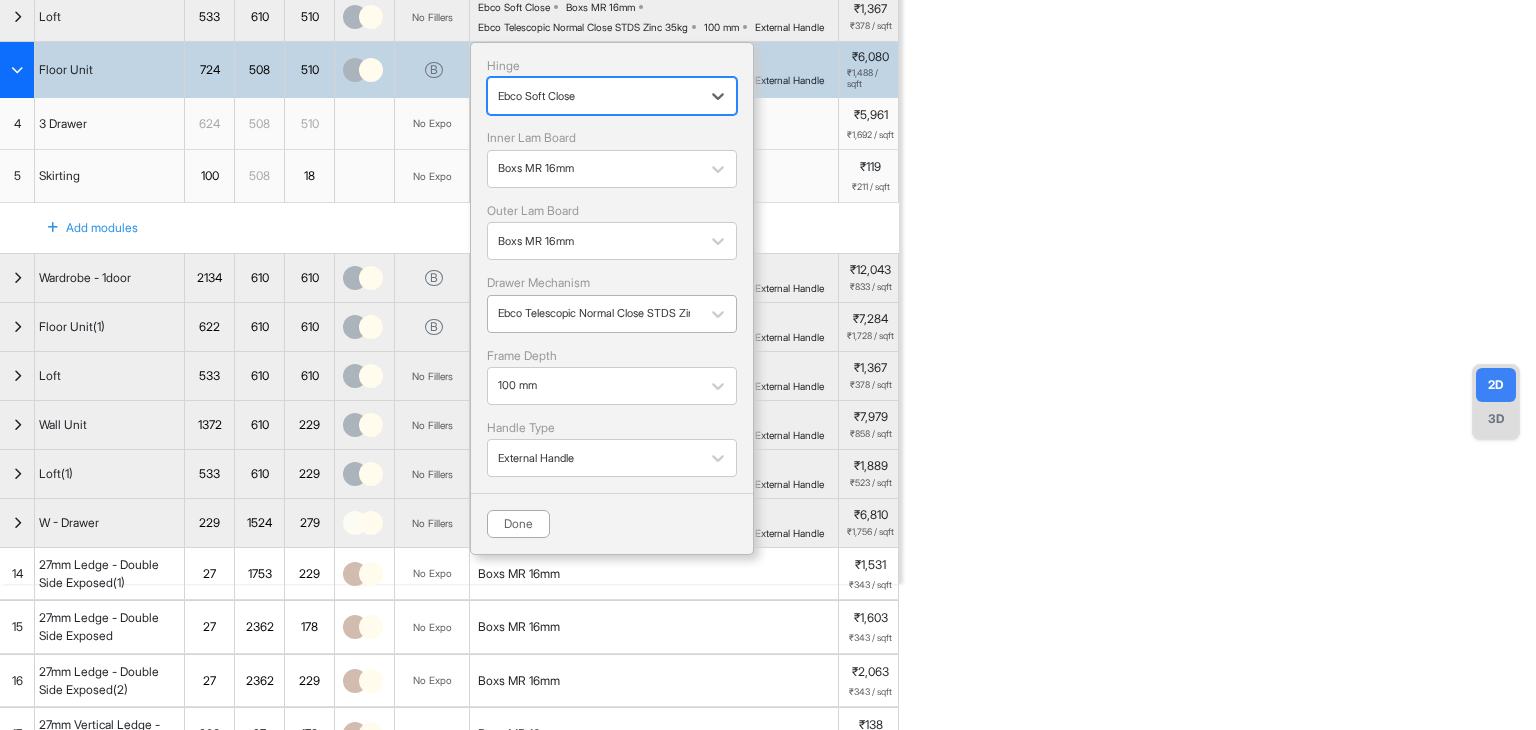 scroll, scrollTop: 200, scrollLeft: 0, axis: vertical 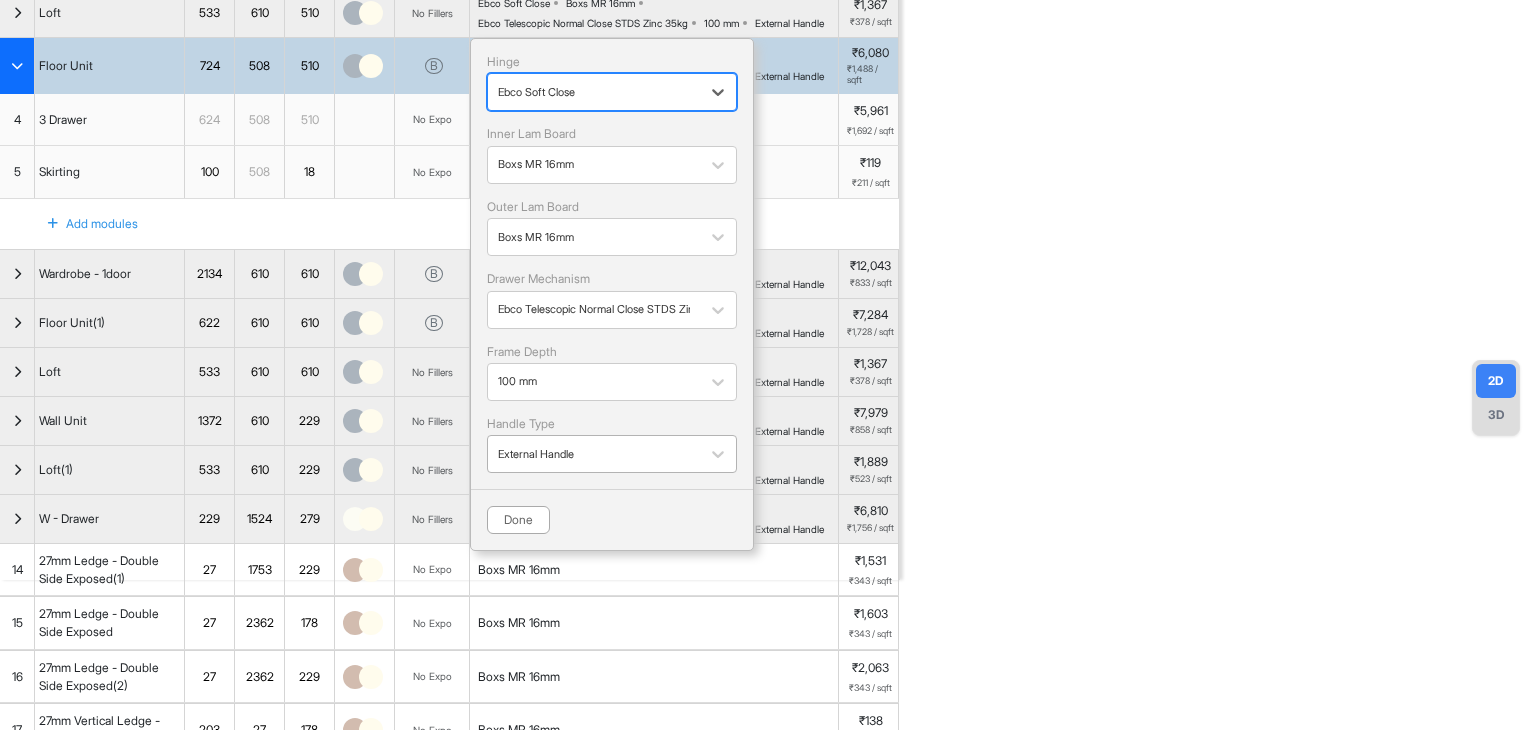 click at bounding box center [594, 454] 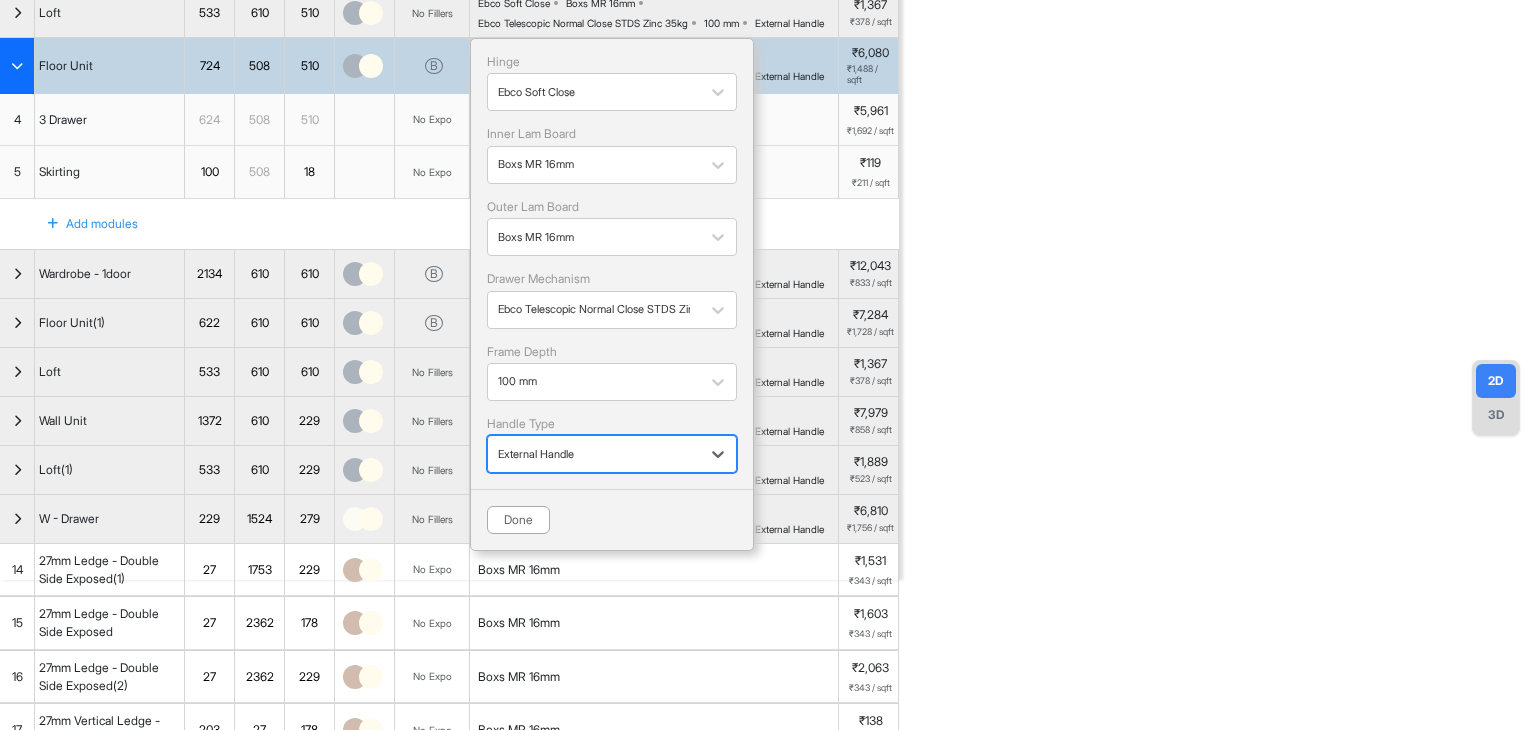 click at bounding box center (594, 454) 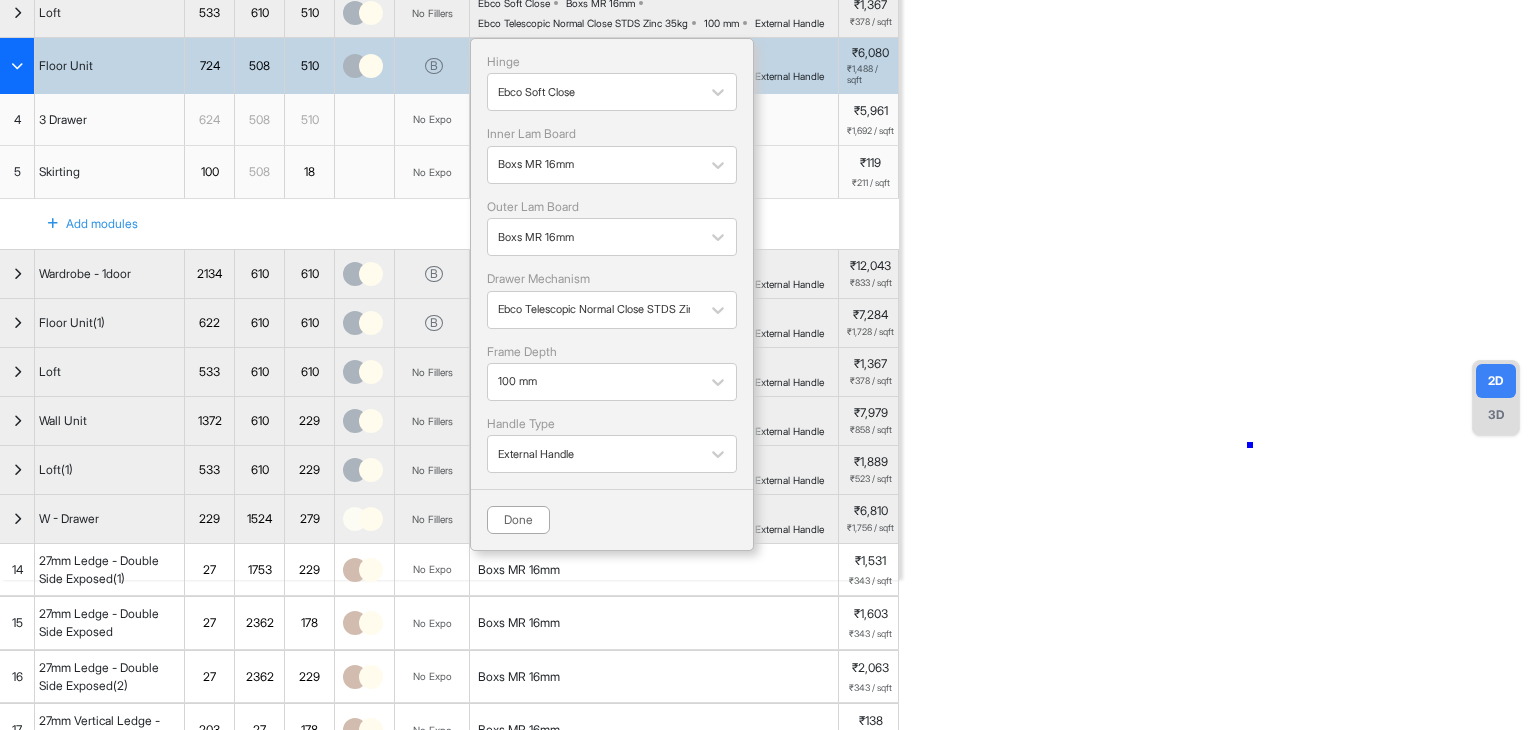 drag, startPoint x: 1250, startPoint y: 445, endPoint x: 1216, endPoint y: 447, distance: 34.058773 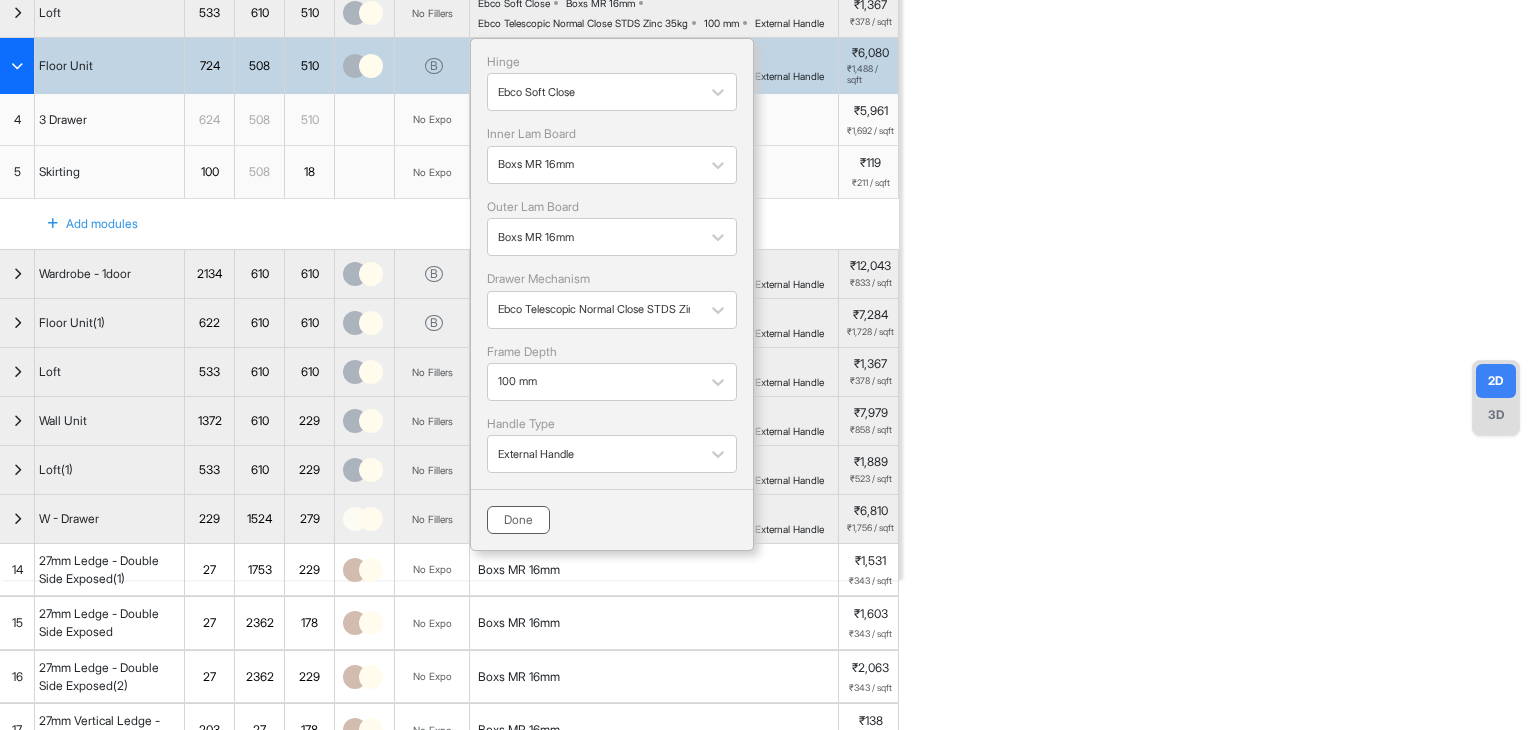 click on "Done" at bounding box center (518, 520) 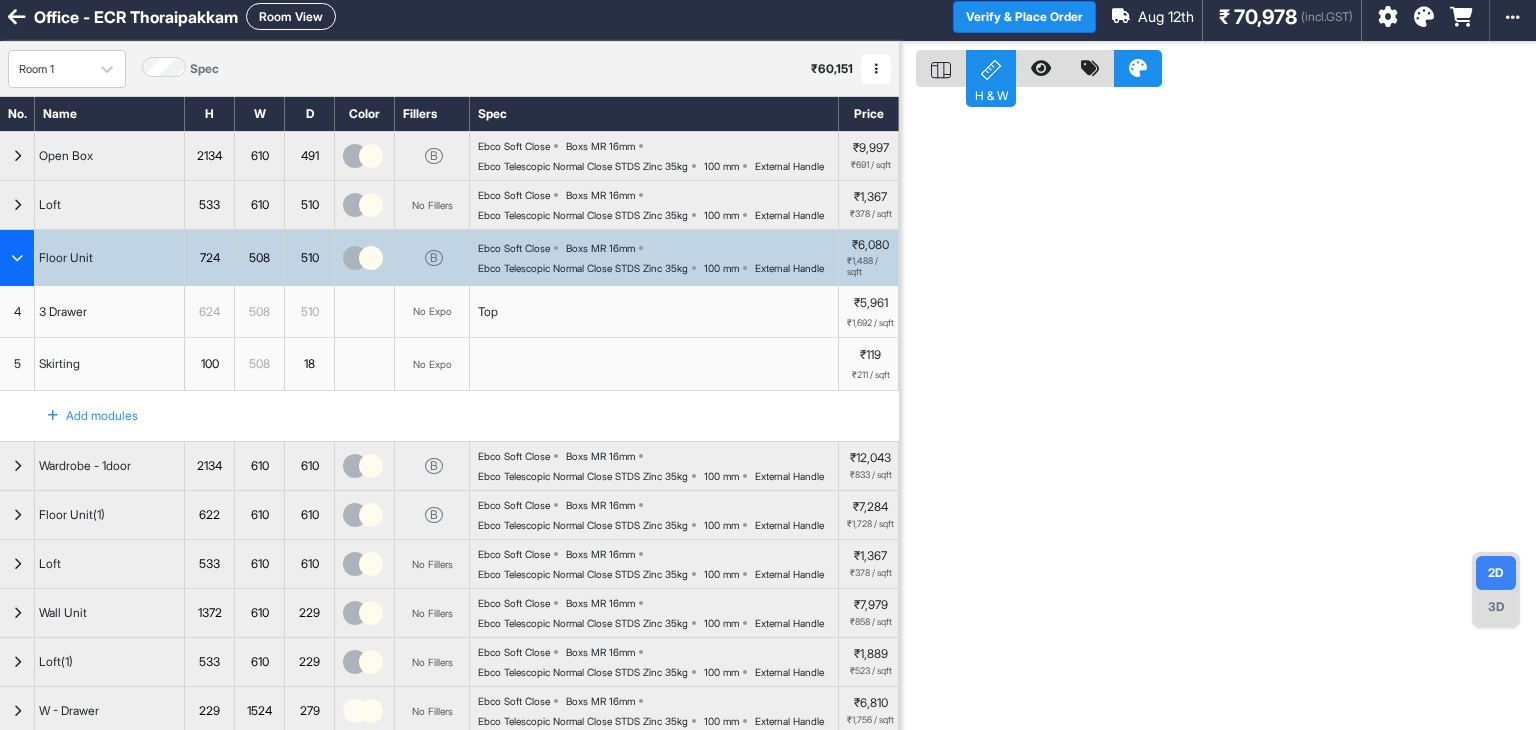scroll, scrollTop: 0, scrollLeft: 0, axis: both 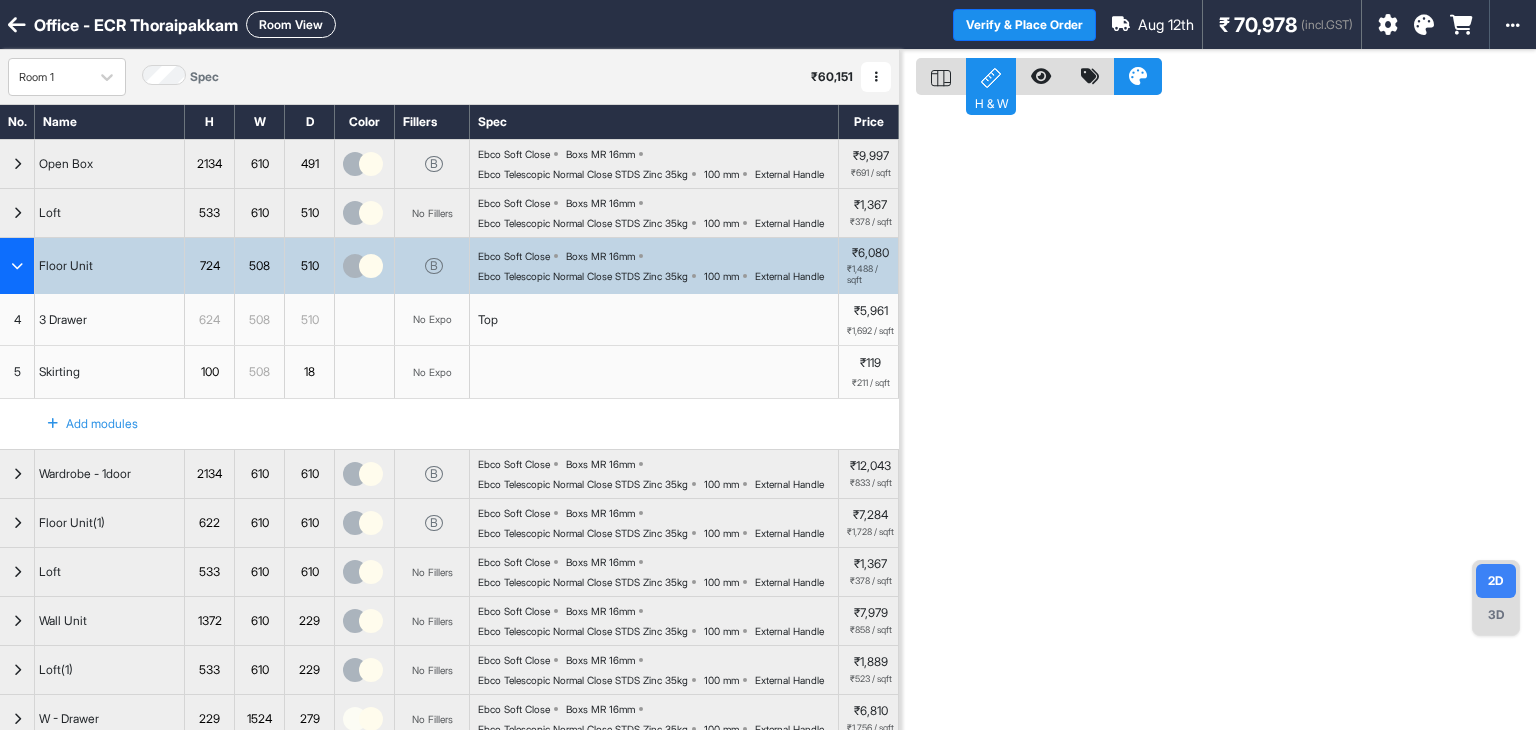 click on "eq eq eq 508 624 100 508" at bounding box center (1218, 415) 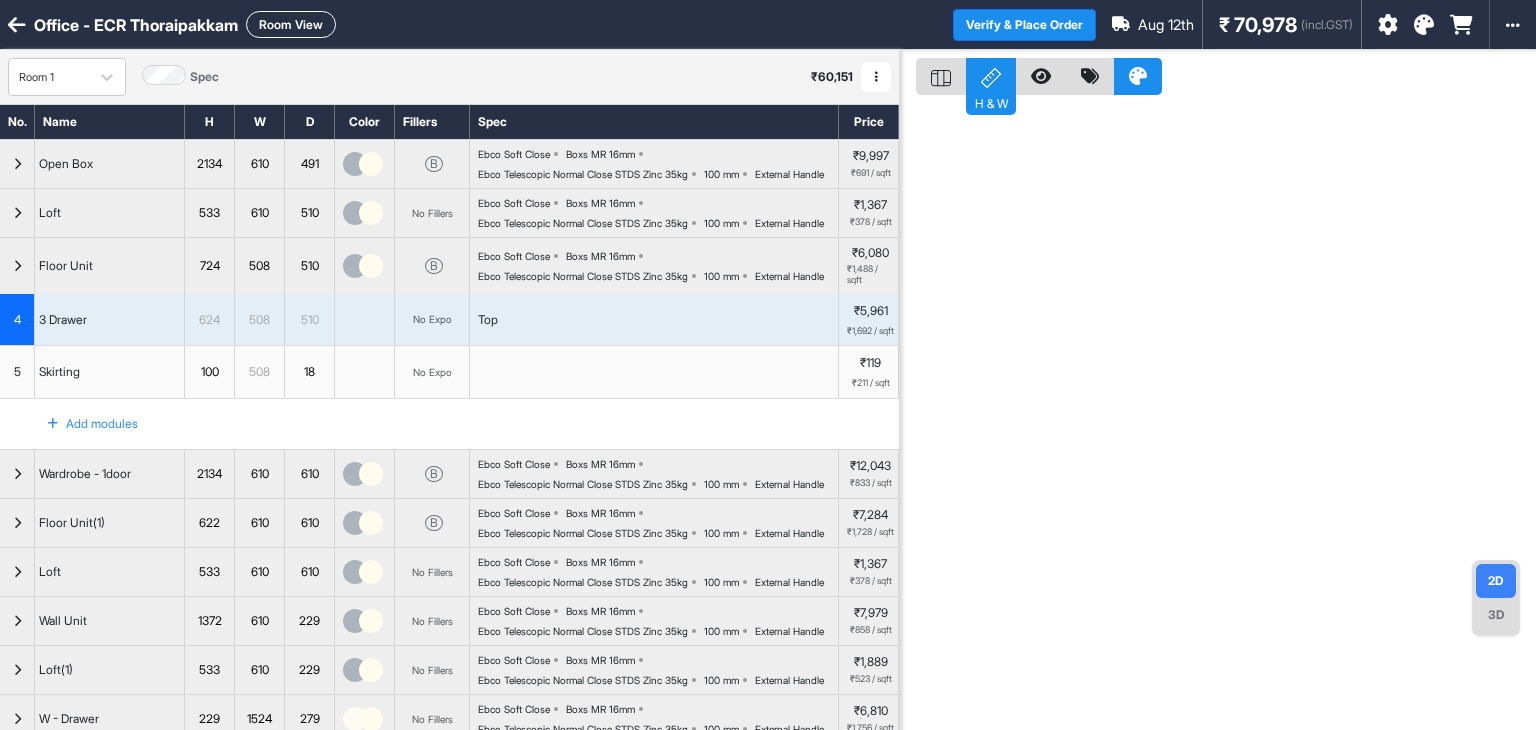 click on "4" at bounding box center [17, 320] 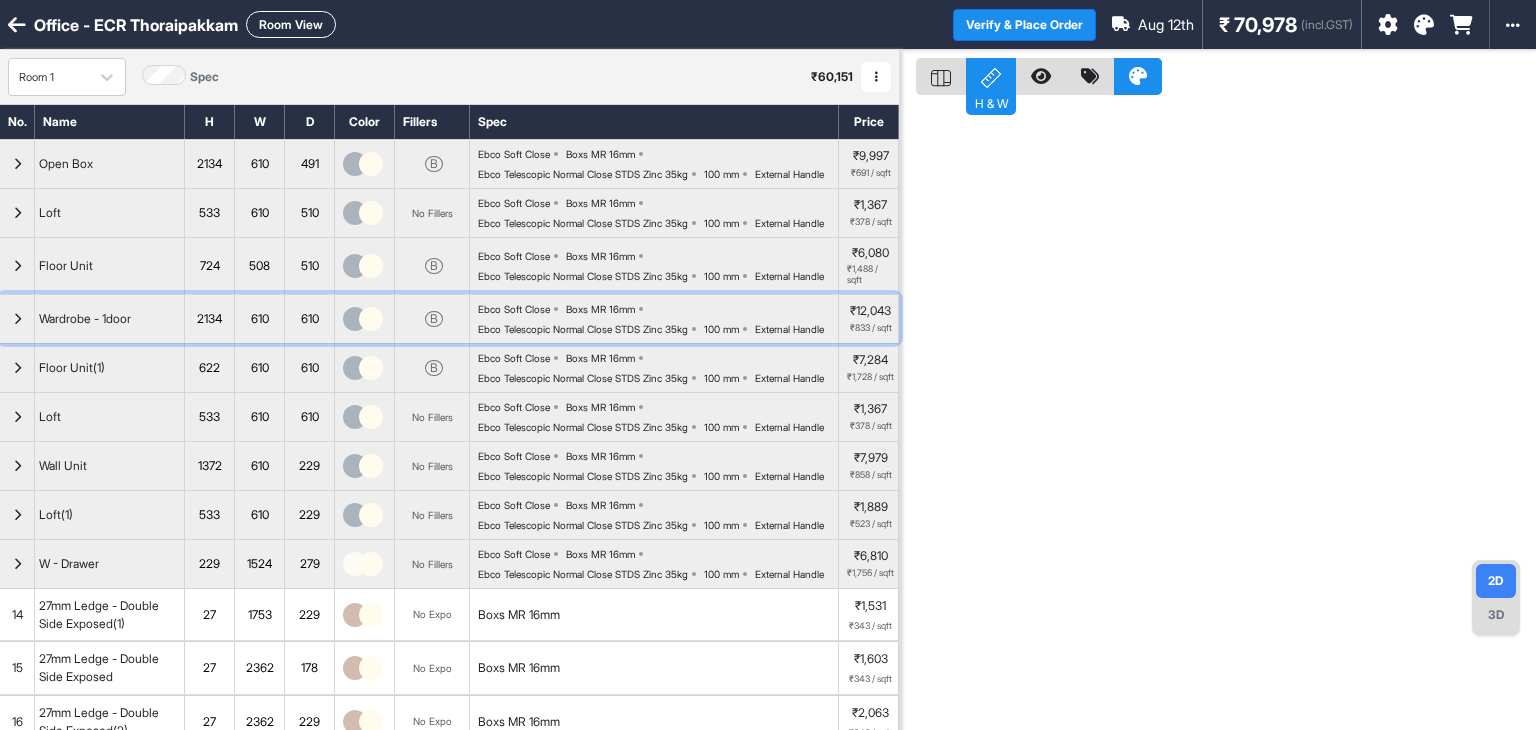 click at bounding box center [17, 319] 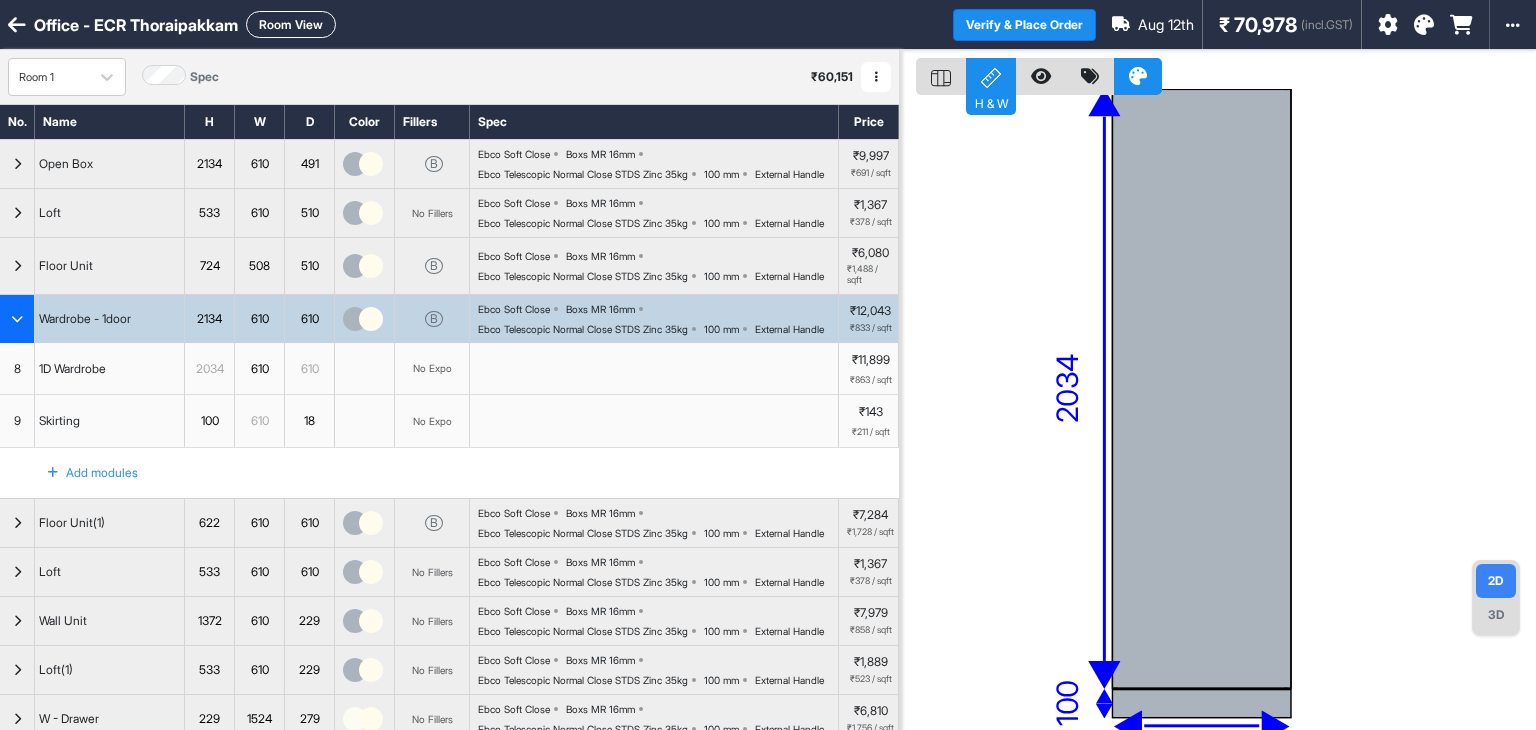 click at bounding box center [17, 319] 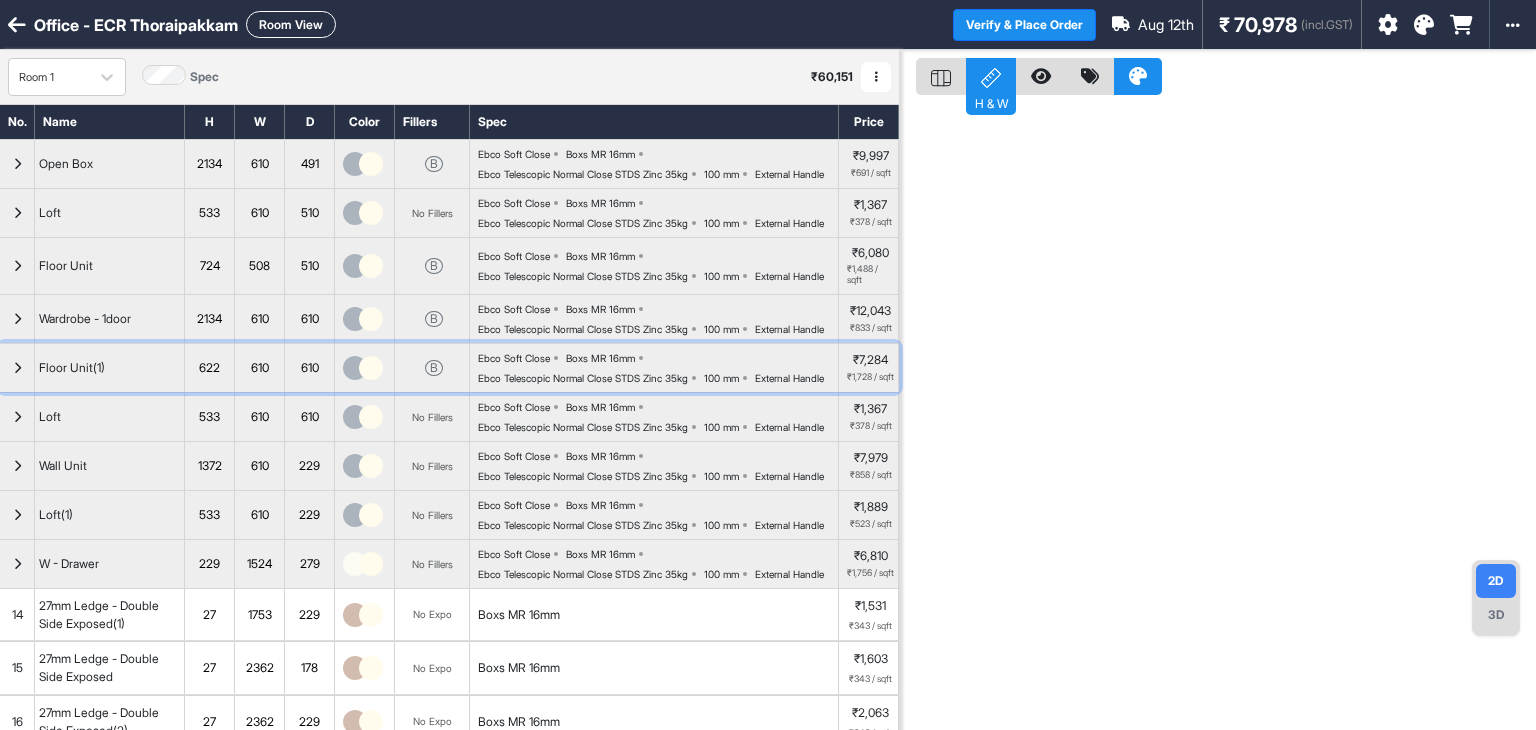 click at bounding box center (17, 368) 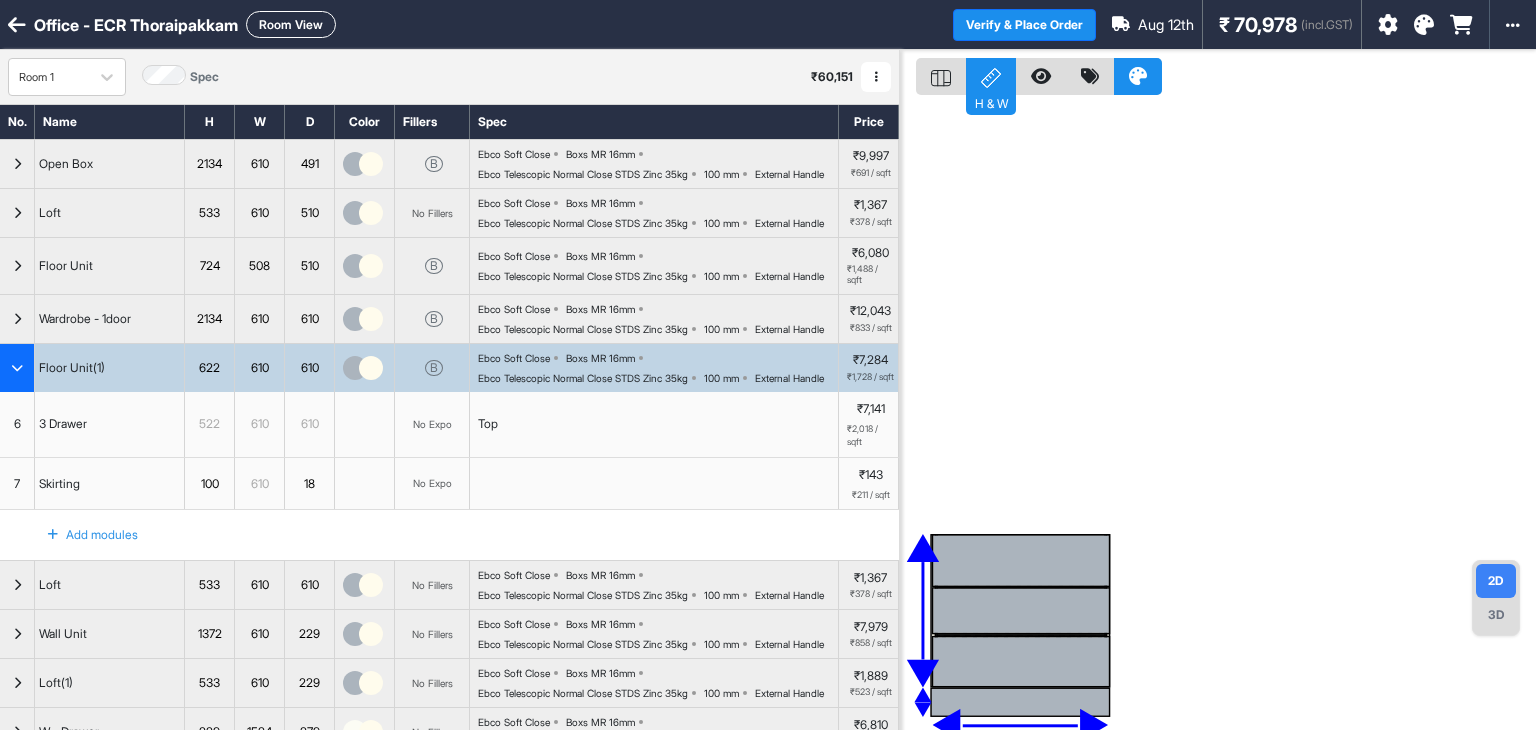 click at bounding box center (17, 368) 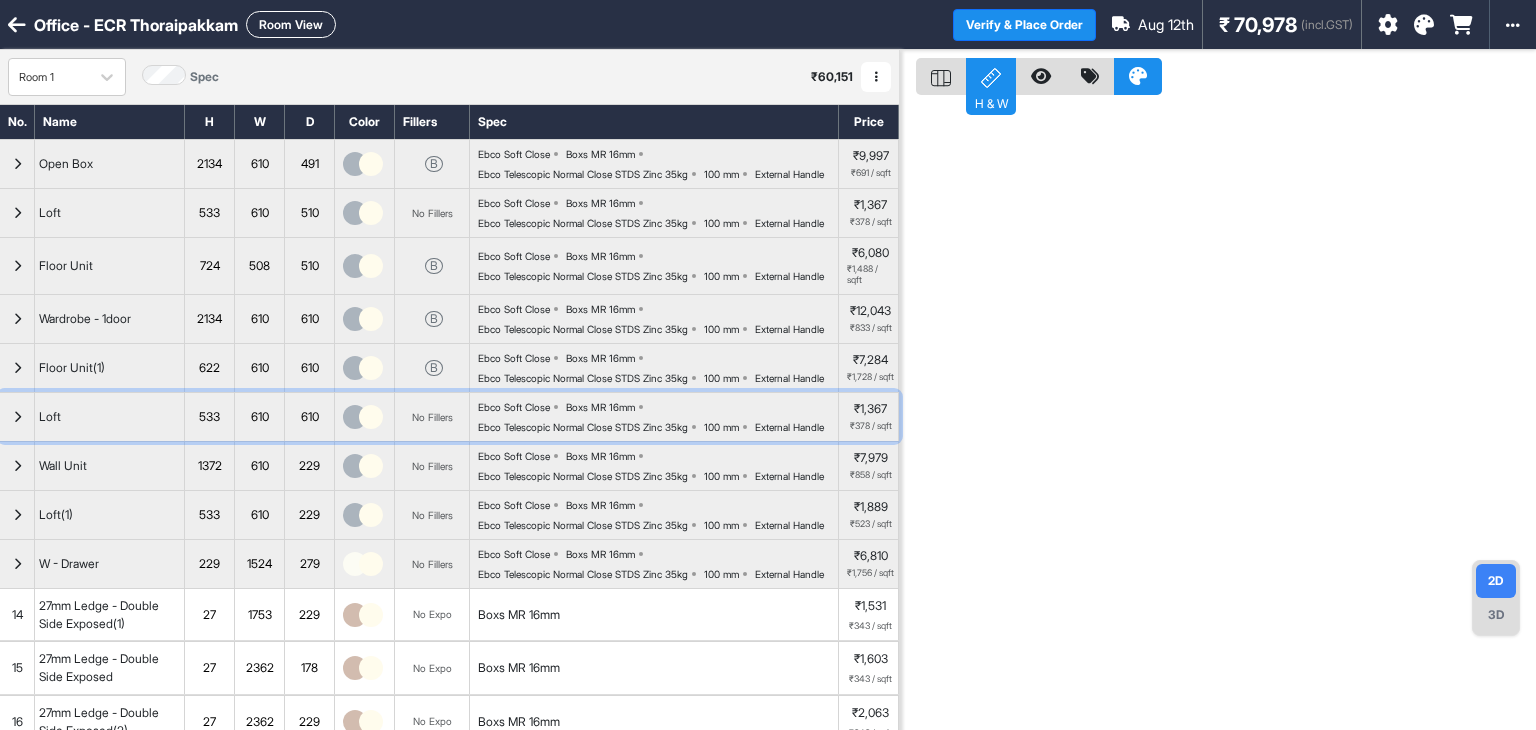 click at bounding box center (17, 417) 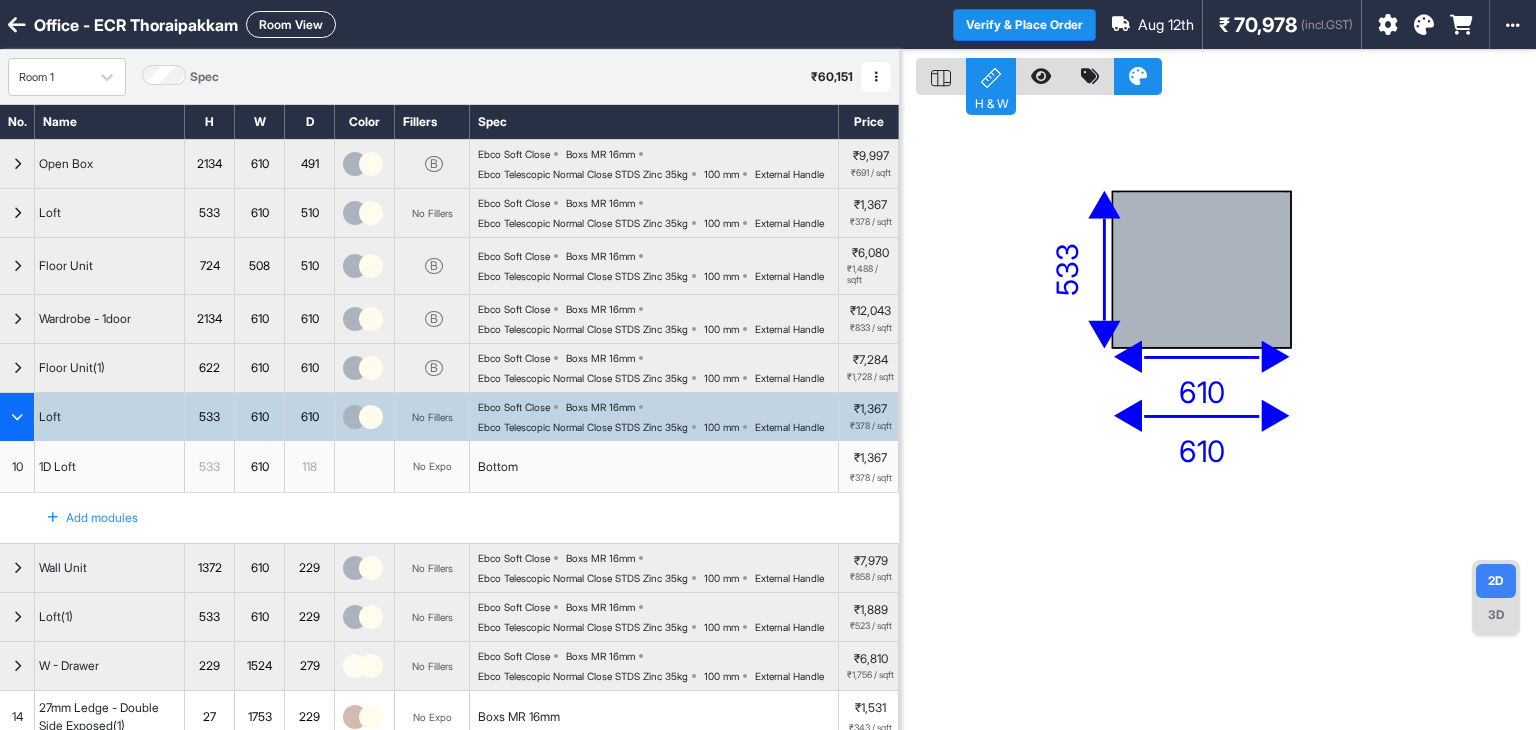 click at bounding box center [17, 417] 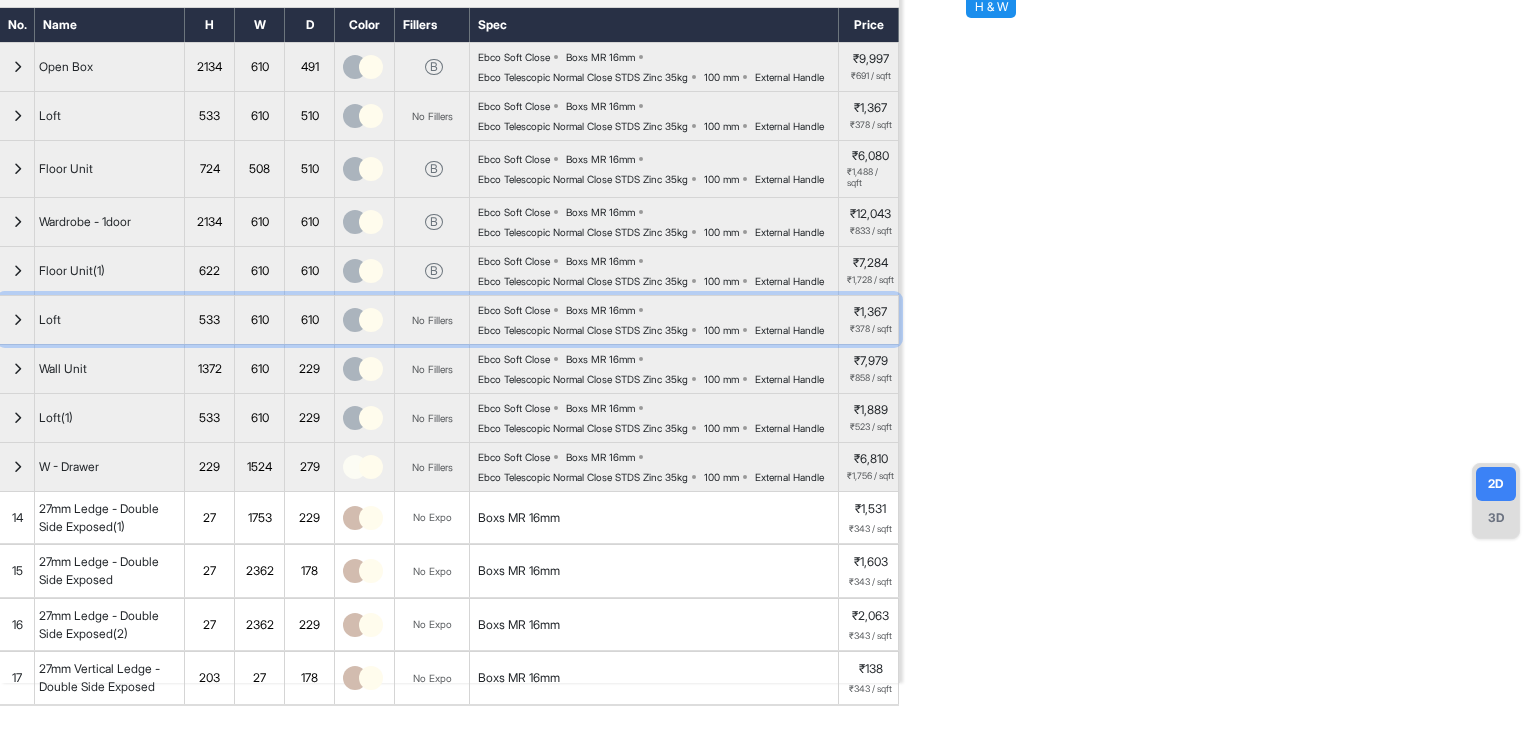 scroll, scrollTop: 100, scrollLeft: 0, axis: vertical 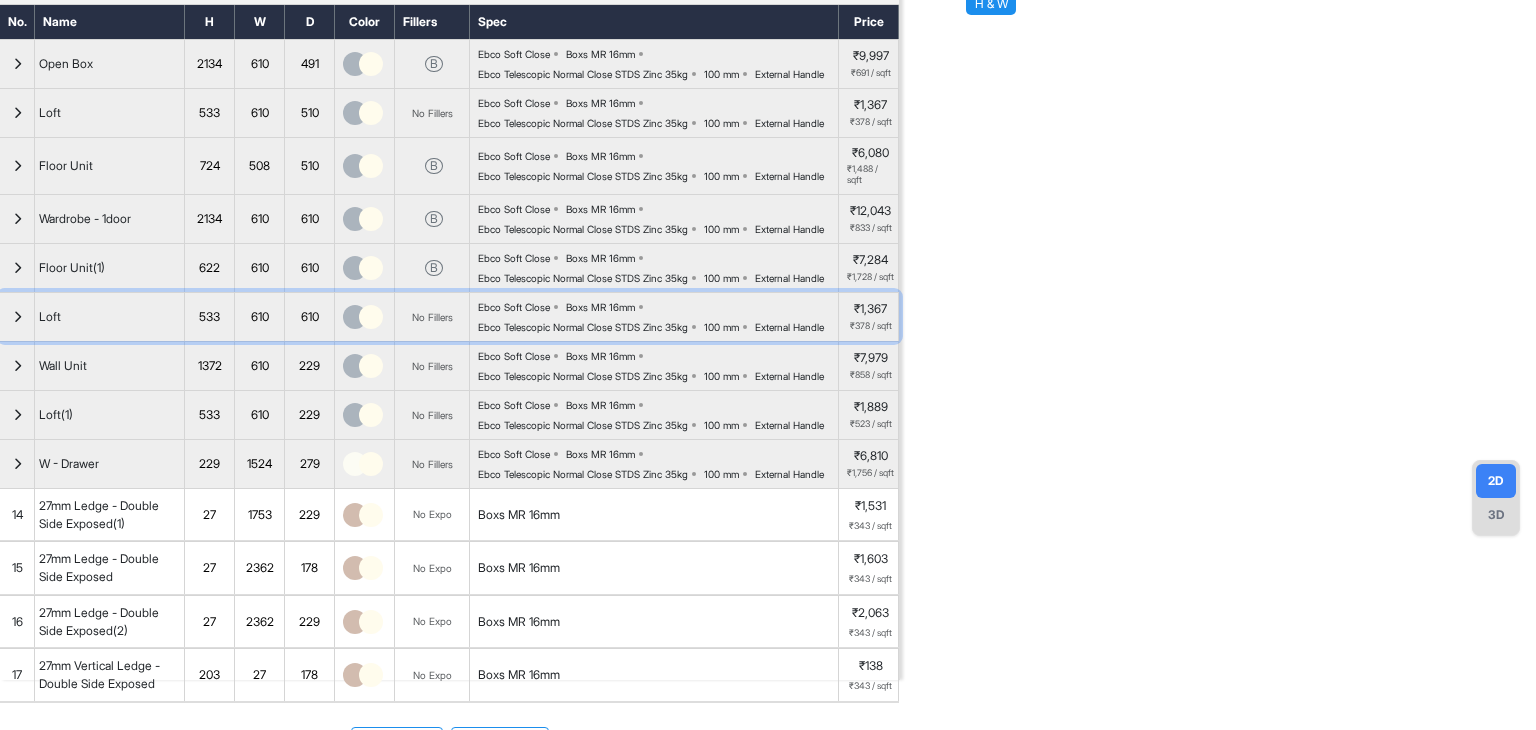 click at bounding box center [17, 317] 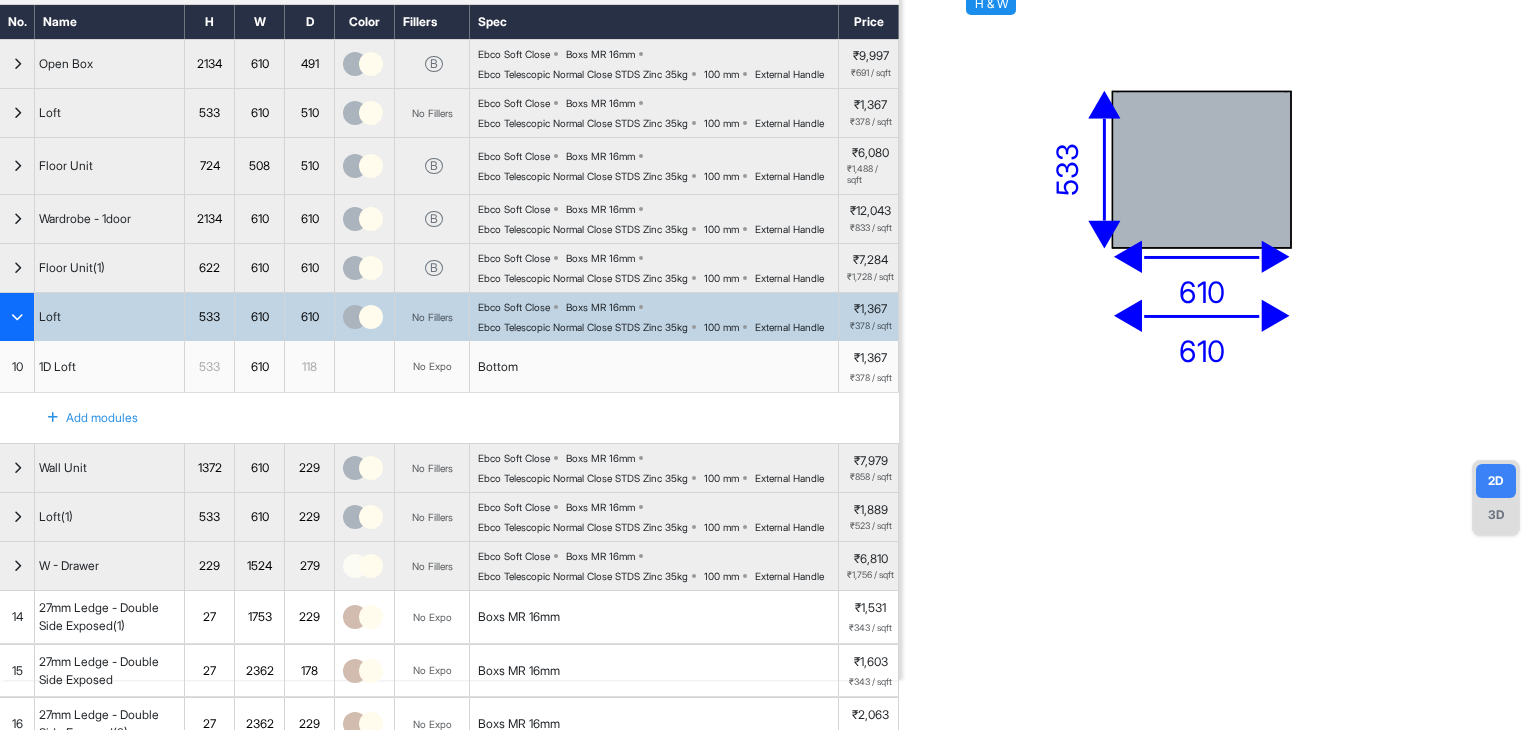 click at bounding box center (17, 317) 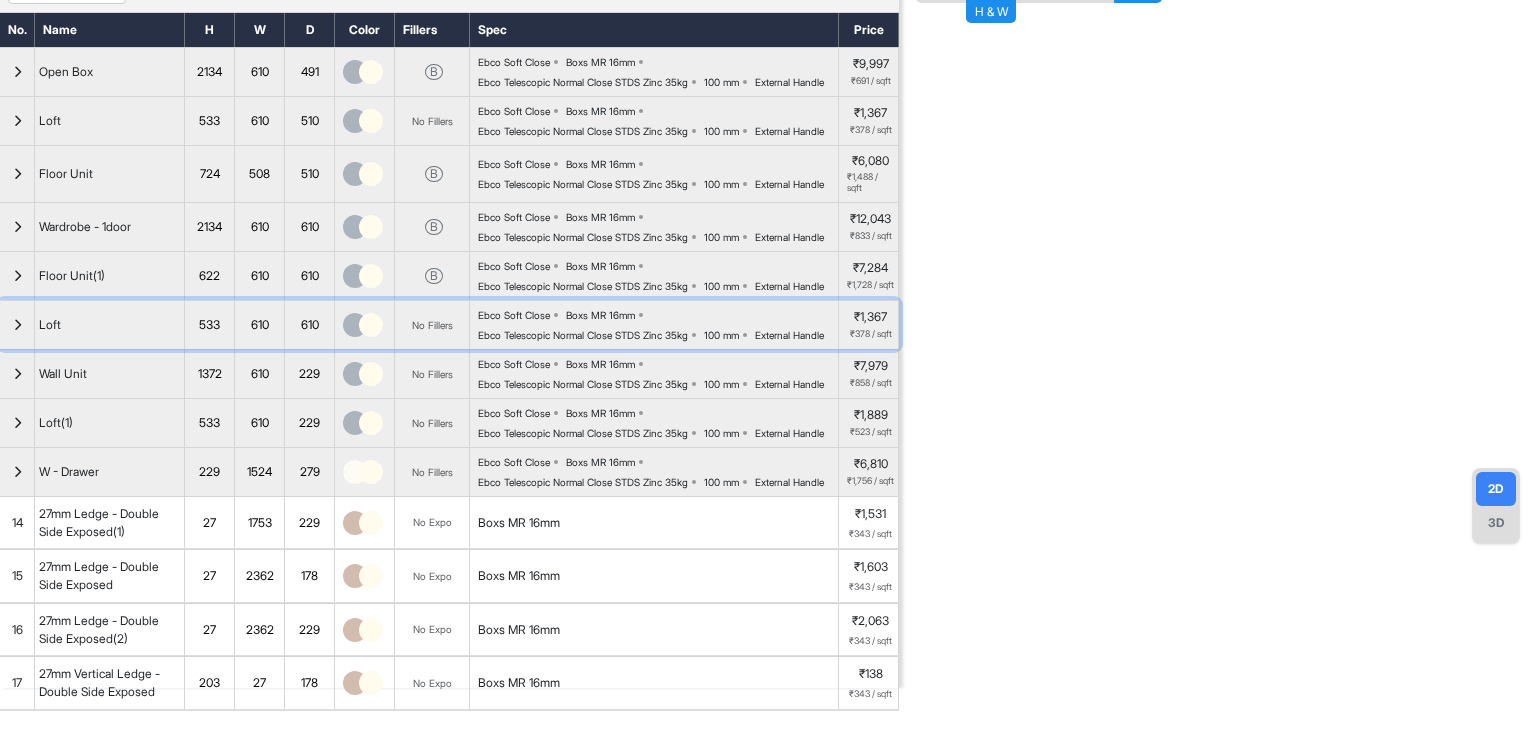 scroll, scrollTop: 100, scrollLeft: 0, axis: vertical 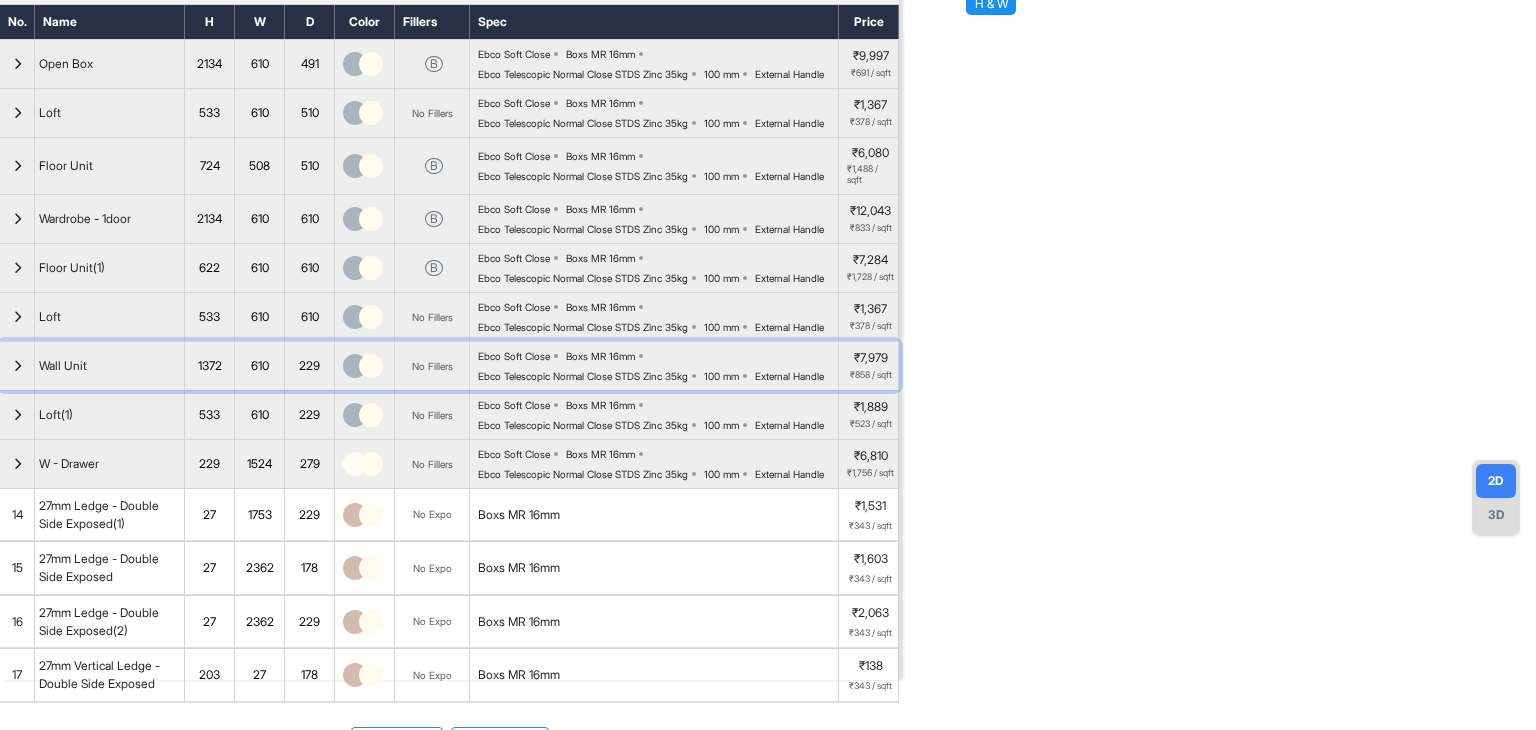 click at bounding box center (17, 366) 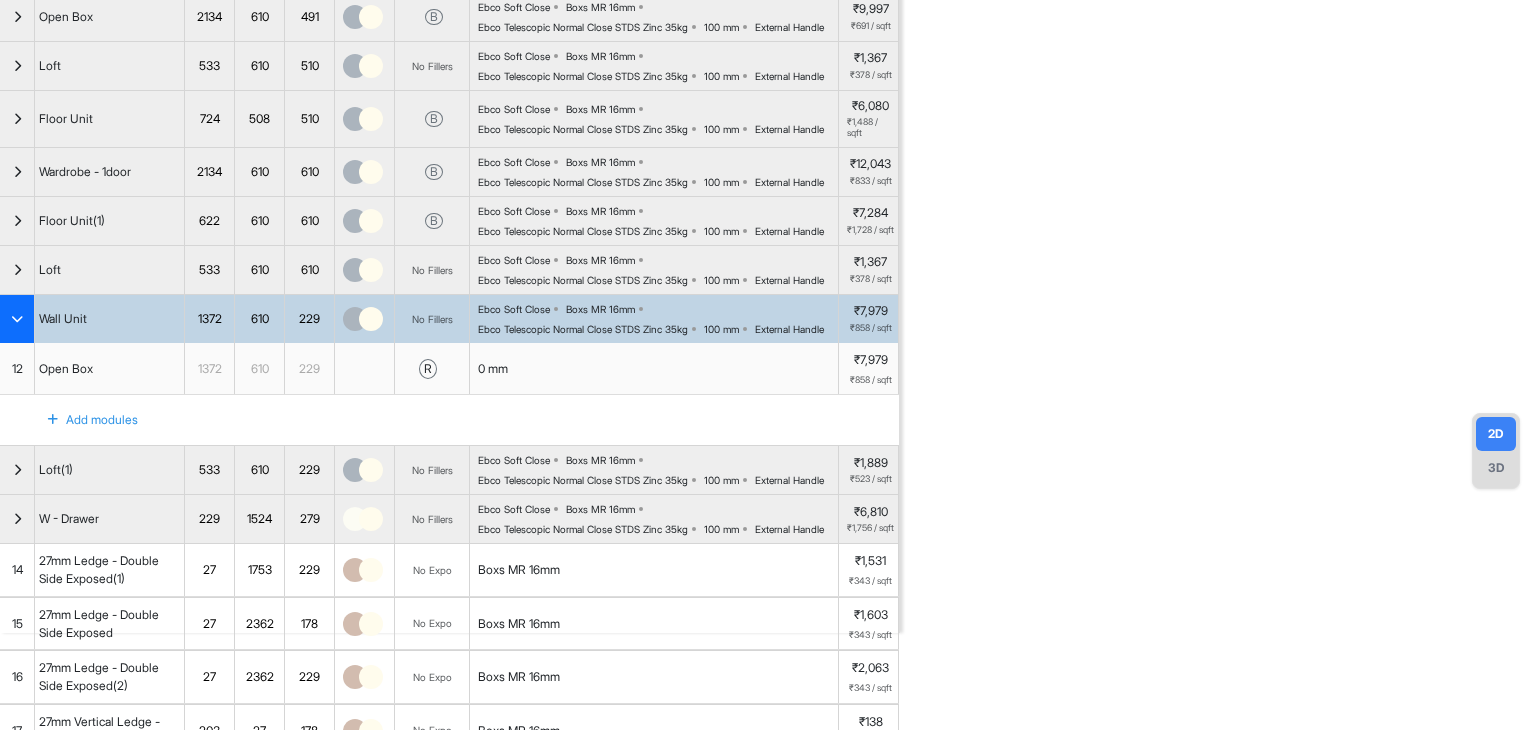 scroll, scrollTop: 300, scrollLeft: 0, axis: vertical 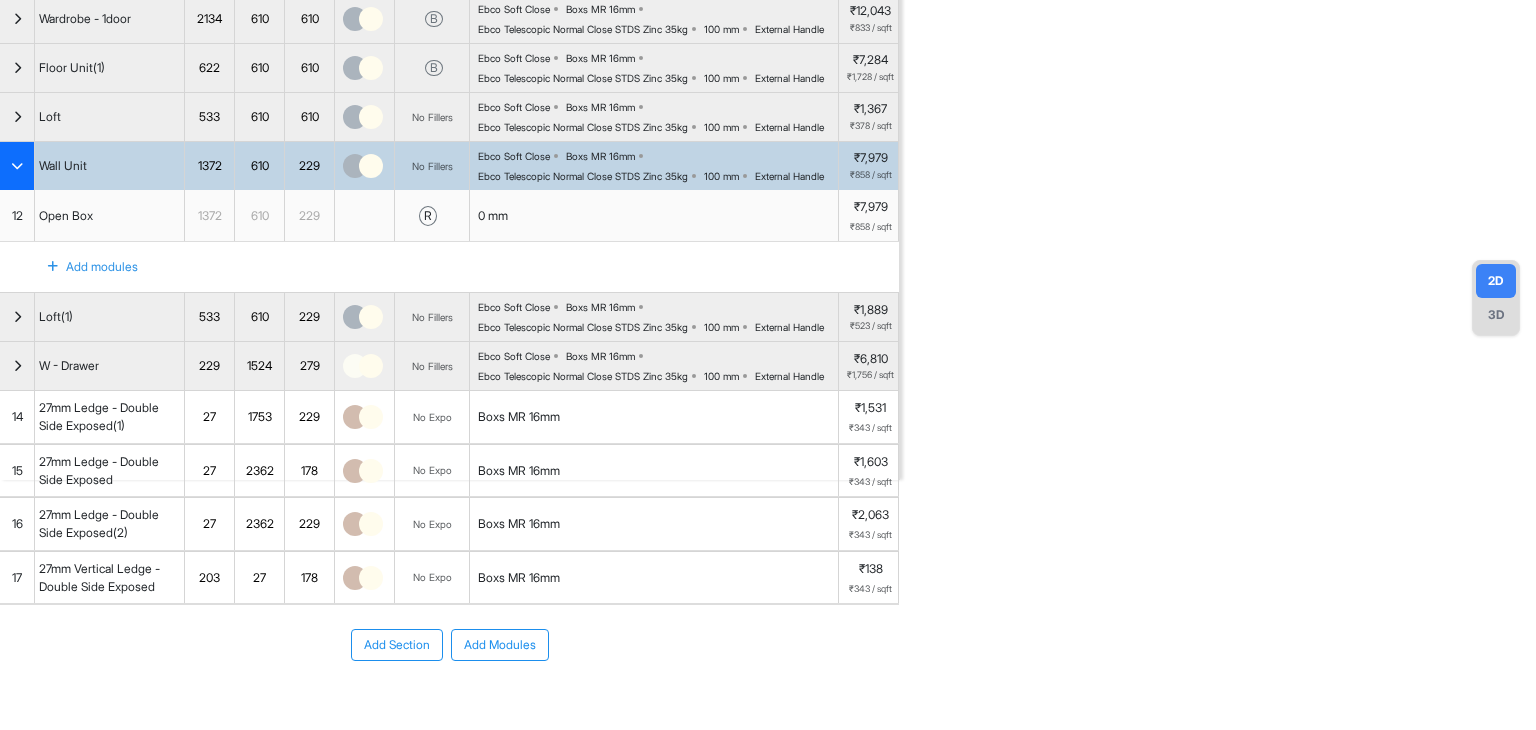 click at bounding box center (17, 166) 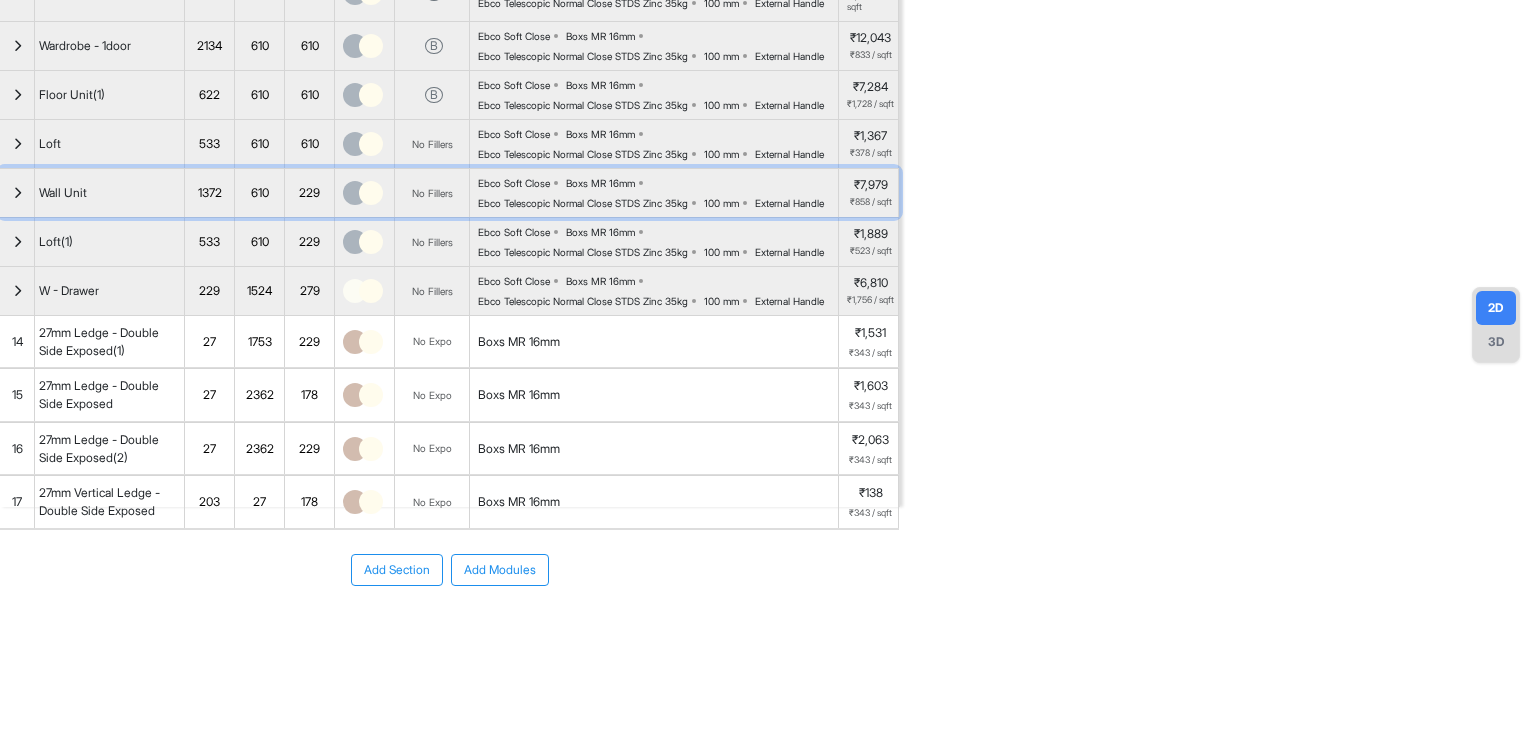 click at bounding box center (17, 193) 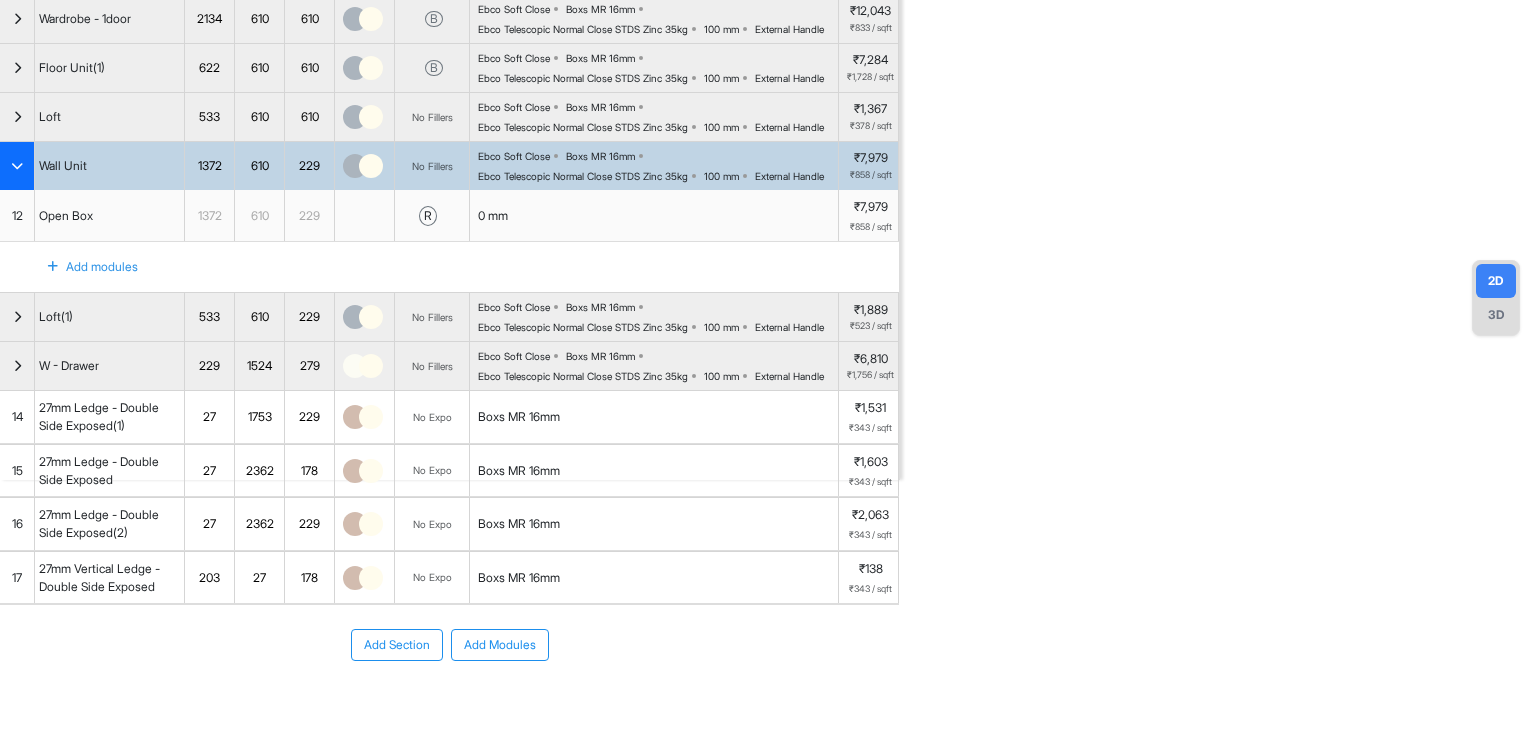 click at bounding box center [17, 166] 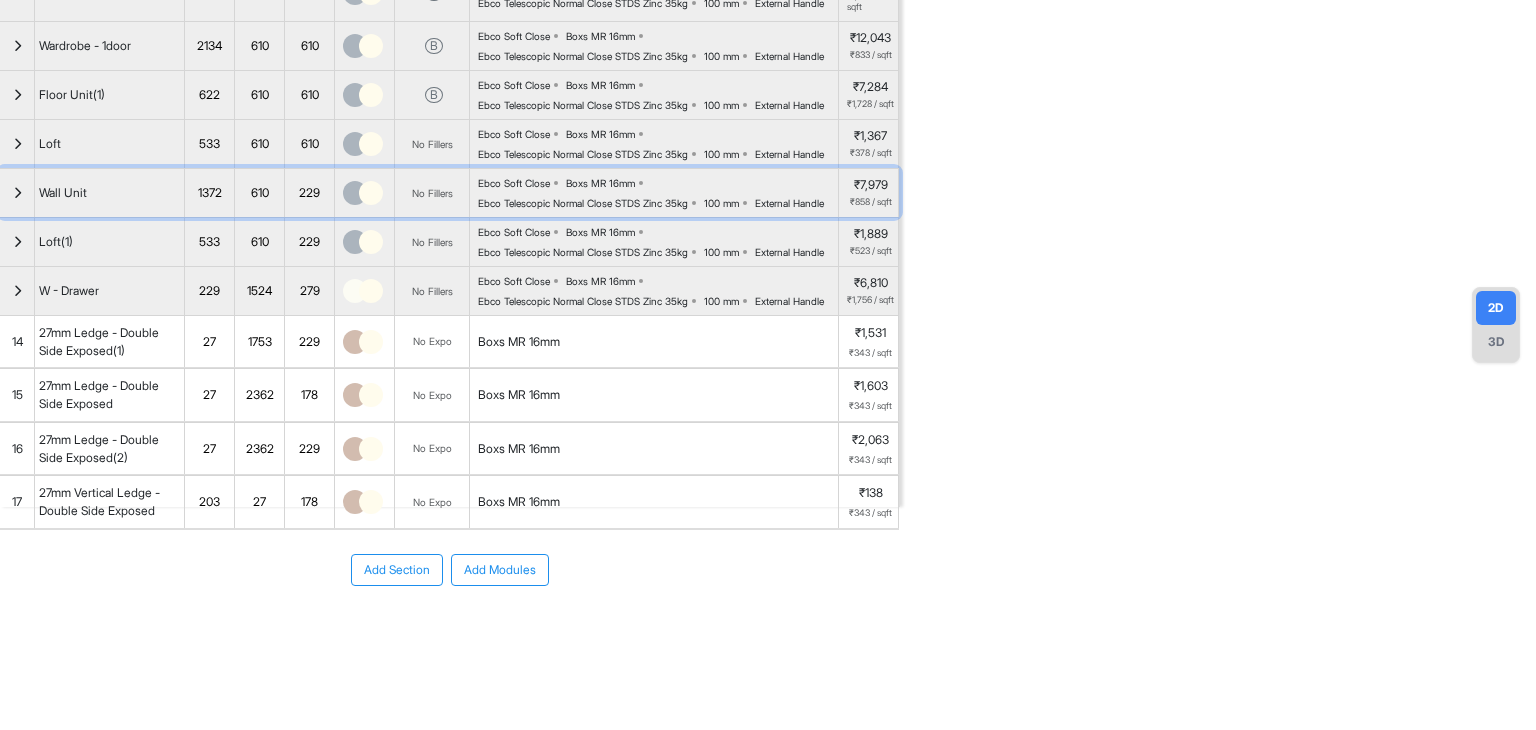 click at bounding box center [17, 193] 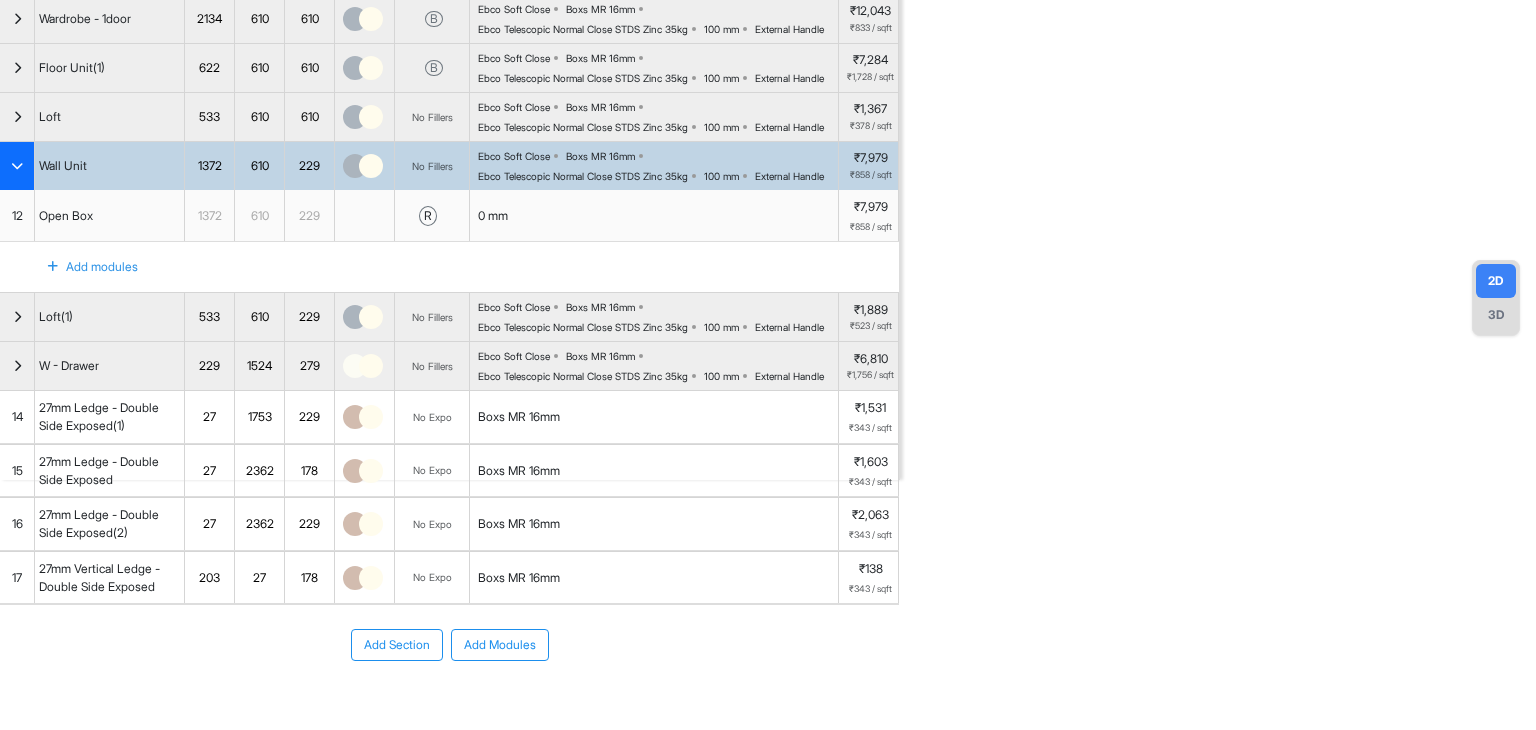 click on "Open Box" at bounding box center [66, 216] 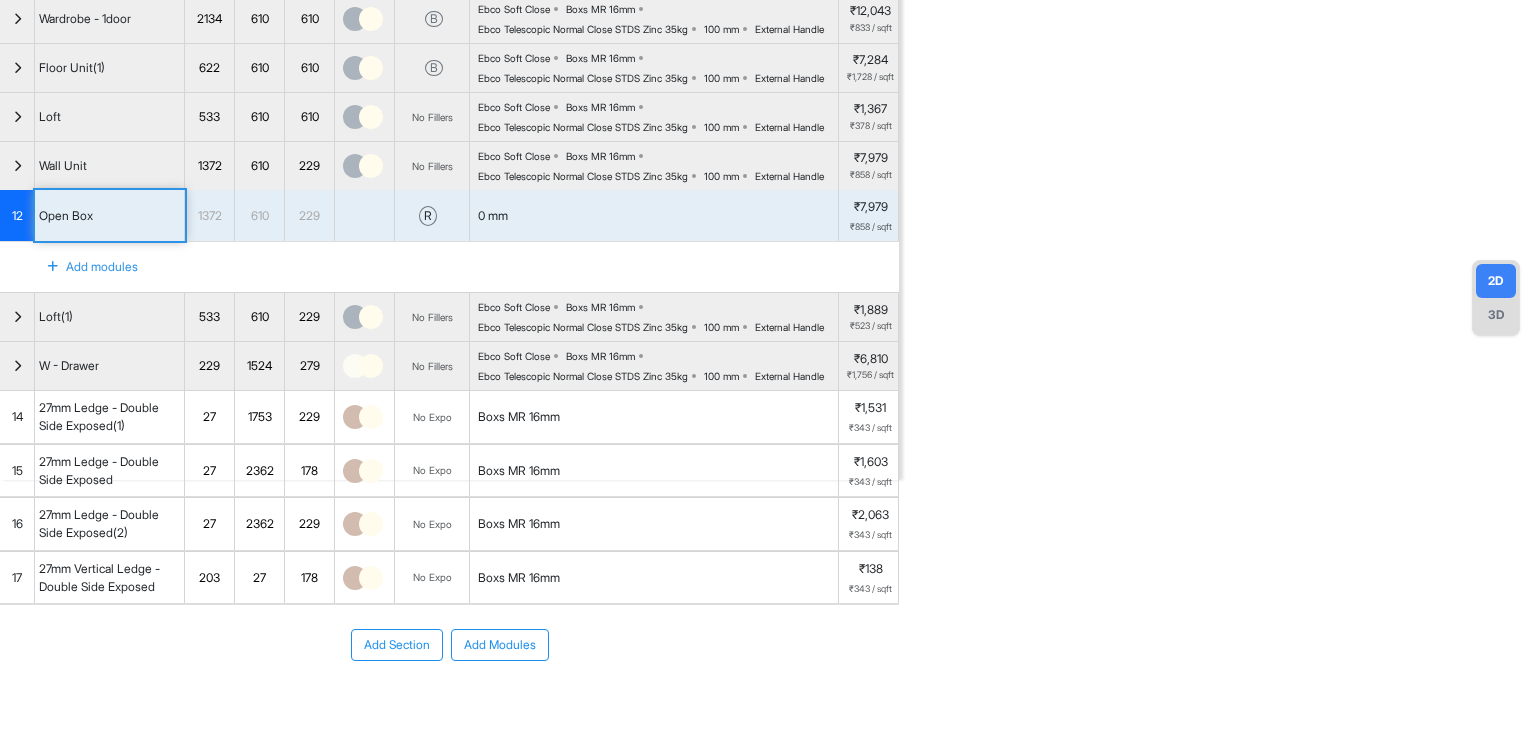 click on "Open Box" at bounding box center [110, 216] 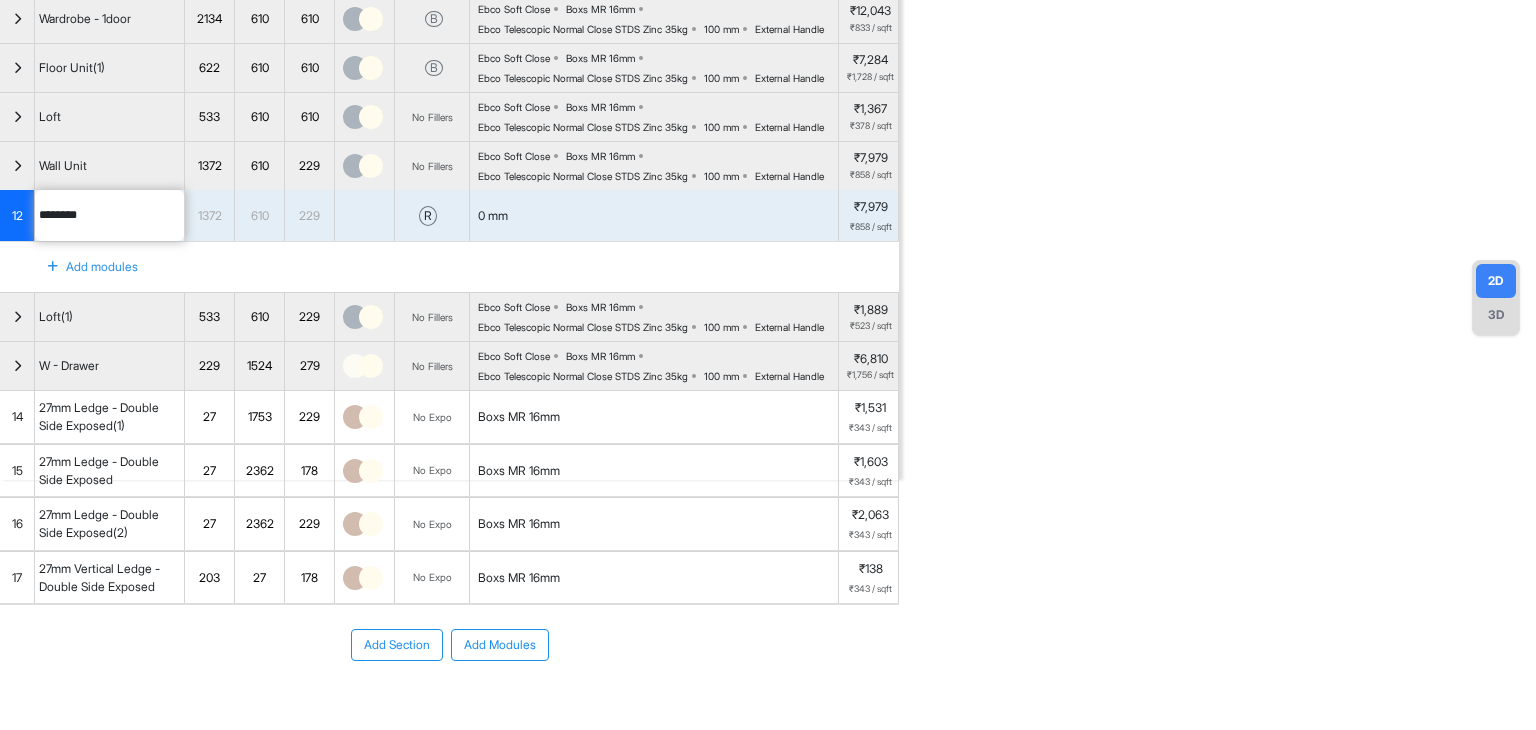 click on "********" at bounding box center [109, 216] 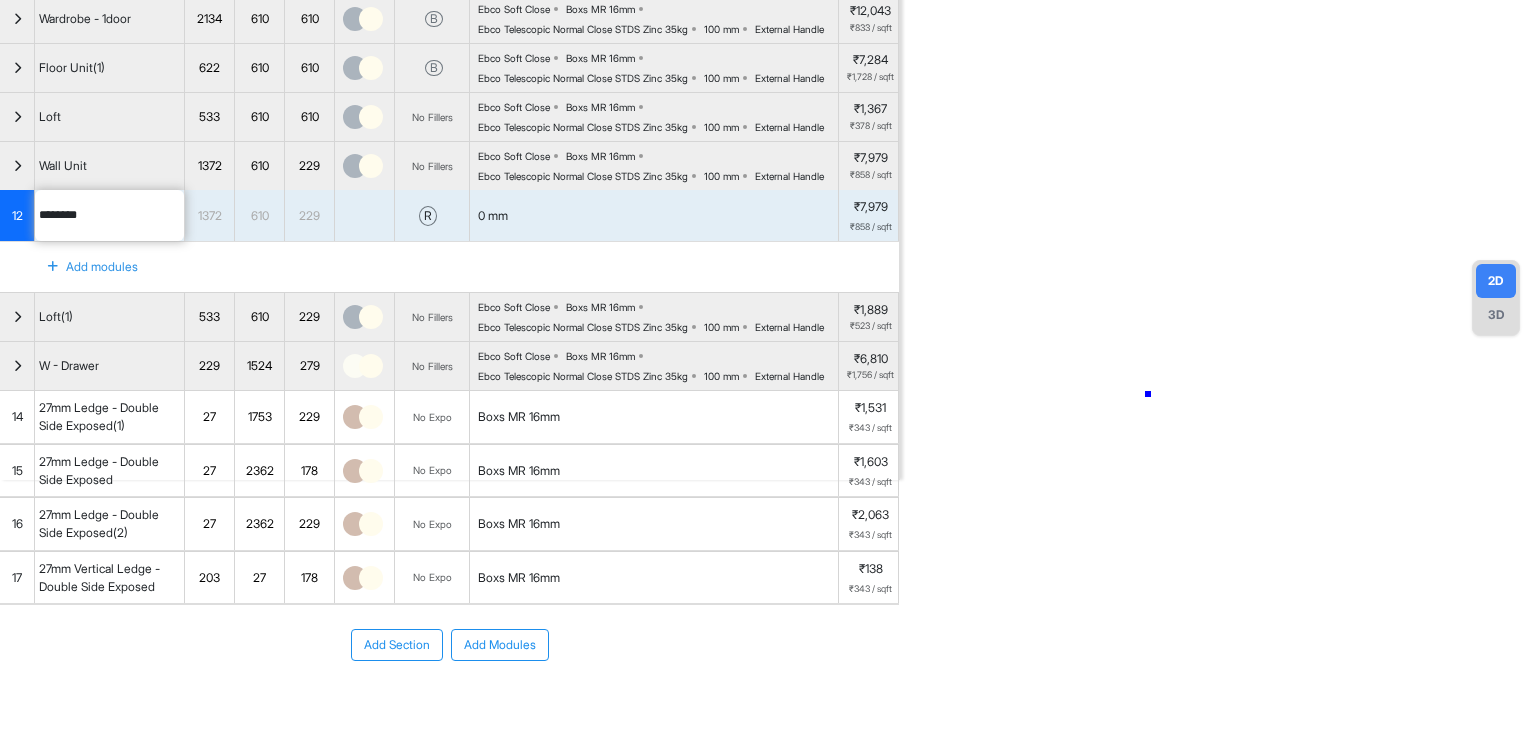 click on "eq eq eq 610 1372 610" at bounding box center (1218, 115) 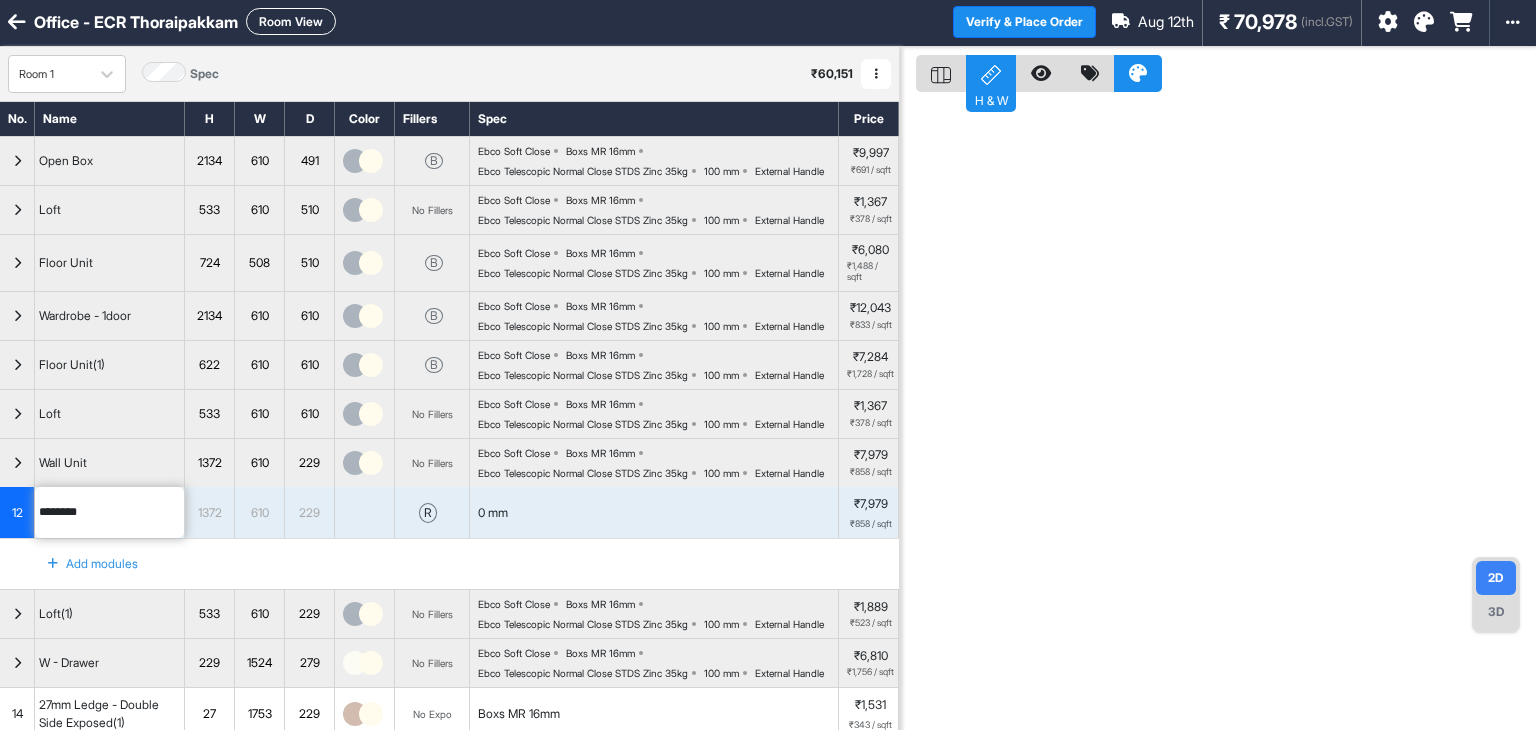 scroll, scrollTop: 0, scrollLeft: 0, axis: both 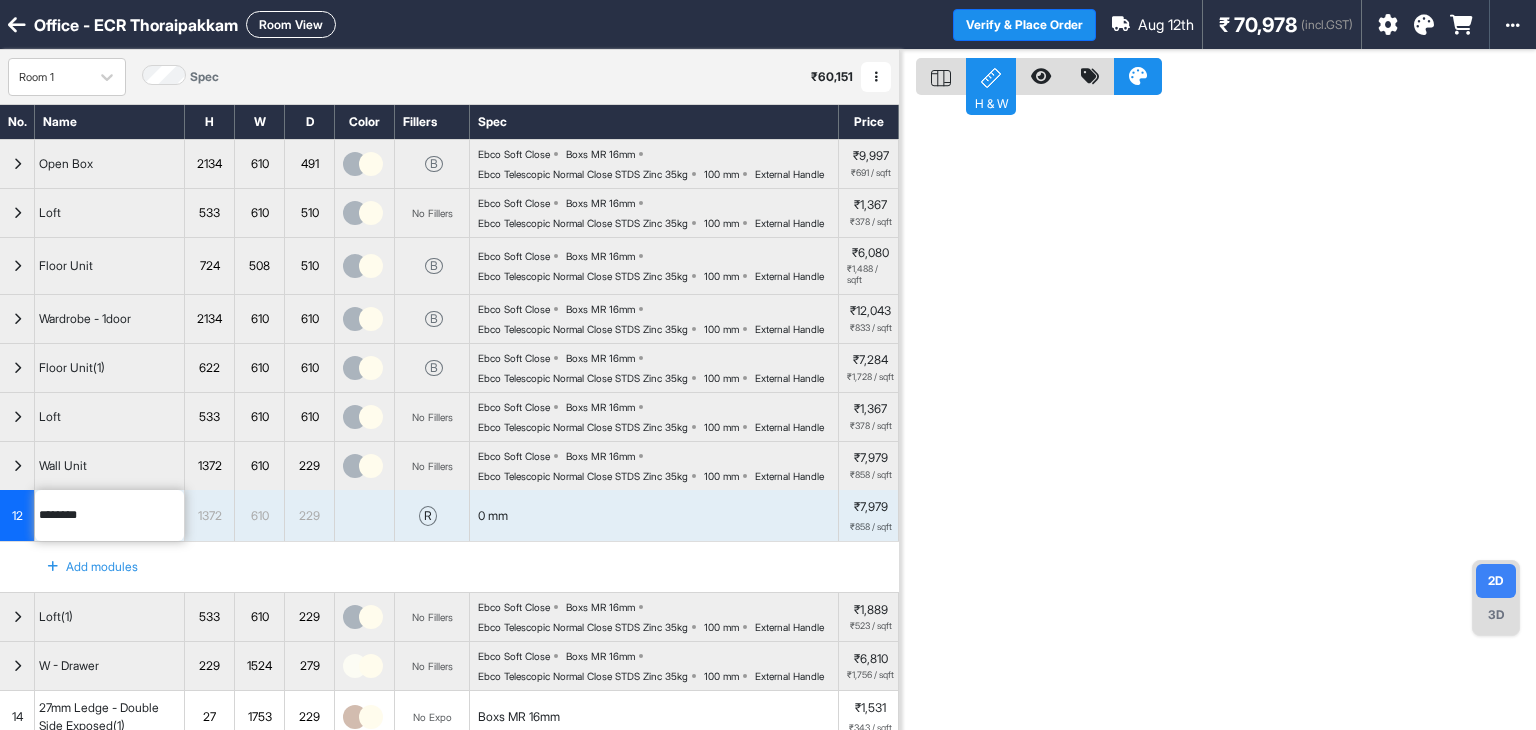 drag, startPoint x: 1167, startPoint y: 515, endPoint x: 1080, endPoint y: 481, distance: 93.40771 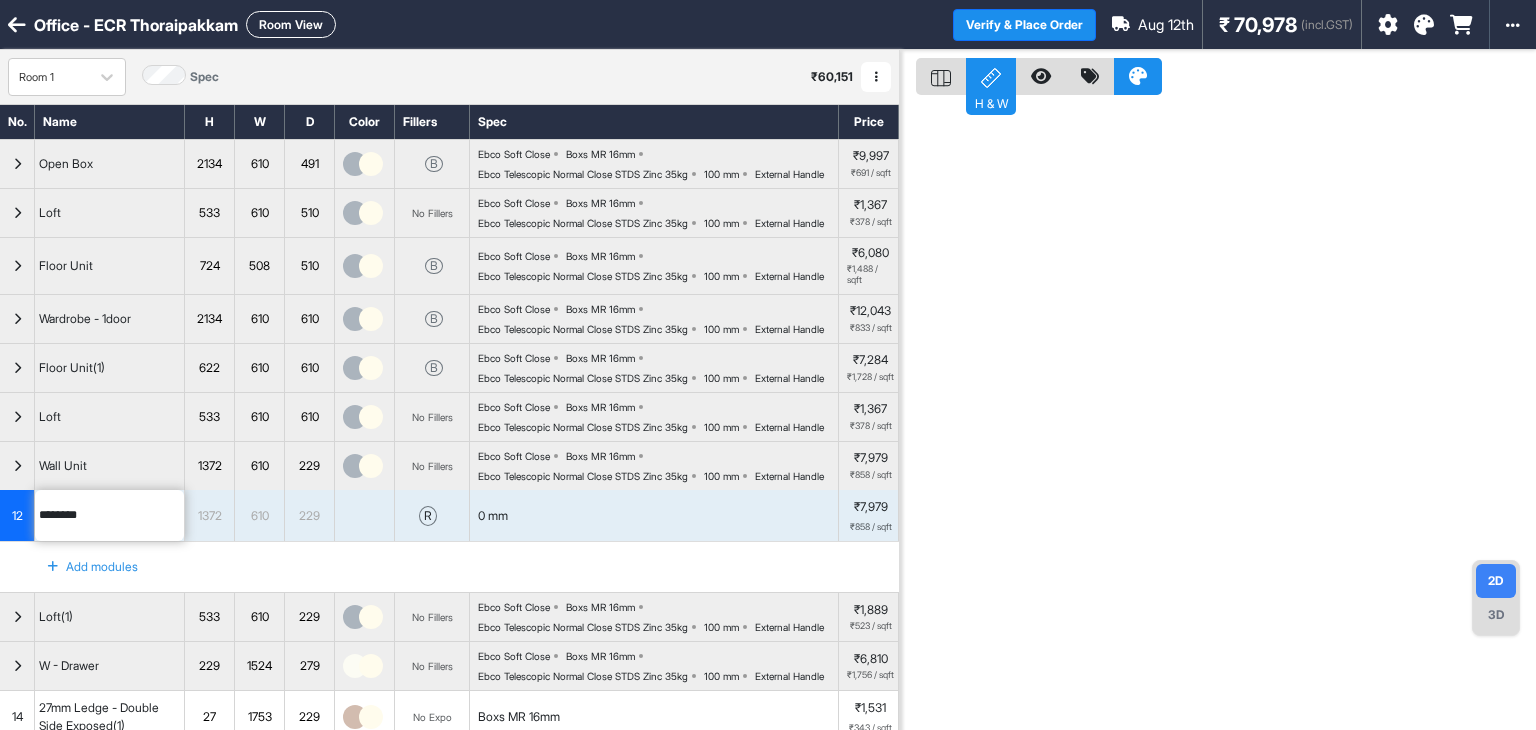 click 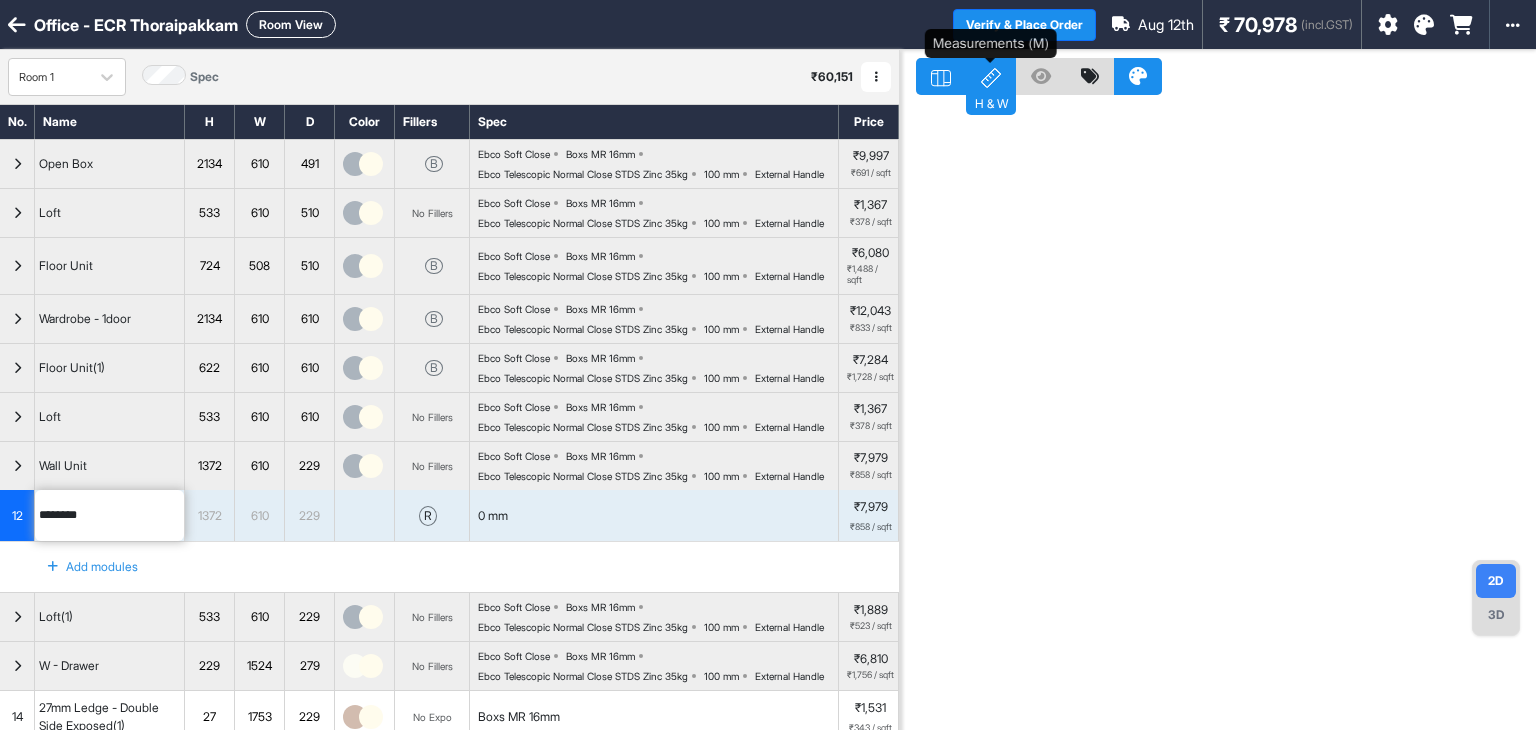 click 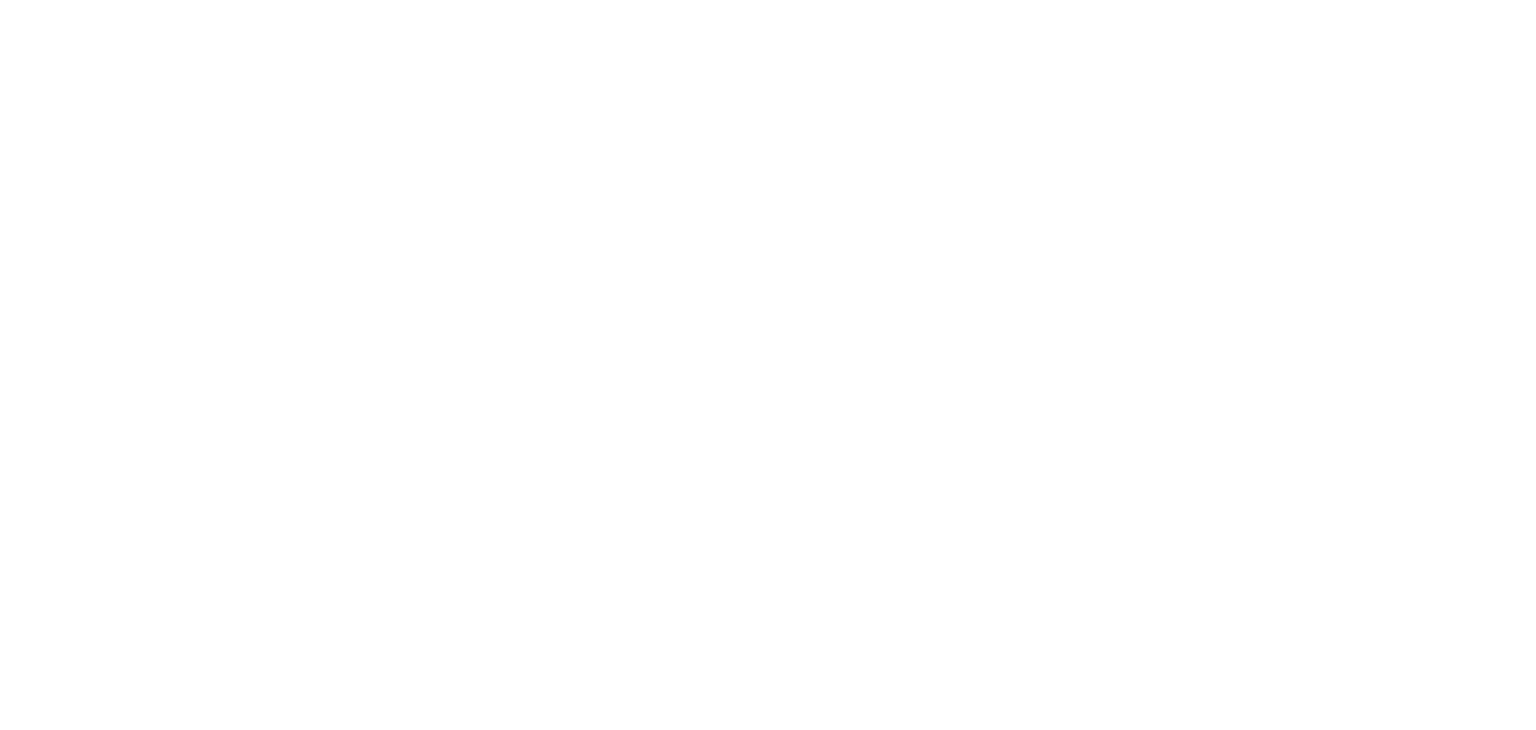 scroll, scrollTop: 0, scrollLeft: 0, axis: both 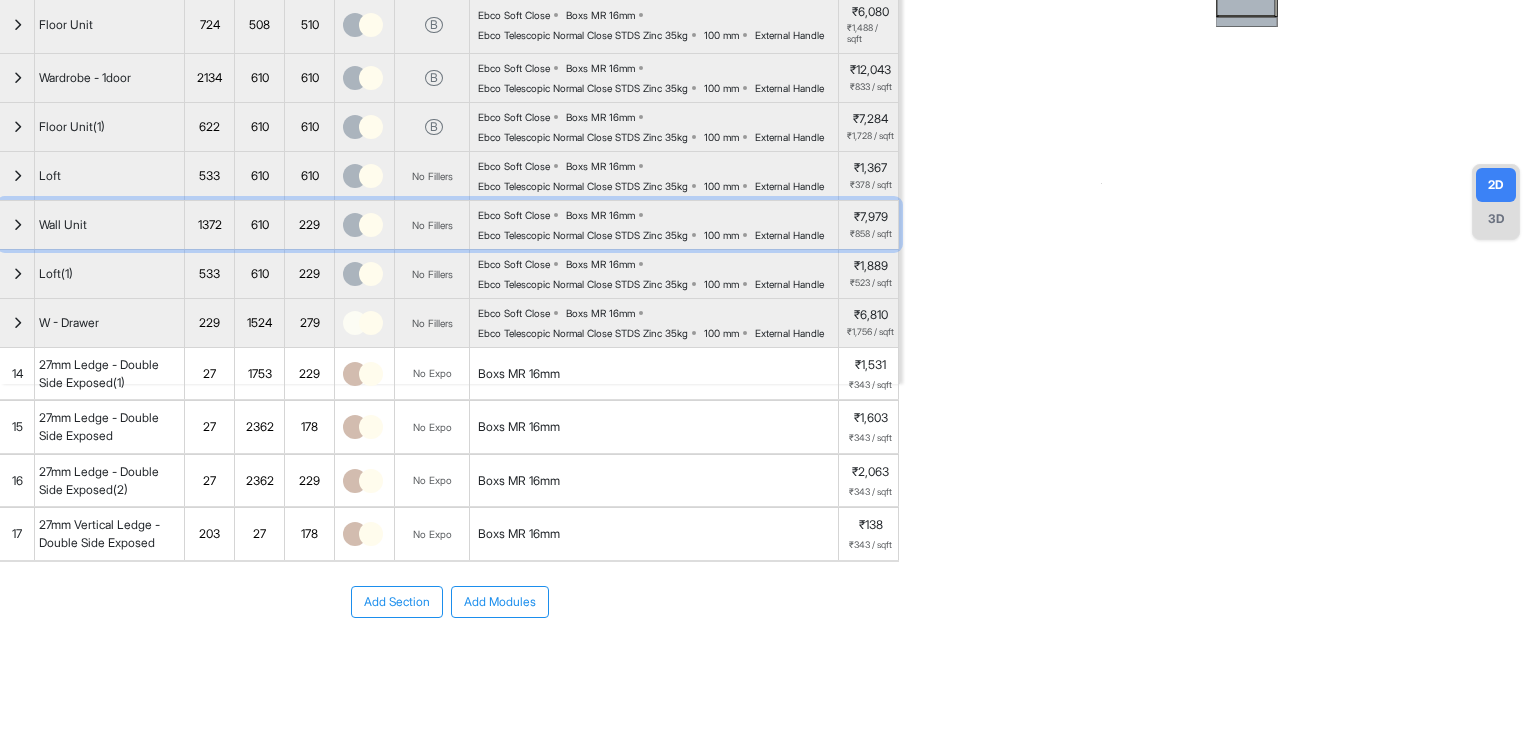 click at bounding box center [17, 225] 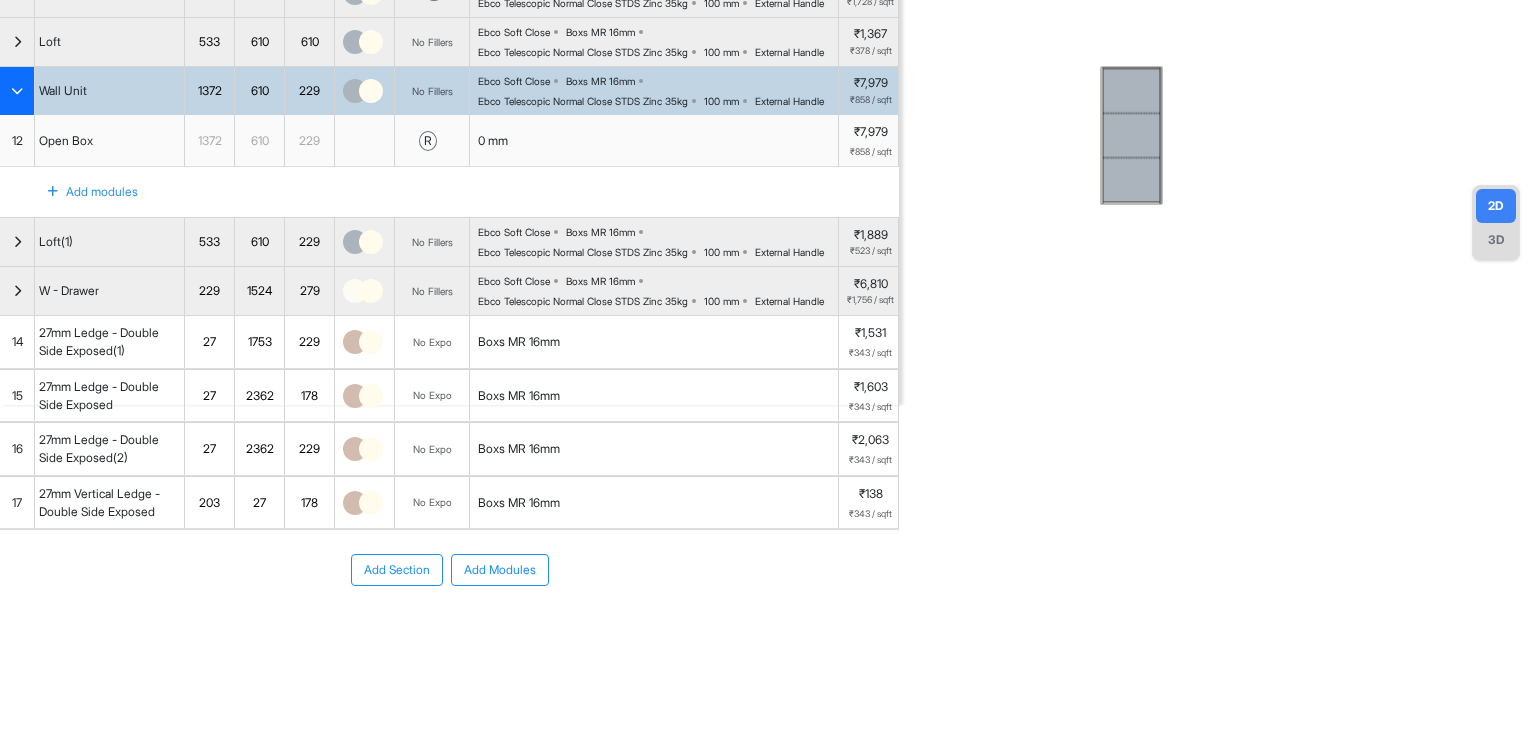 scroll, scrollTop: 241, scrollLeft: 0, axis: vertical 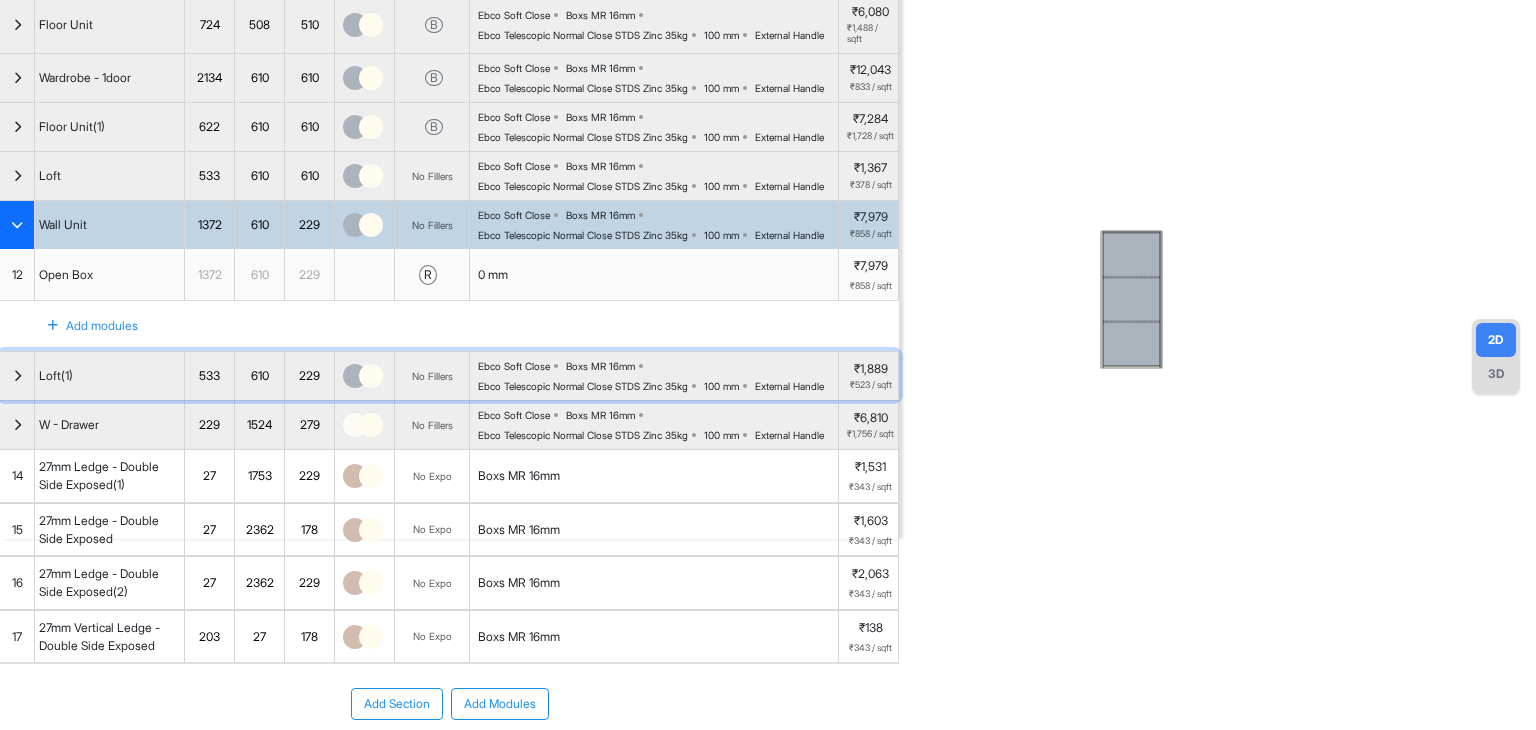 click at bounding box center (17, 376) 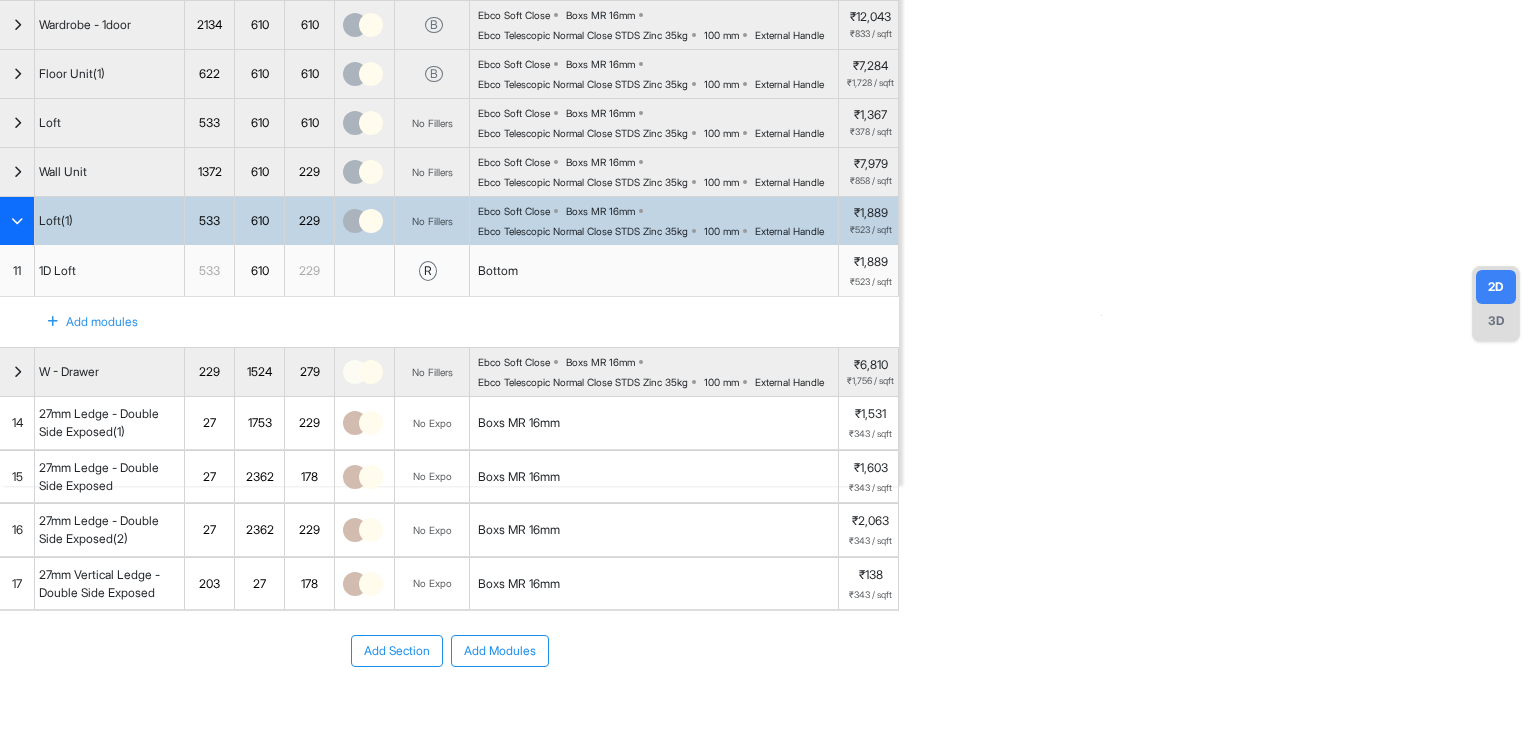 scroll, scrollTop: 441, scrollLeft: 0, axis: vertical 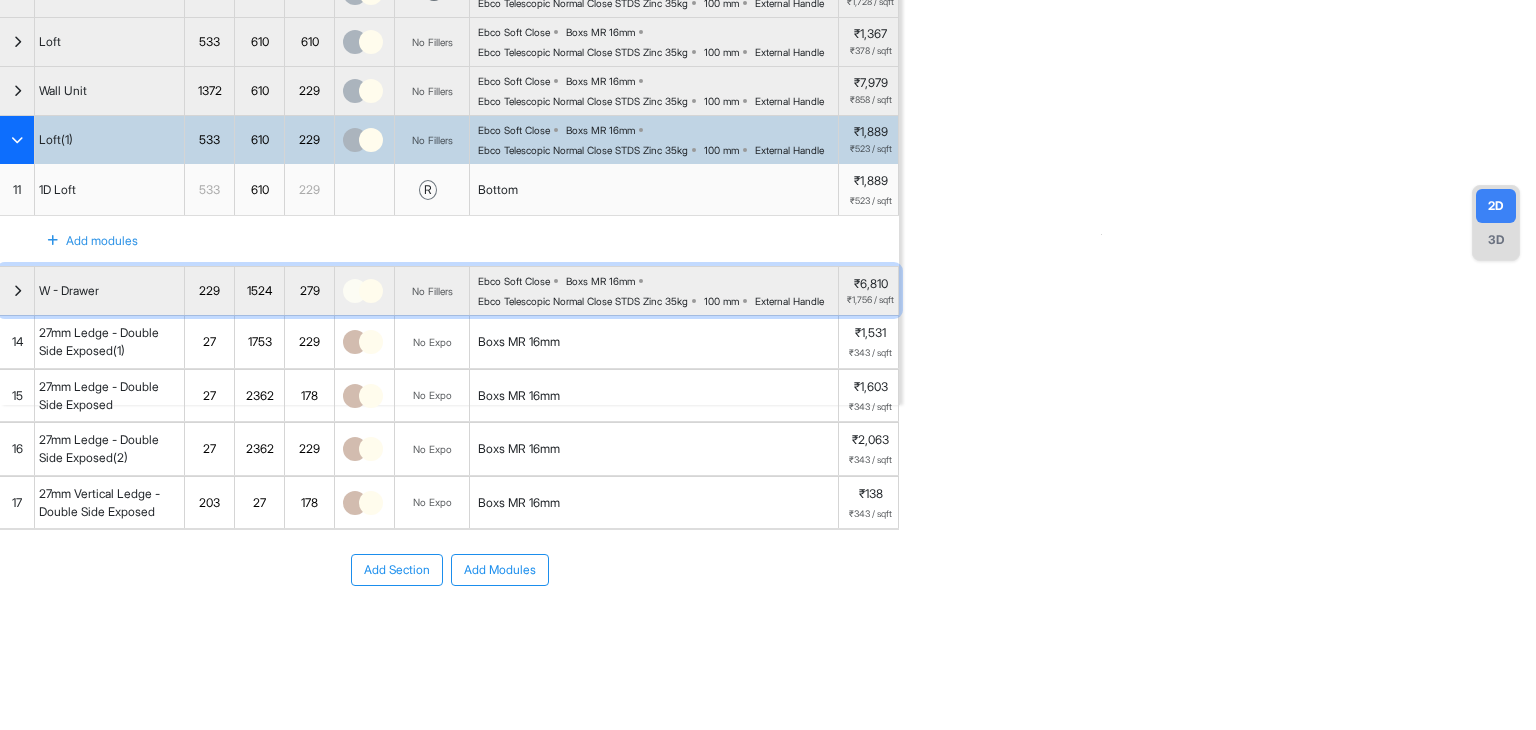 click at bounding box center (17, 291) 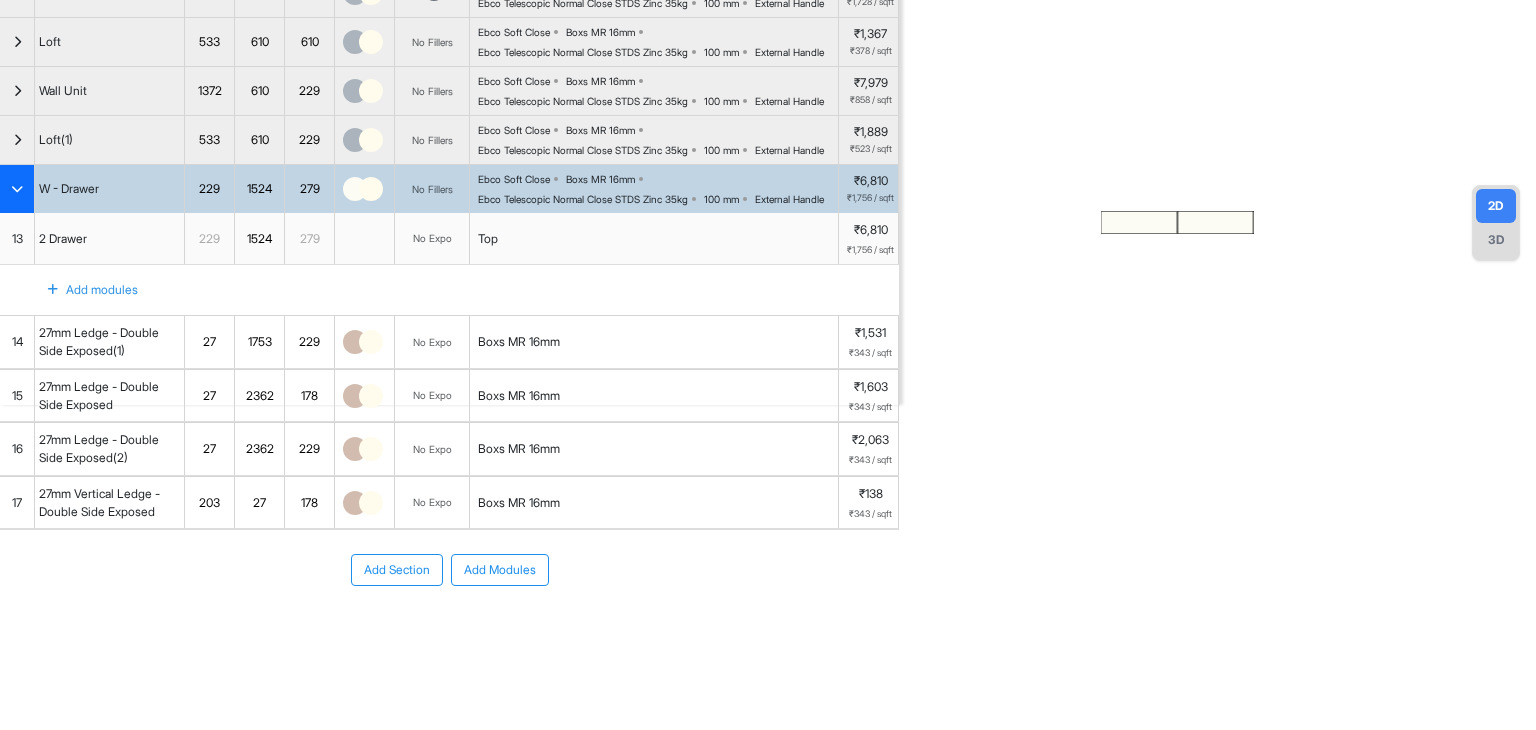 click at bounding box center [17, 189] 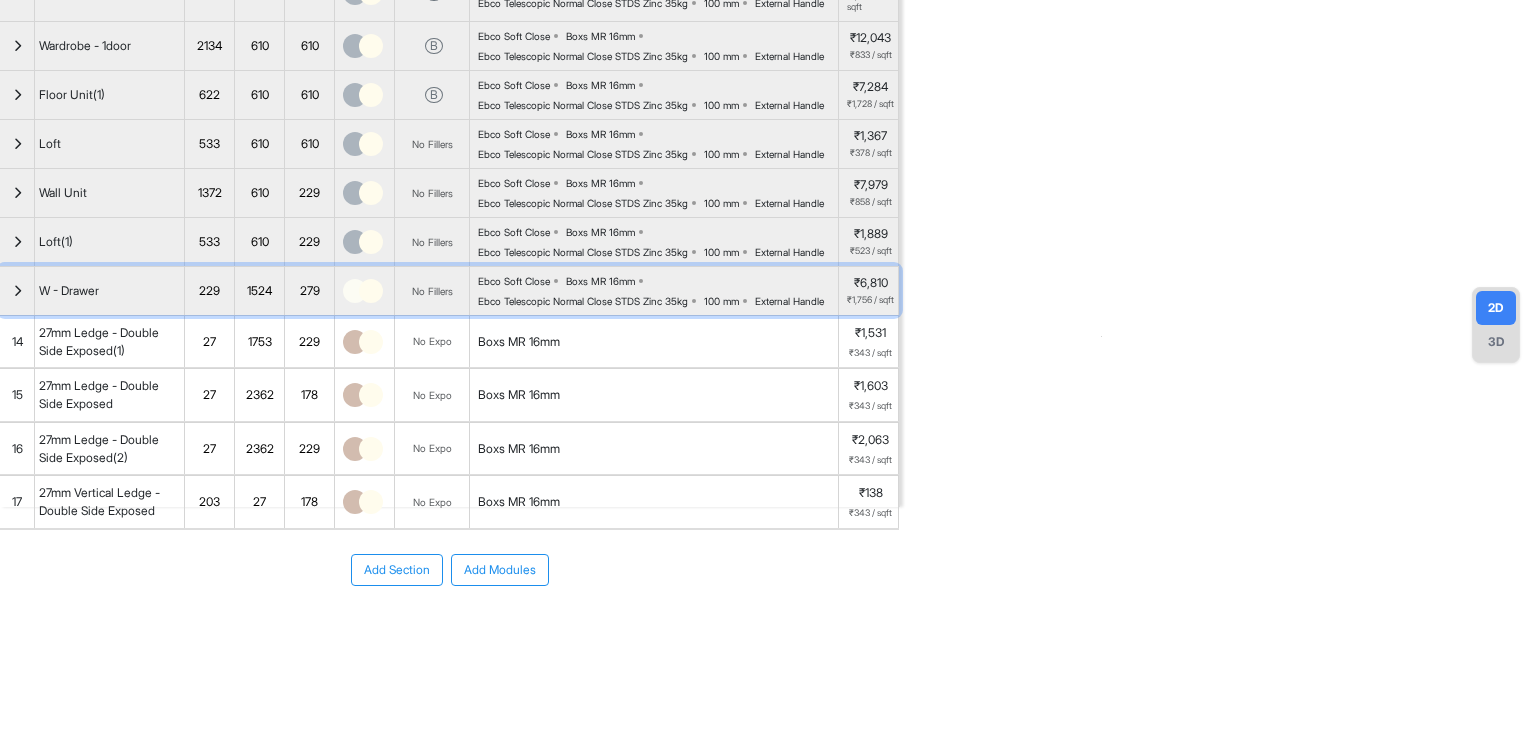 scroll, scrollTop: 241, scrollLeft: 0, axis: vertical 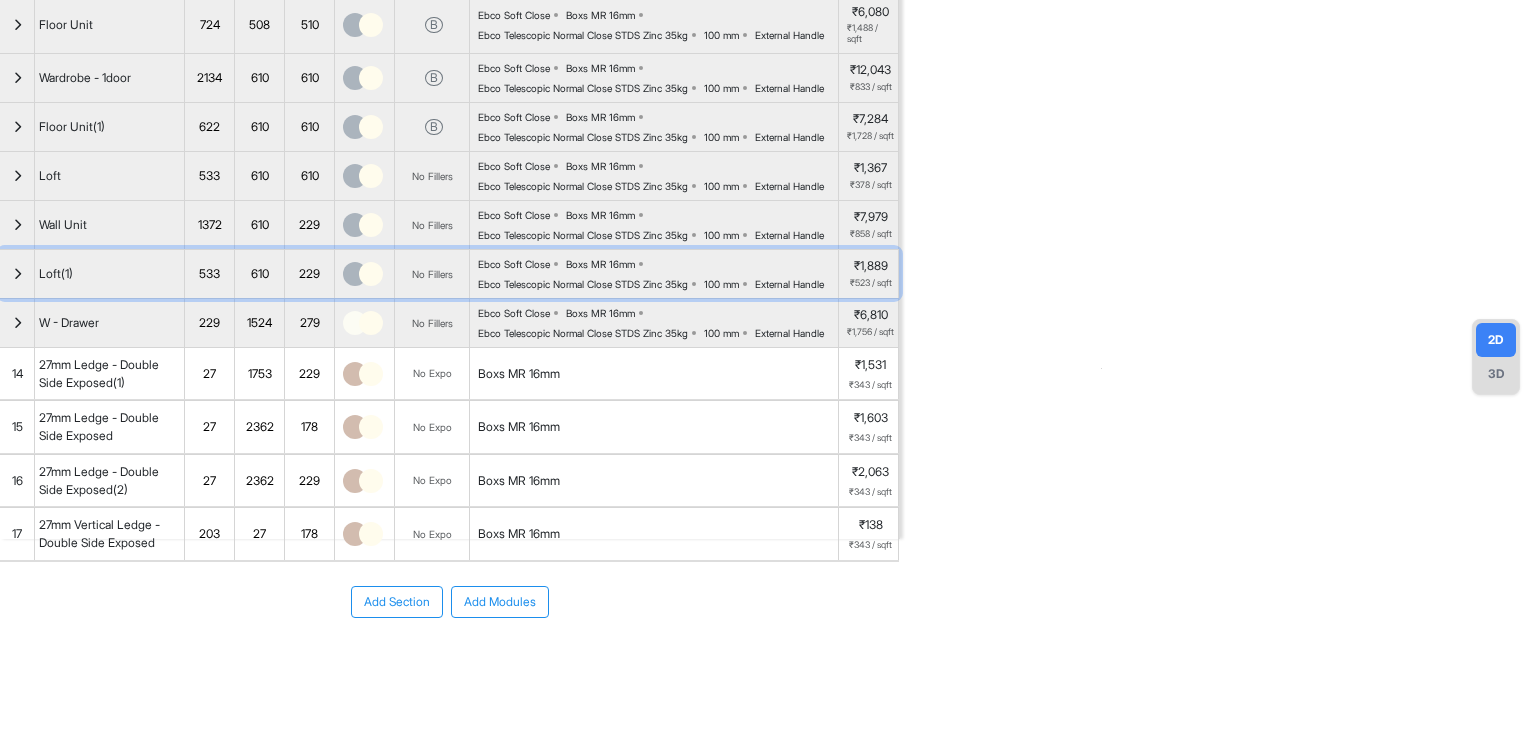 click at bounding box center [17, 274] 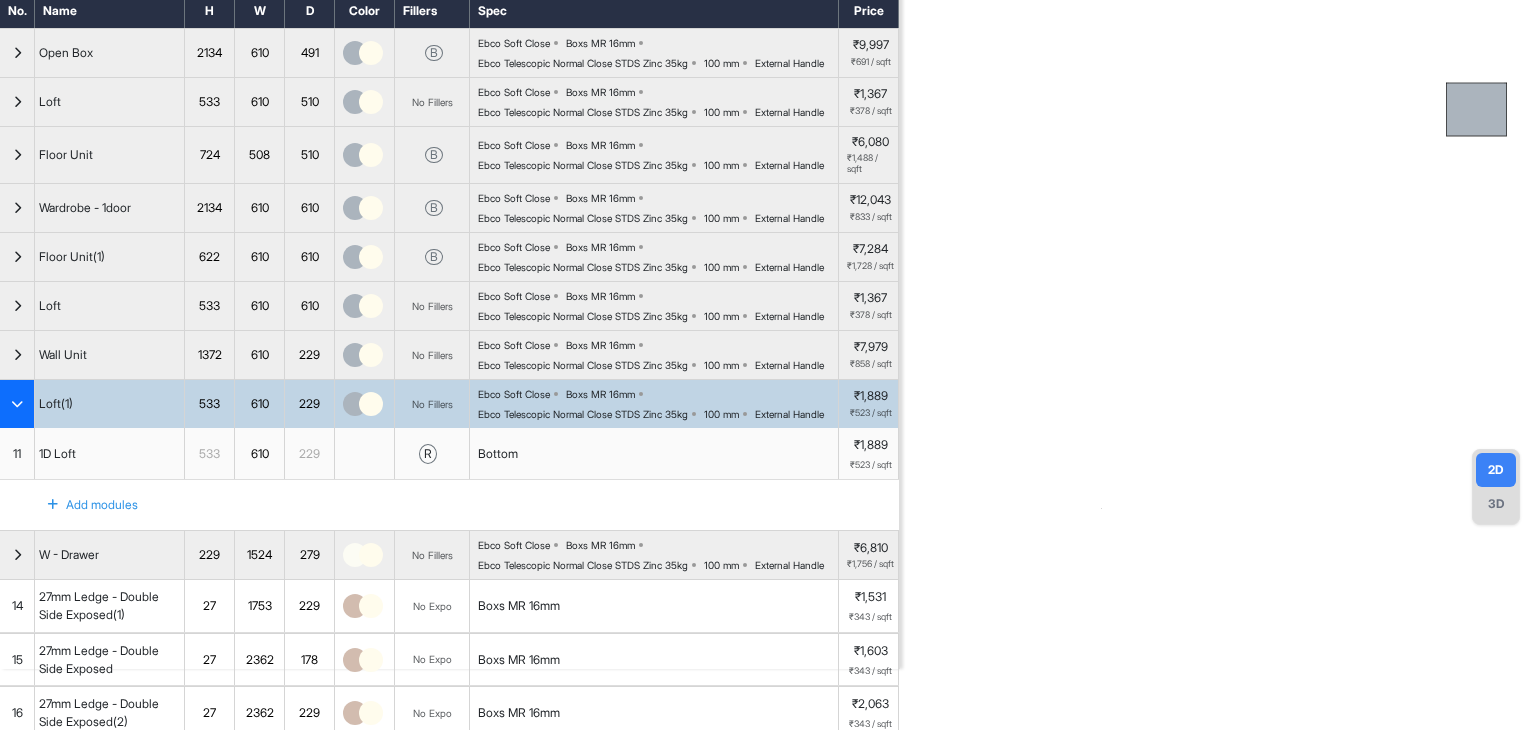 scroll, scrollTop: 100, scrollLeft: 0, axis: vertical 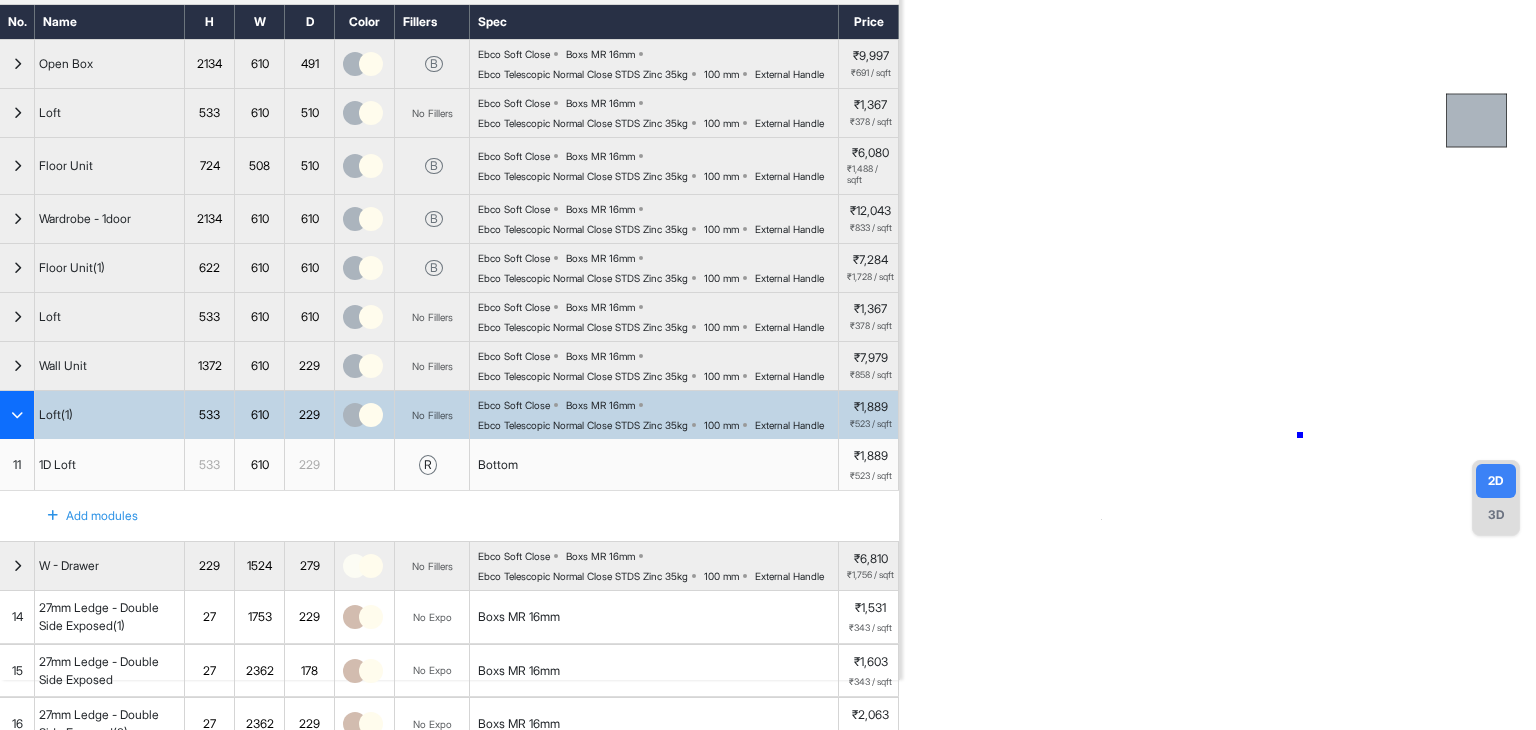 drag, startPoint x: 1300, startPoint y: 435, endPoint x: 1231, endPoint y: 449, distance: 70.40597 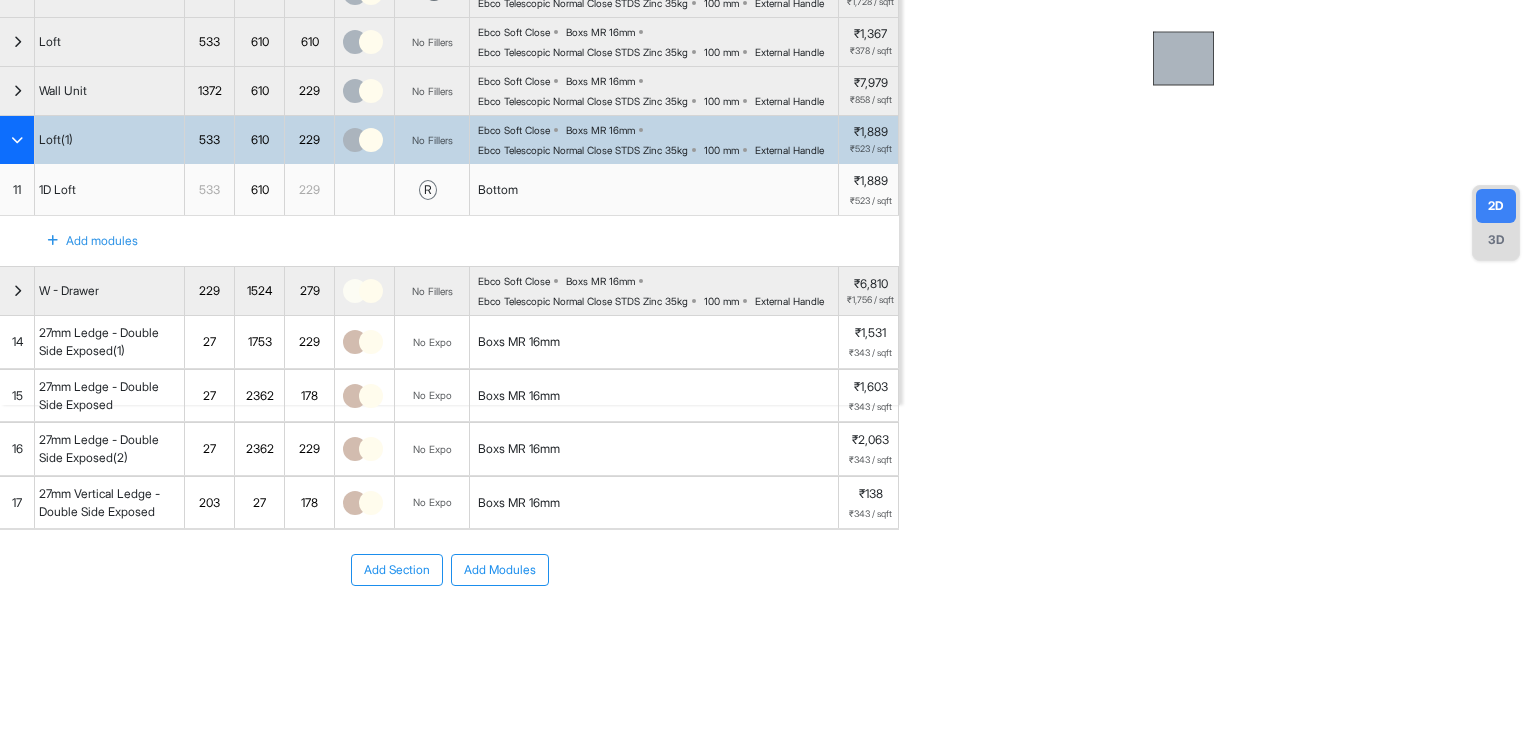 drag, startPoint x: 1454, startPoint y: 292, endPoint x: 1156, endPoint y: 540, distance: 387.69577 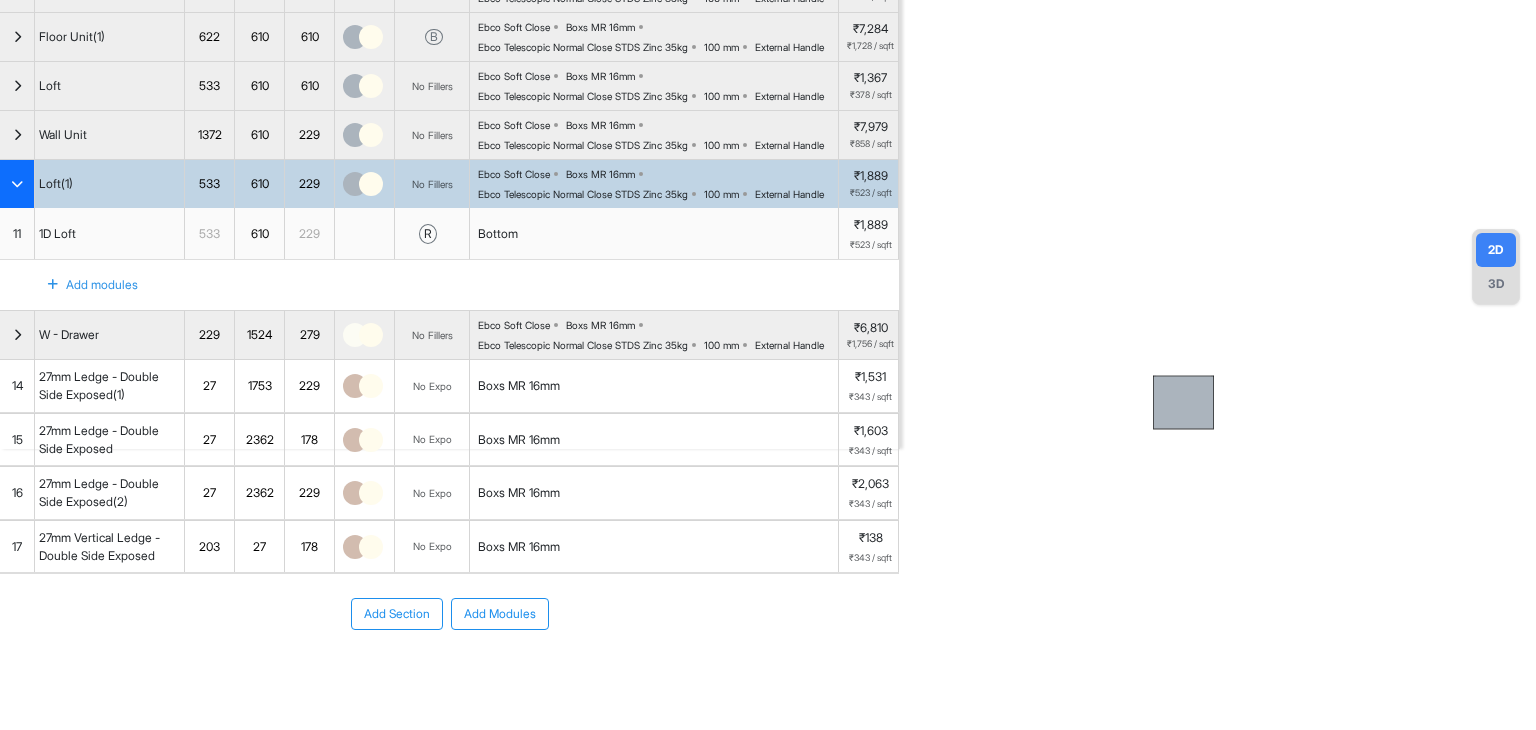 scroll, scrollTop: 344, scrollLeft: 0, axis: vertical 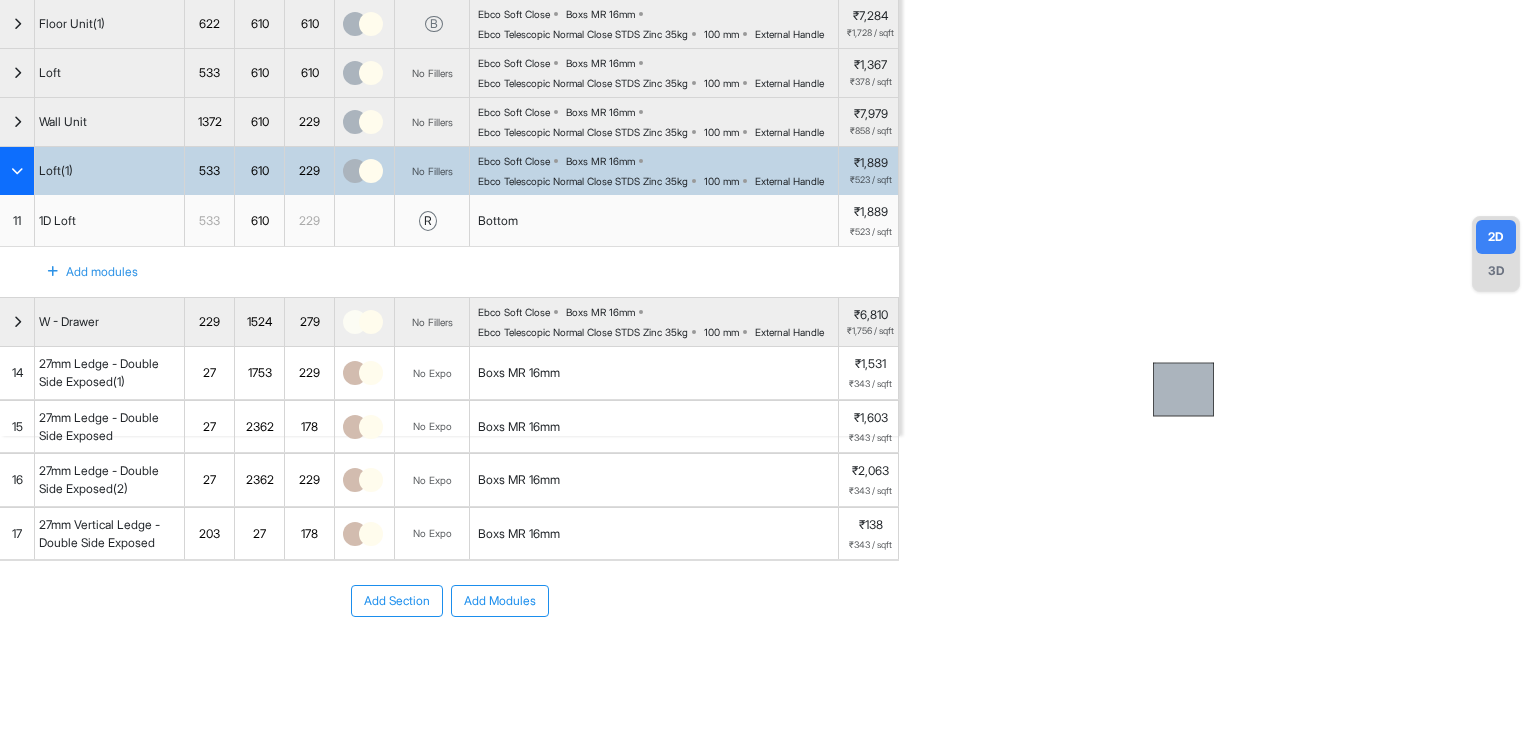 click at bounding box center [17, 171] 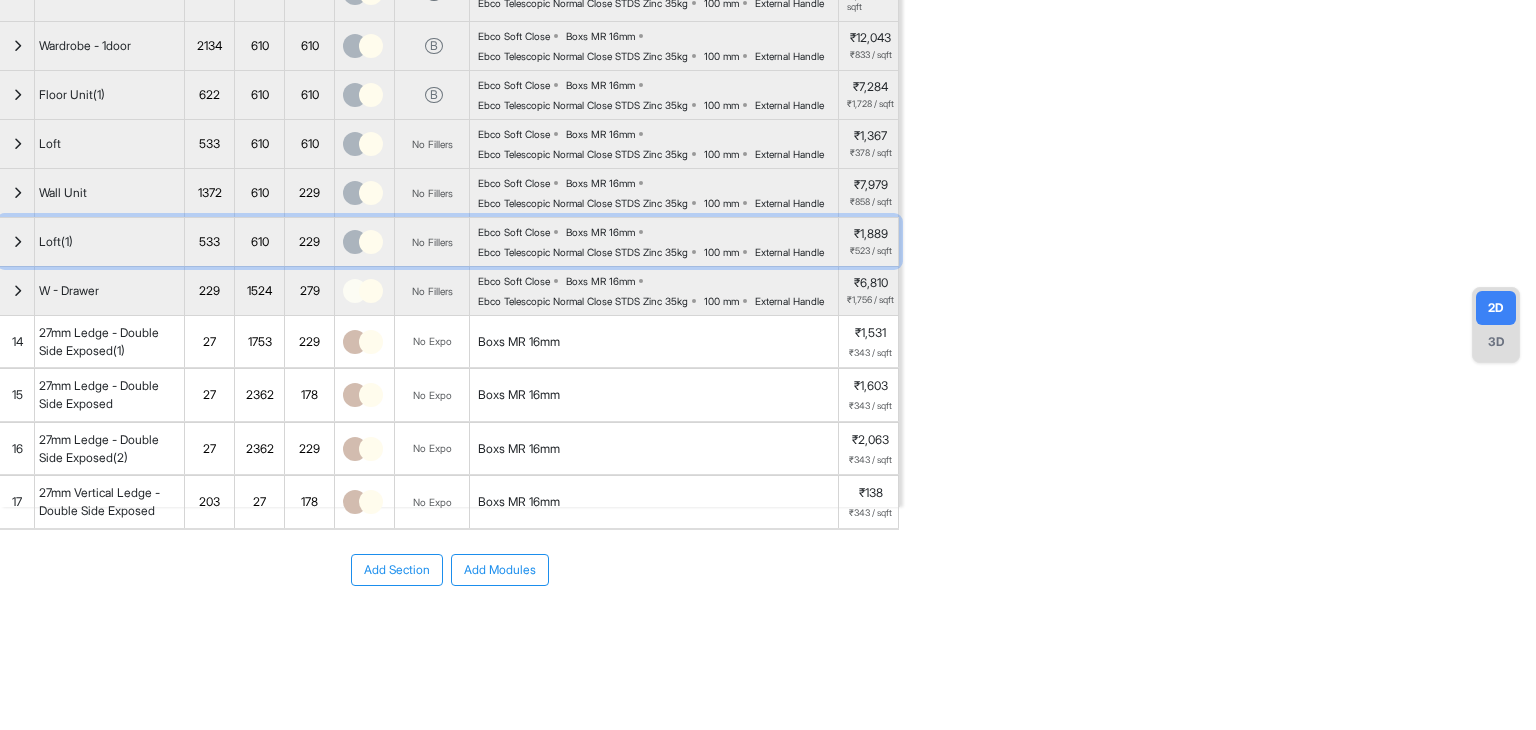 click at bounding box center [17, 242] 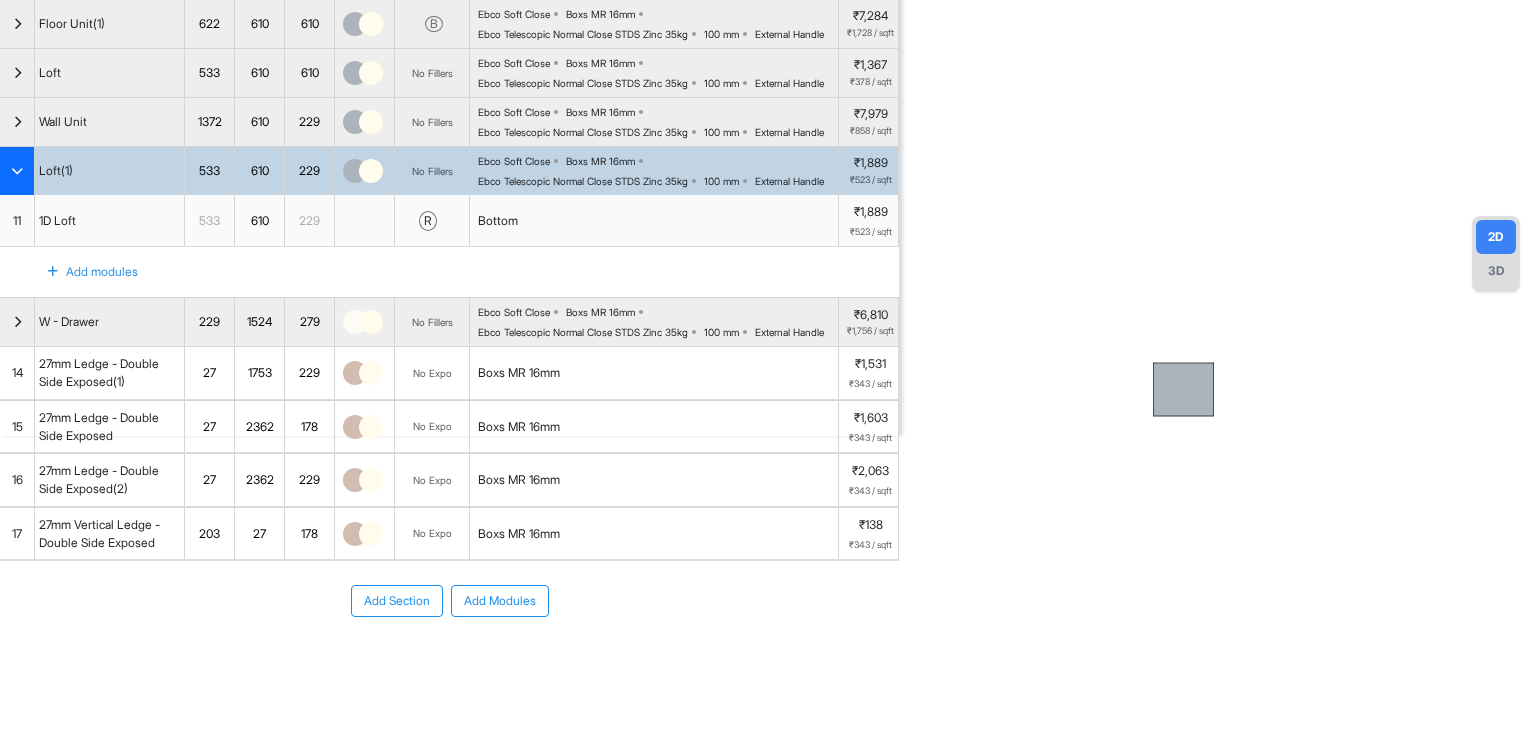 click at bounding box center [17, 171] 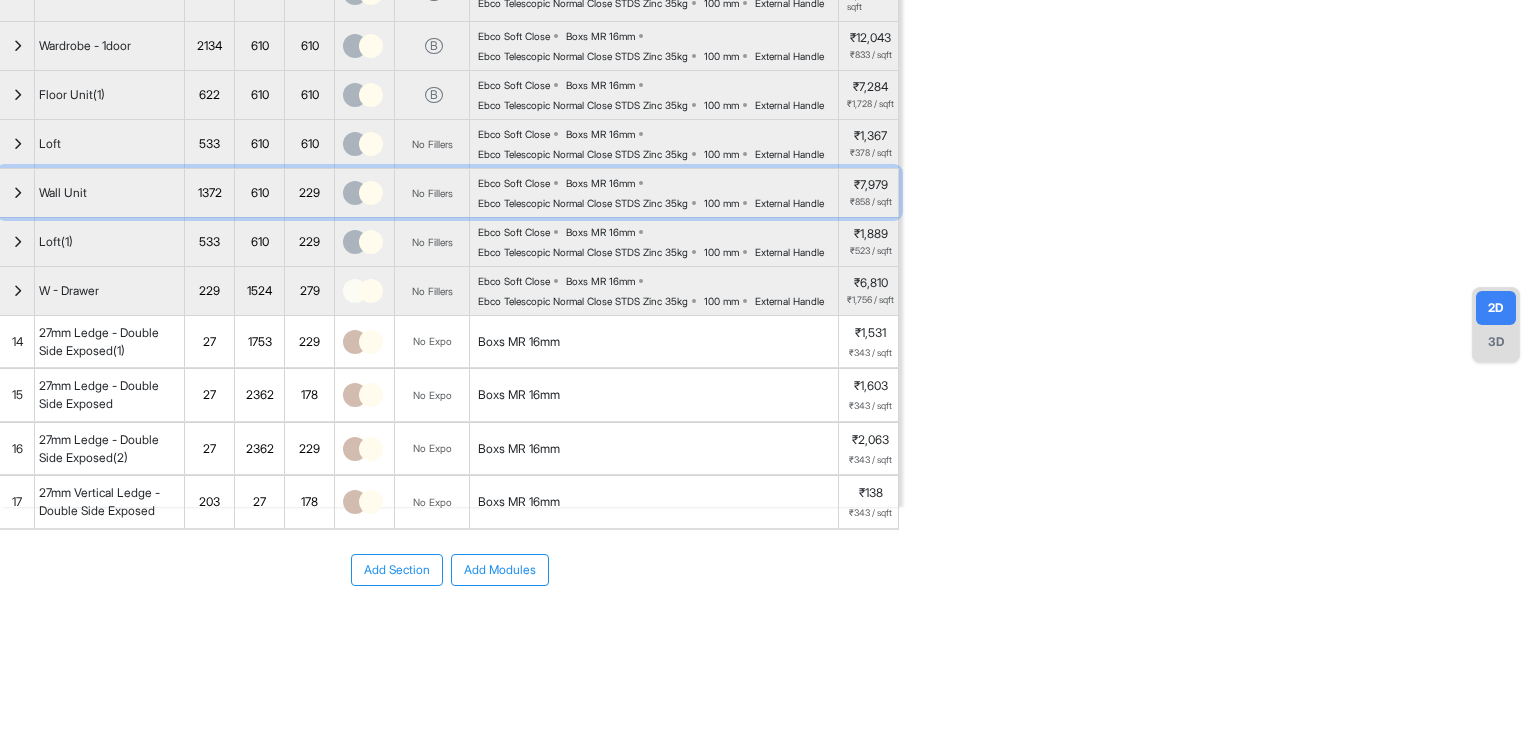 click at bounding box center (17, 193) 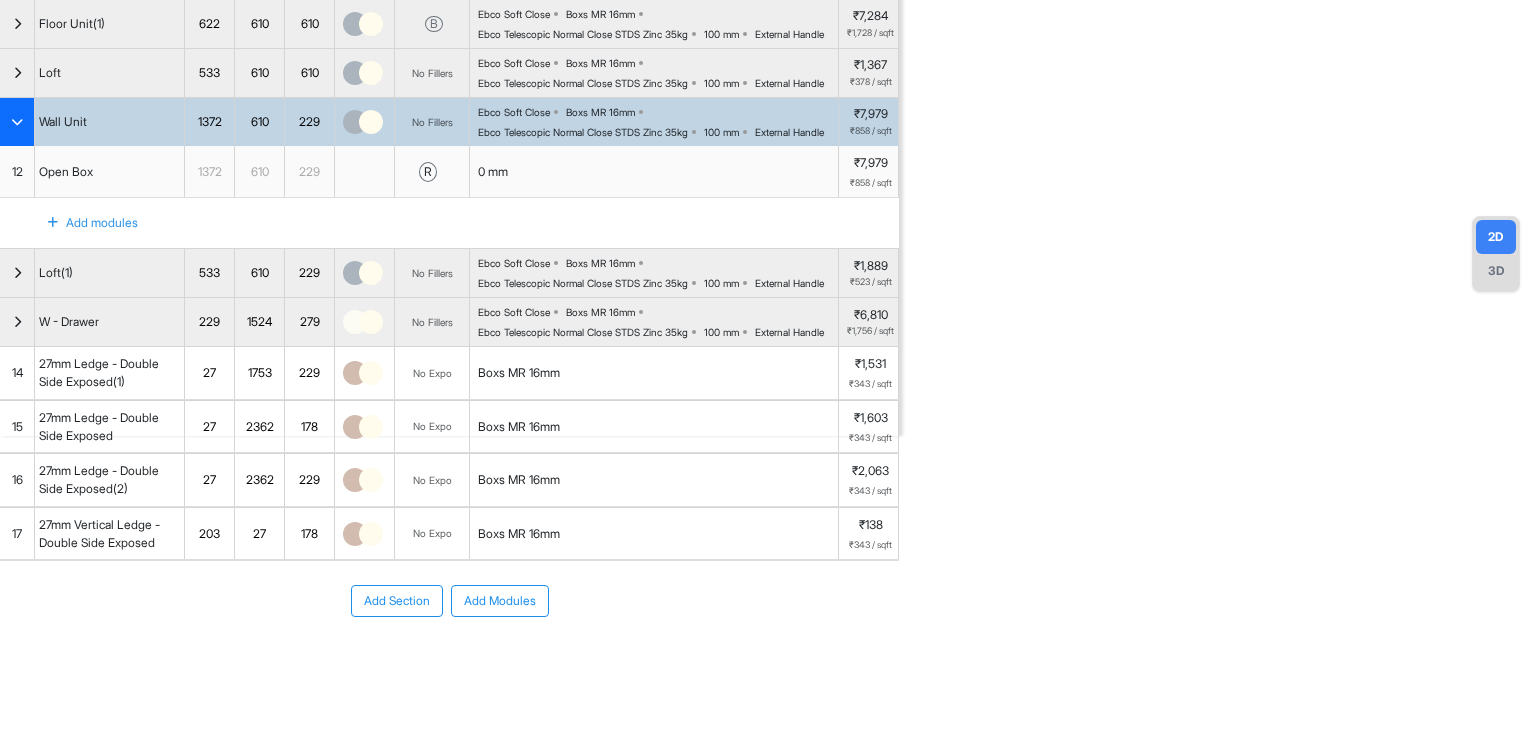 click at bounding box center (17, 122) 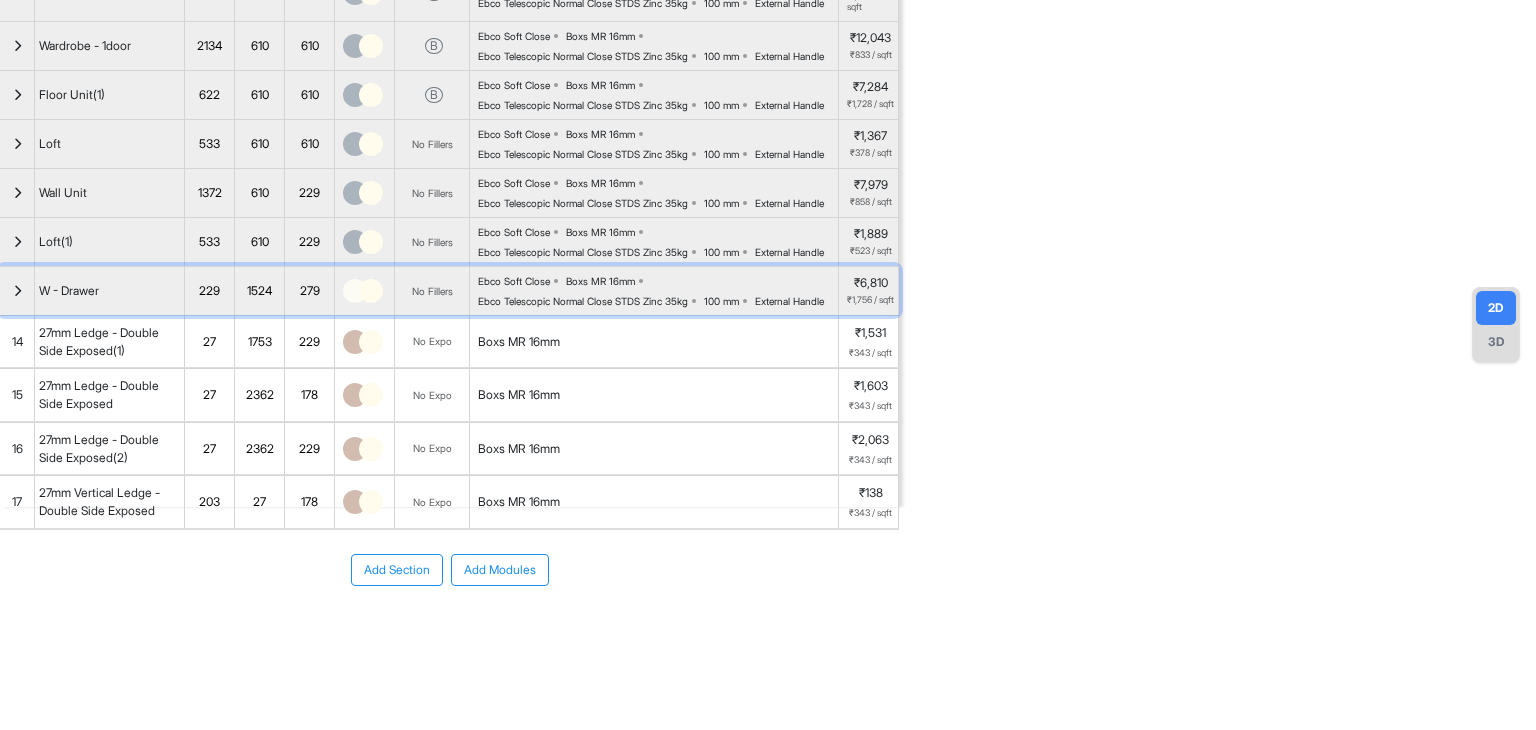 click at bounding box center [17, 291] 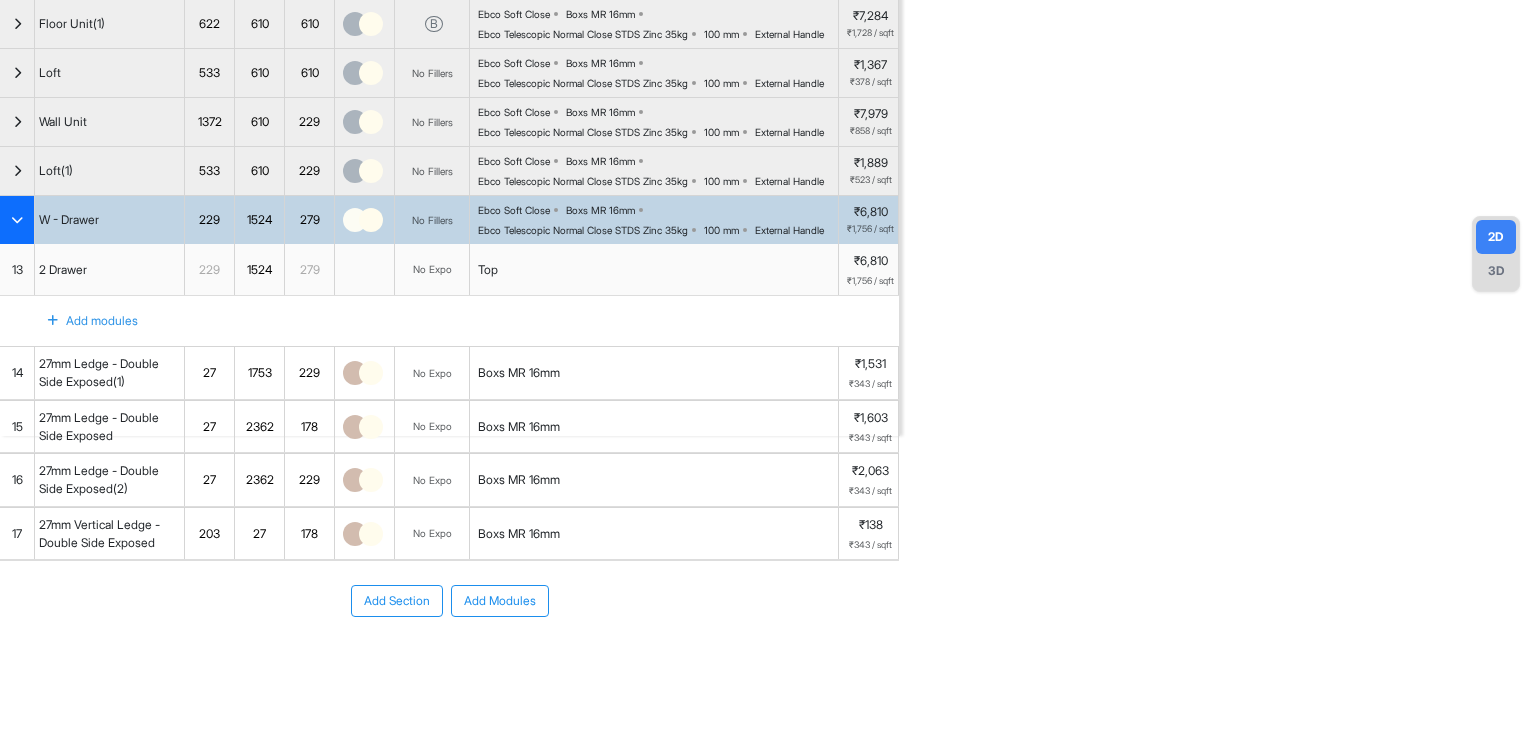 click at bounding box center (17, 220) 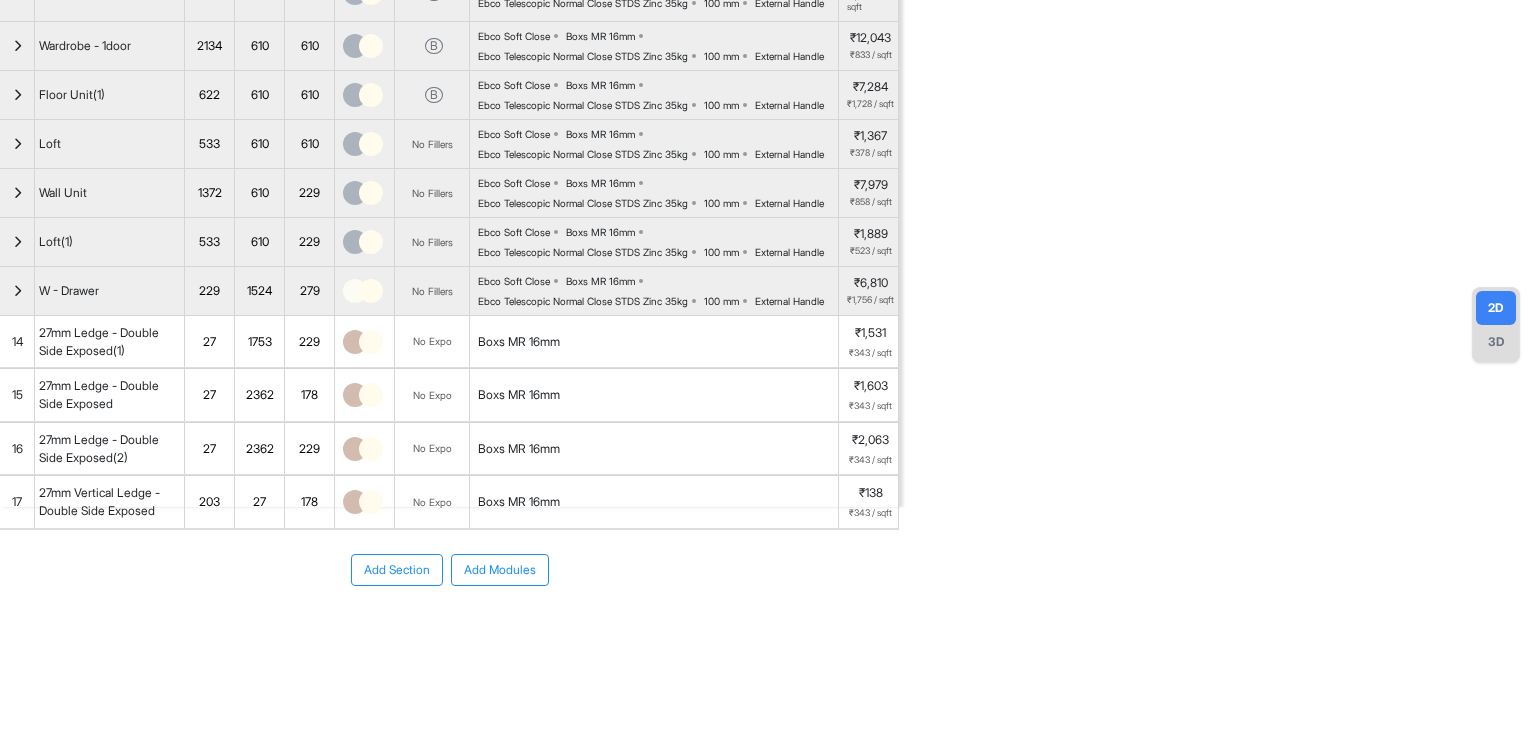 click on "14" at bounding box center [17, 342] 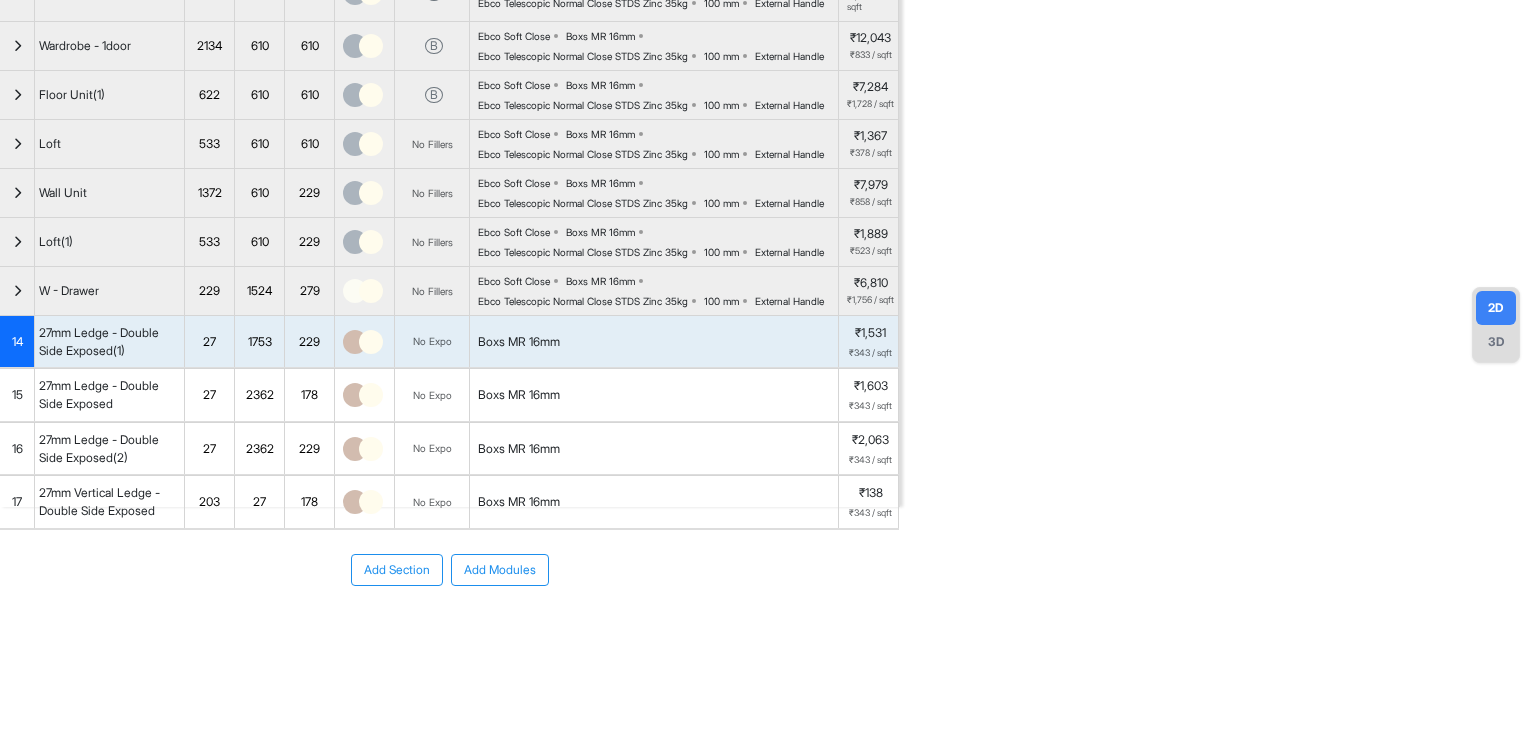 click on "14" at bounding box center [17, 342] 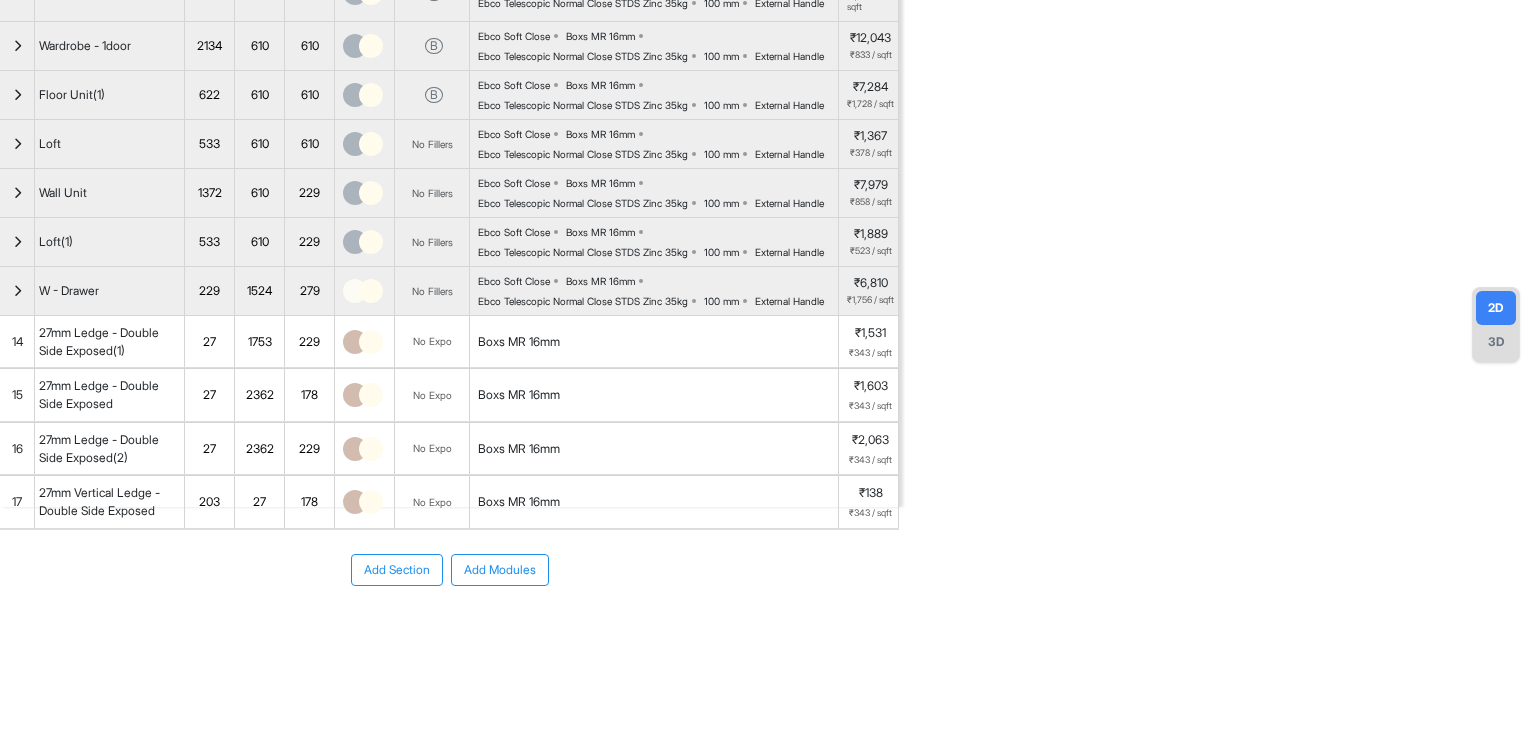 click on "14" at bounding box center [17, 342] 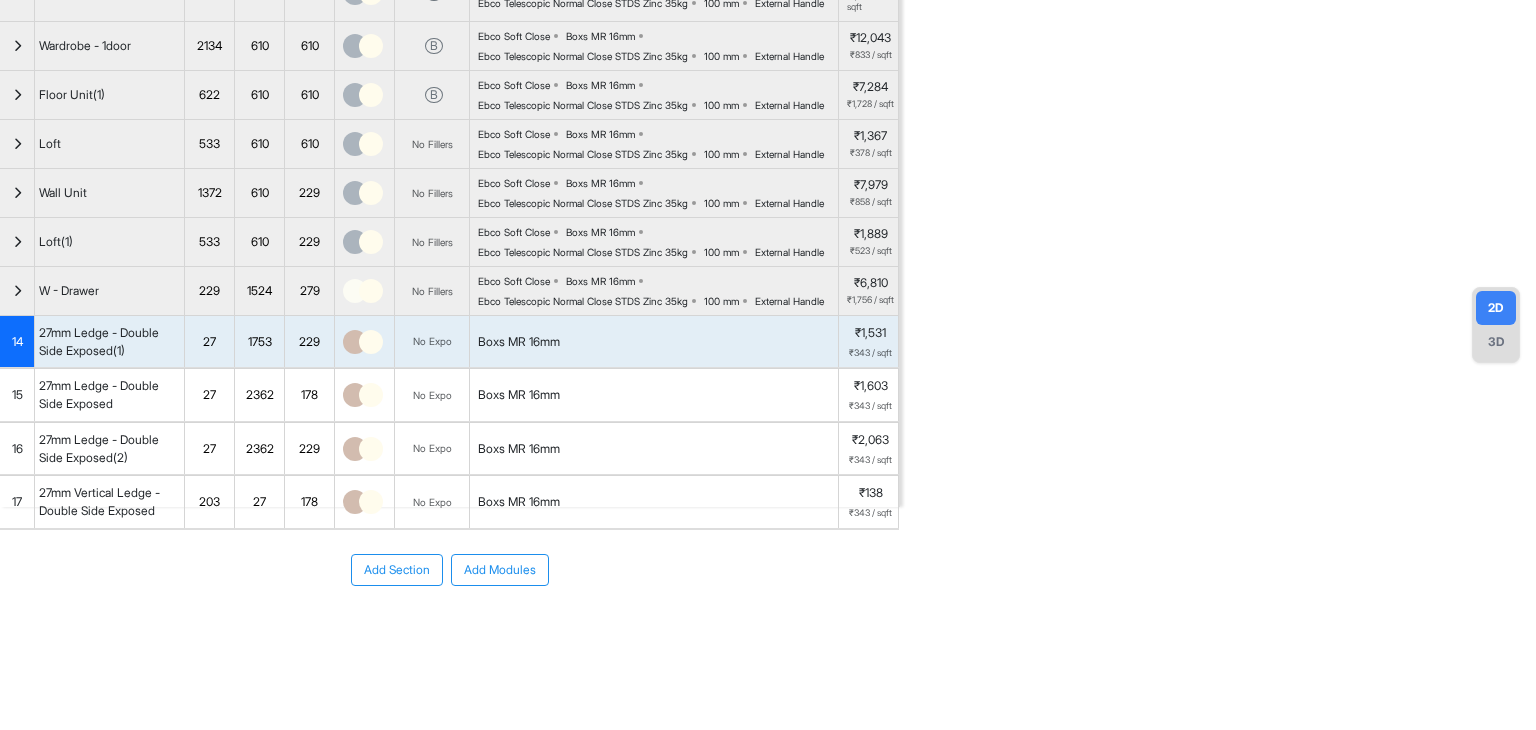 click on "14" at bounding box center [17, 342] 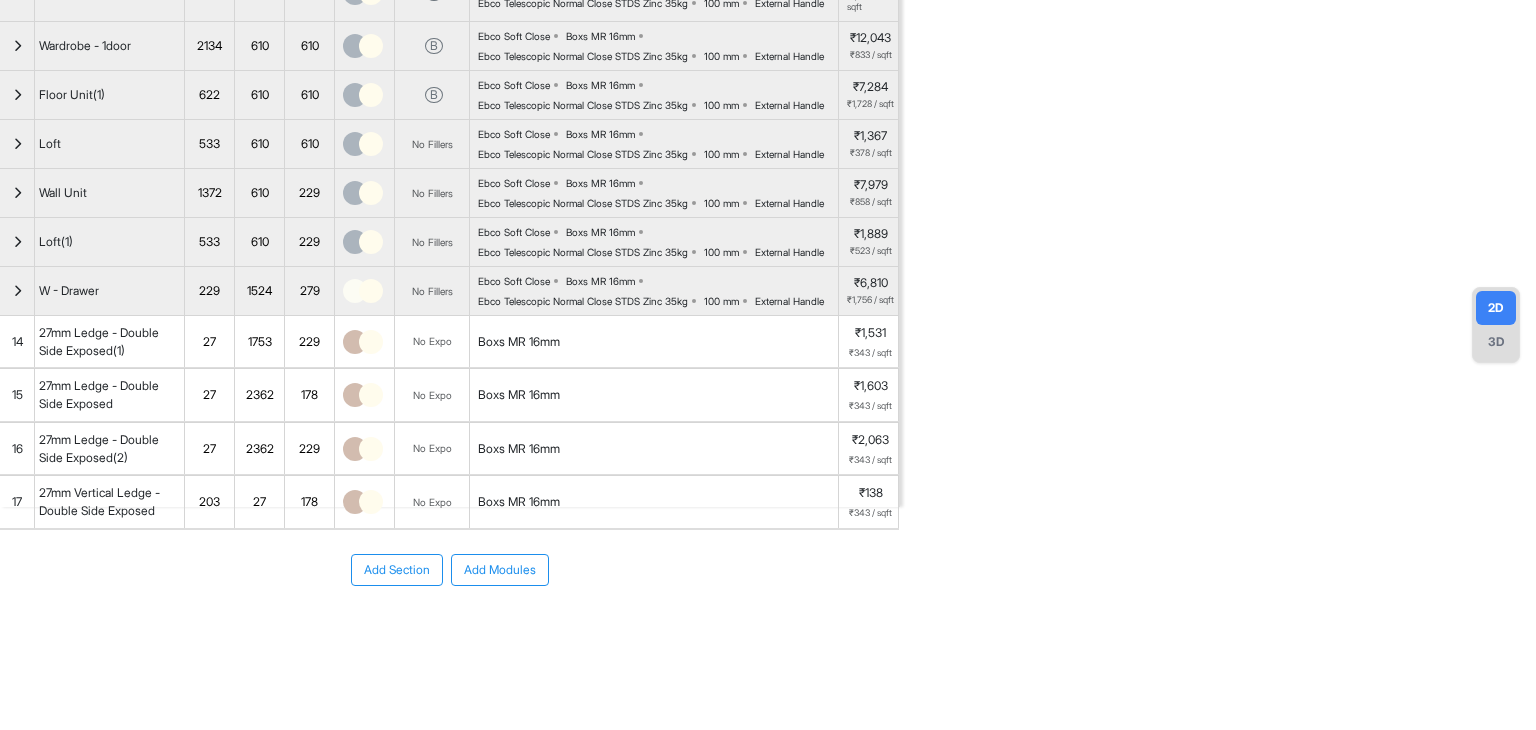 click on "14" at bounding box center [17, 342] 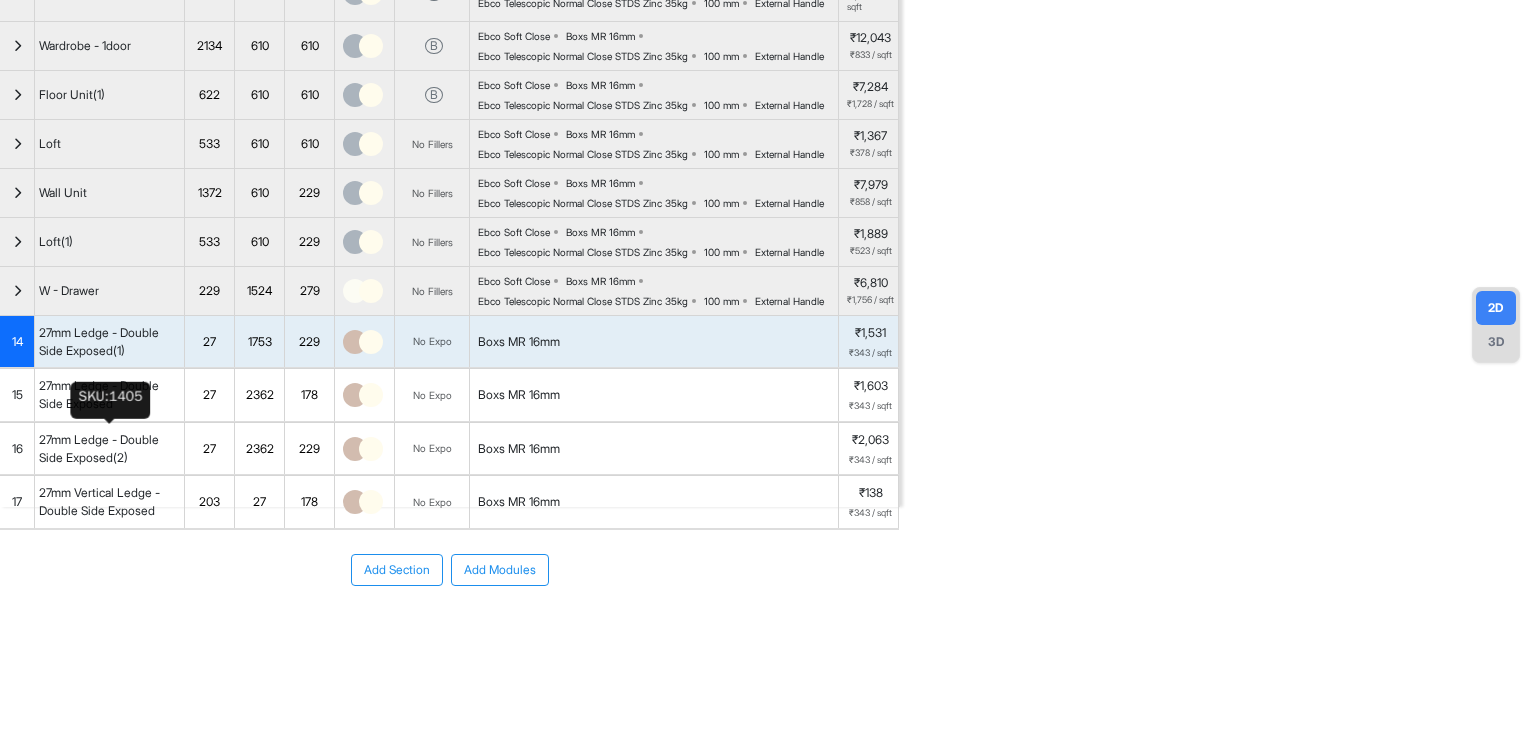 click on "27mm Ledge - Double Side Exposed(1)" at bounding box center [109, 342] 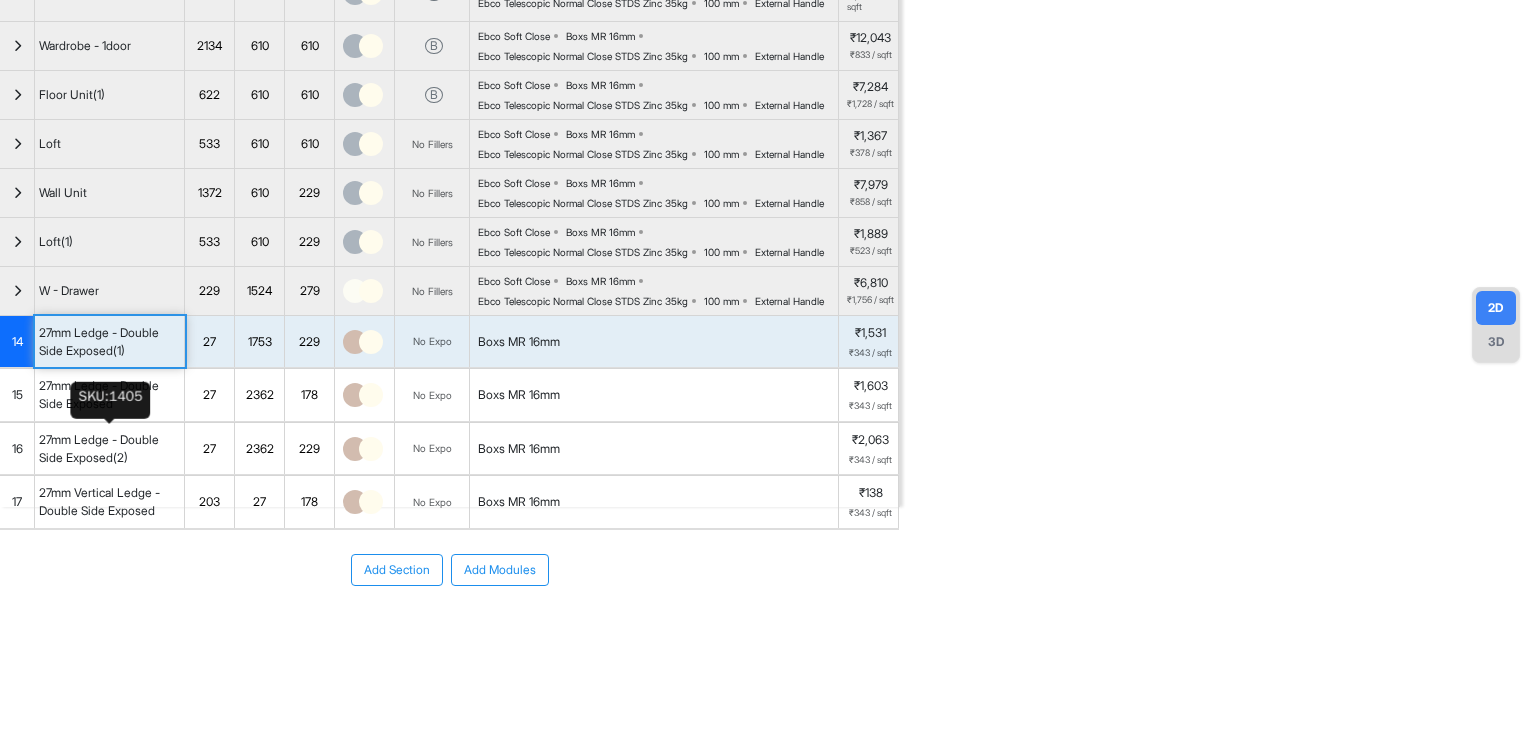 click on "27mm Ledge - Double Side Exposed(1)" at bounding box center [109, 342] 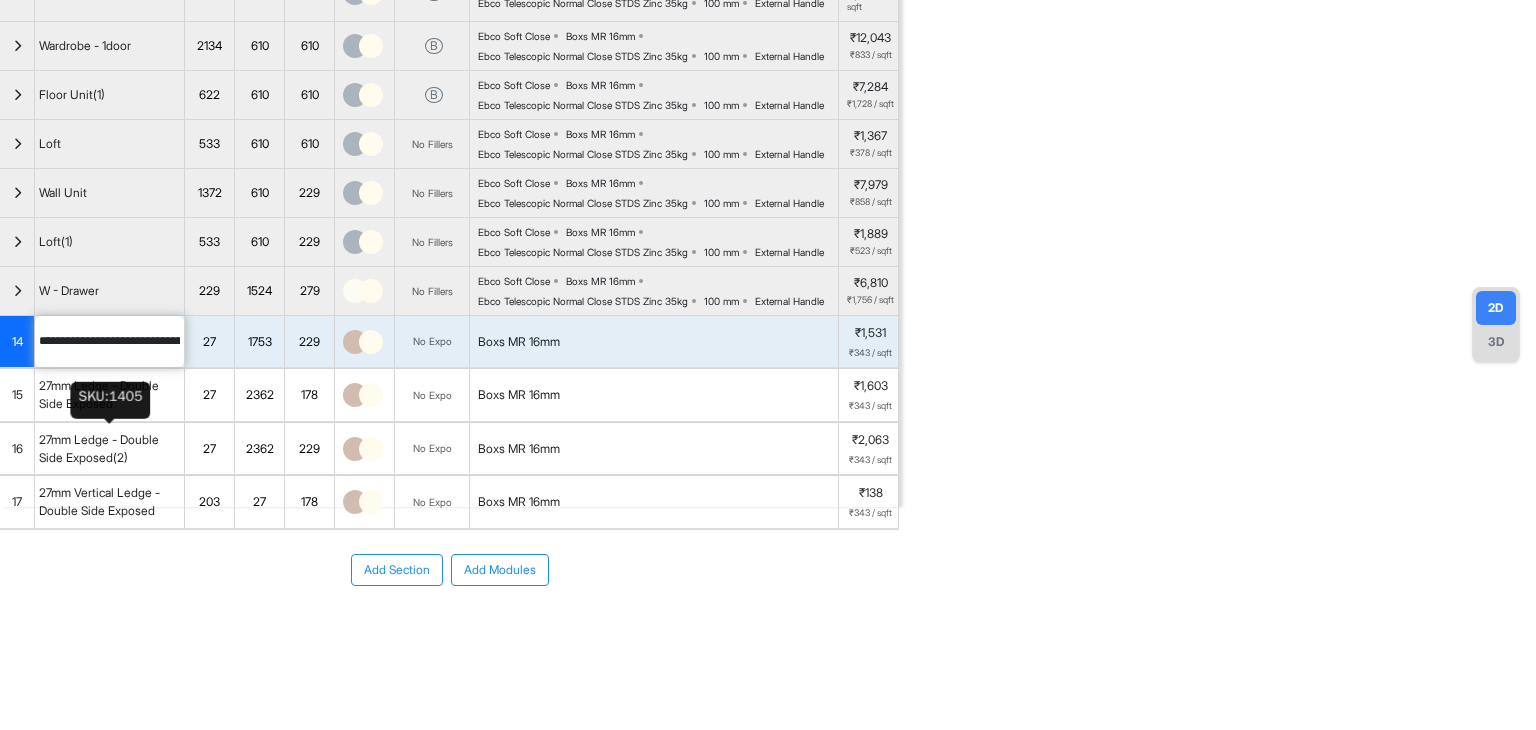 scroll, scrollTop: 0, scrollLeft: 78, axis: horizontal 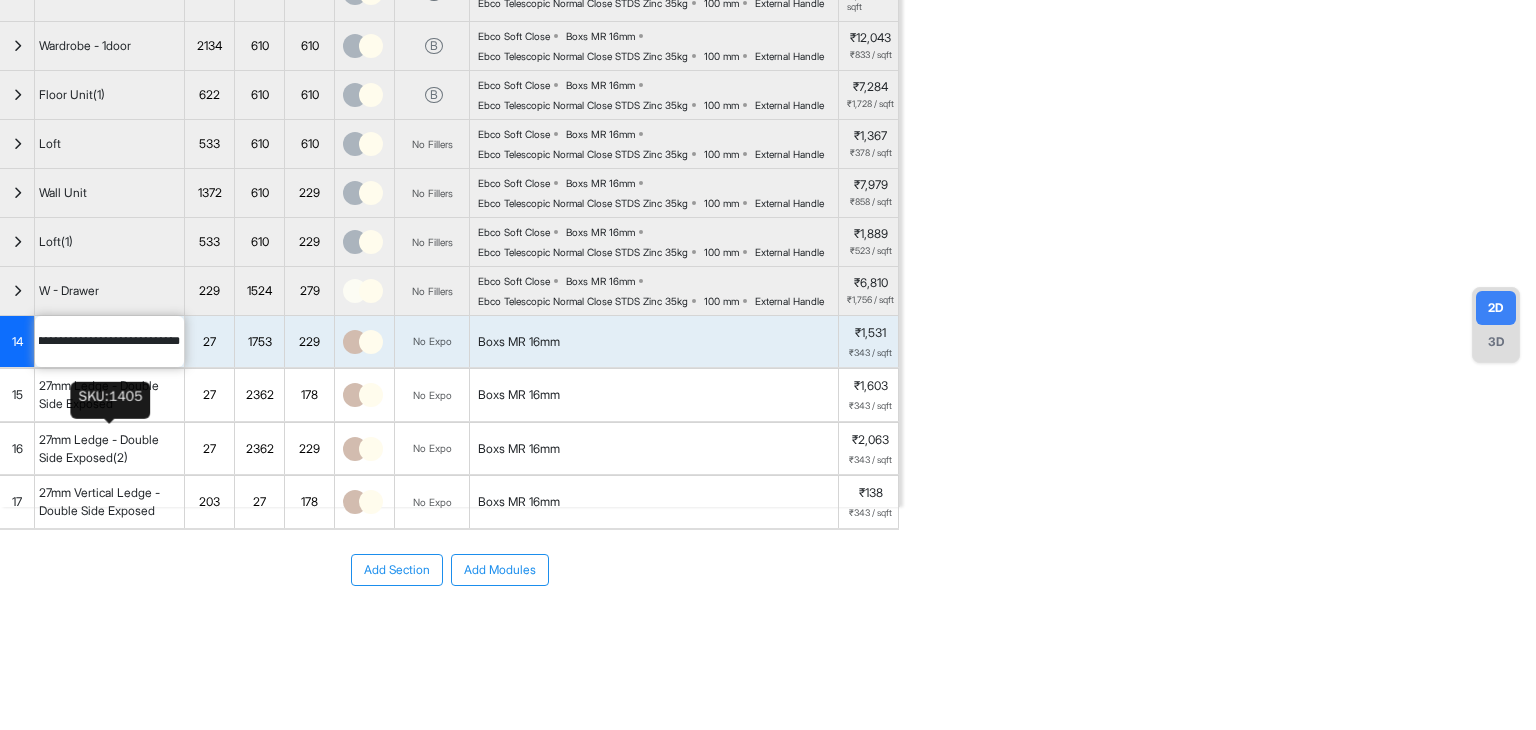 click on "Boxs MR 16mm" at bounding box center (654, 342) 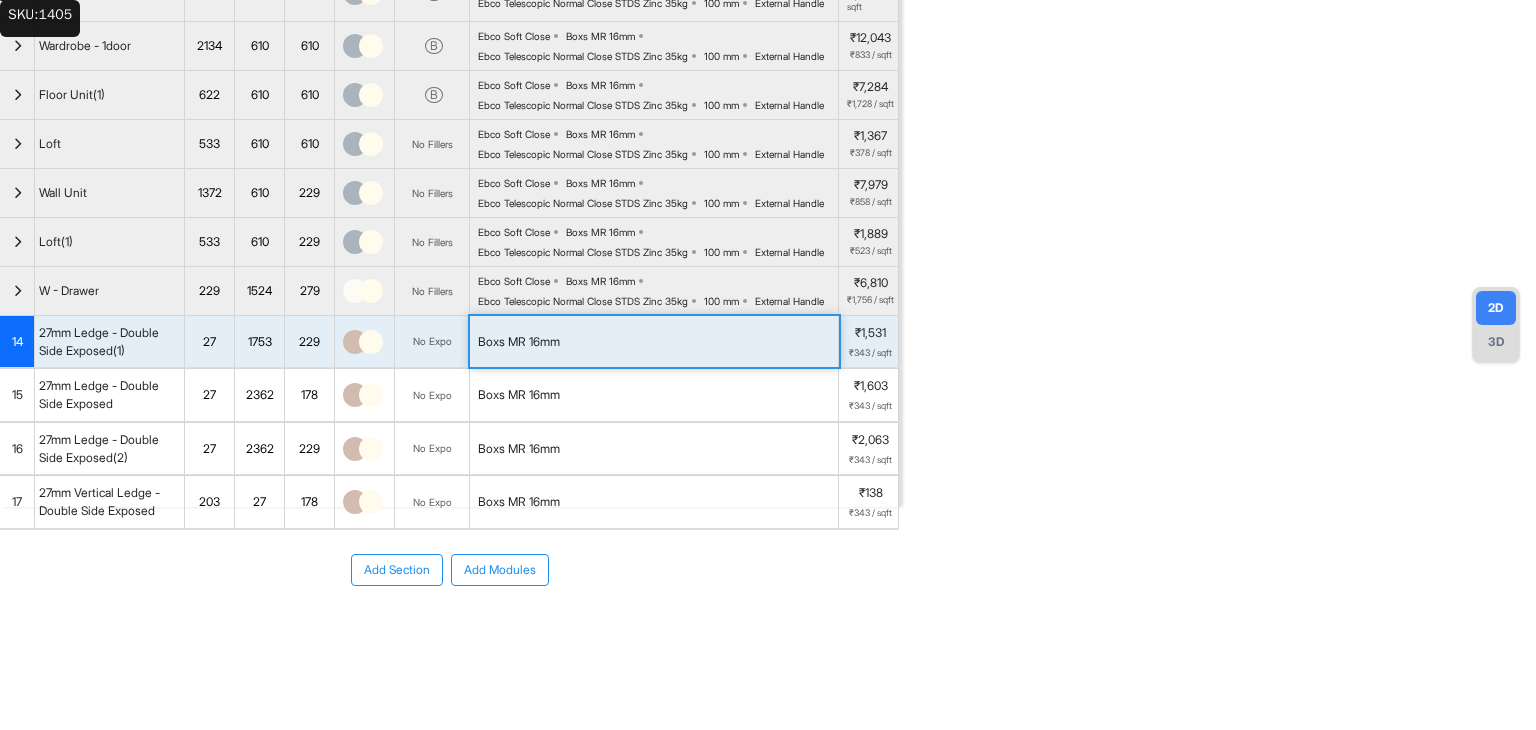 scroll, scrollTop: 400, scrollLeft: 0, axis: vertical 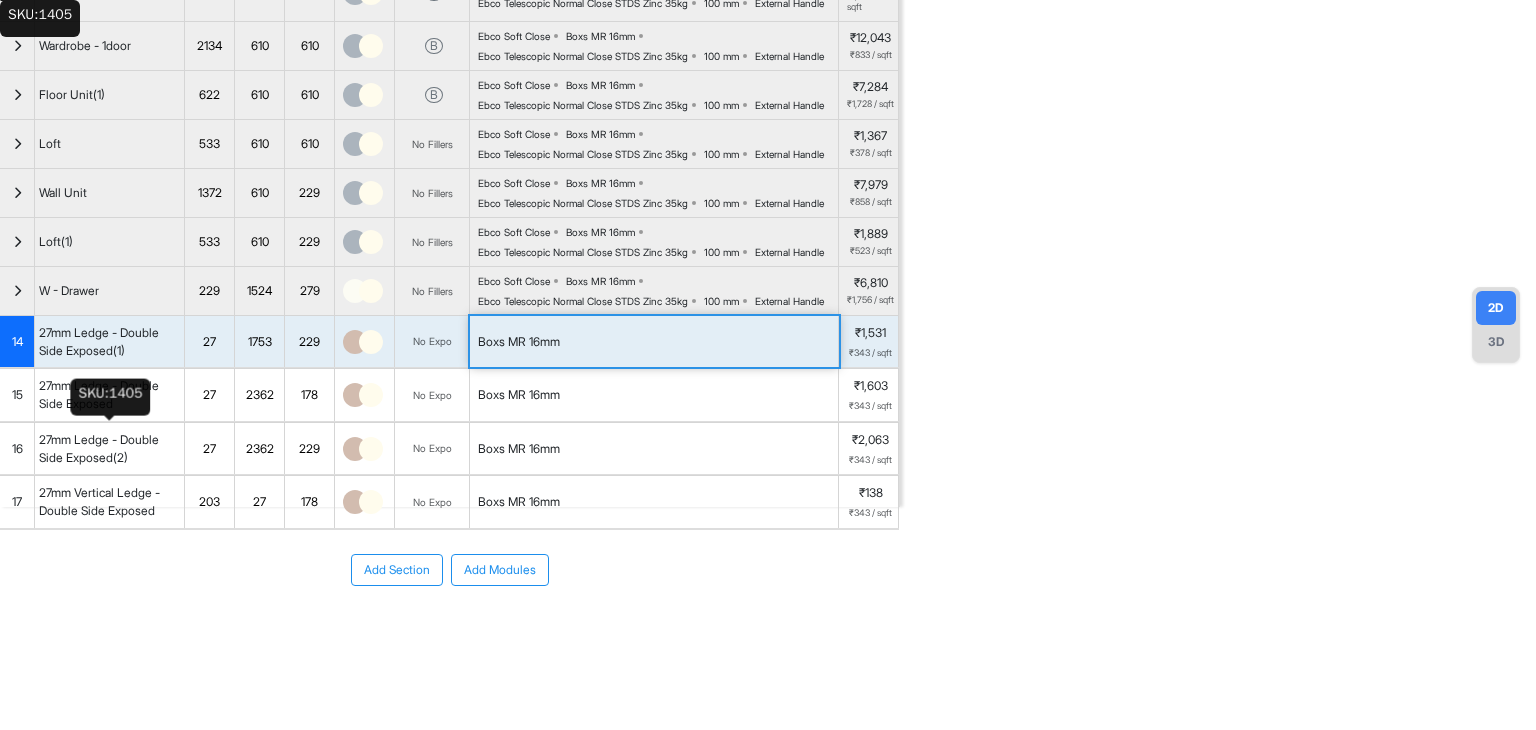 click on "27mm Ledge - Double Side Exposed" at bounding box center [109, 395] 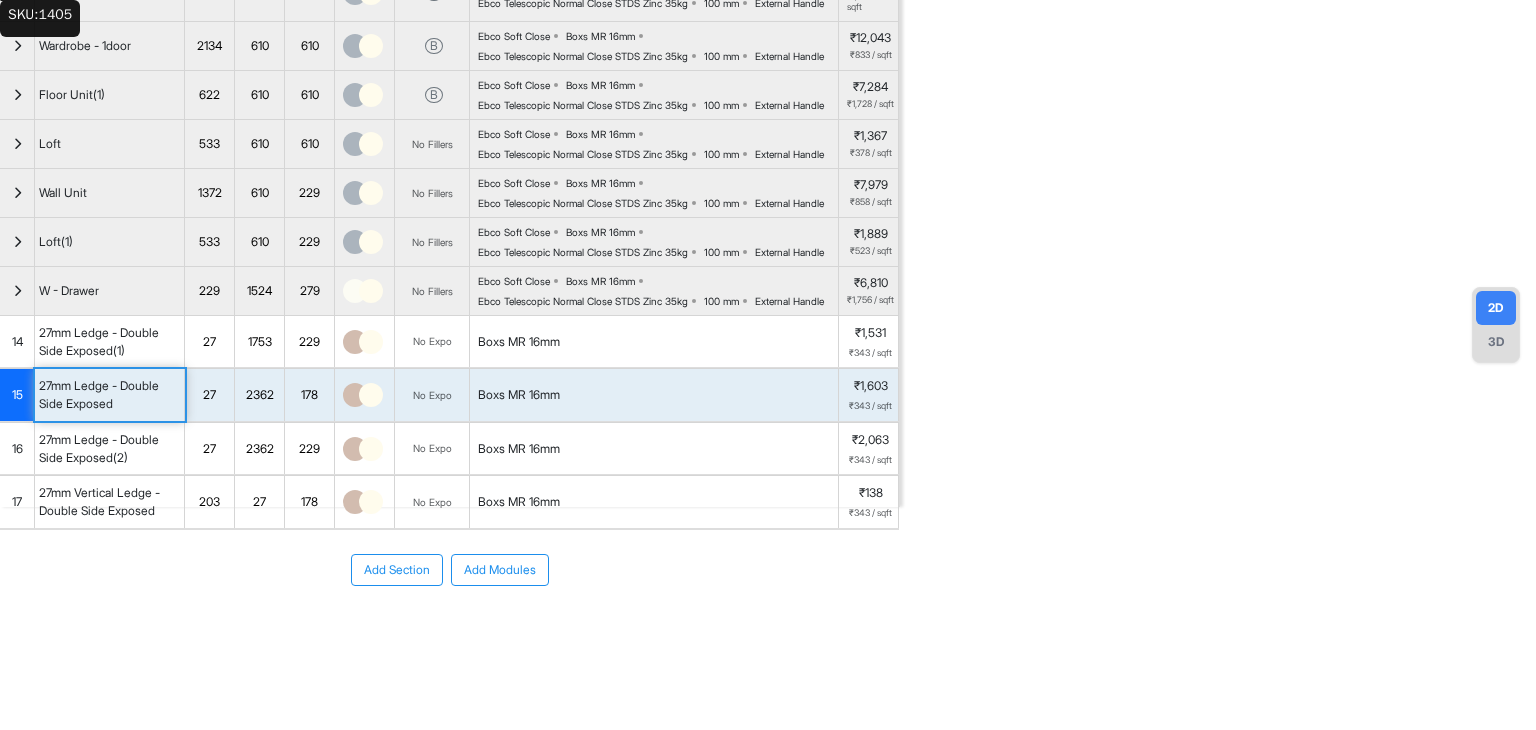 click on "27mm Ledge - Double Side Exposed(1)" at bounding box center [109, 342] 